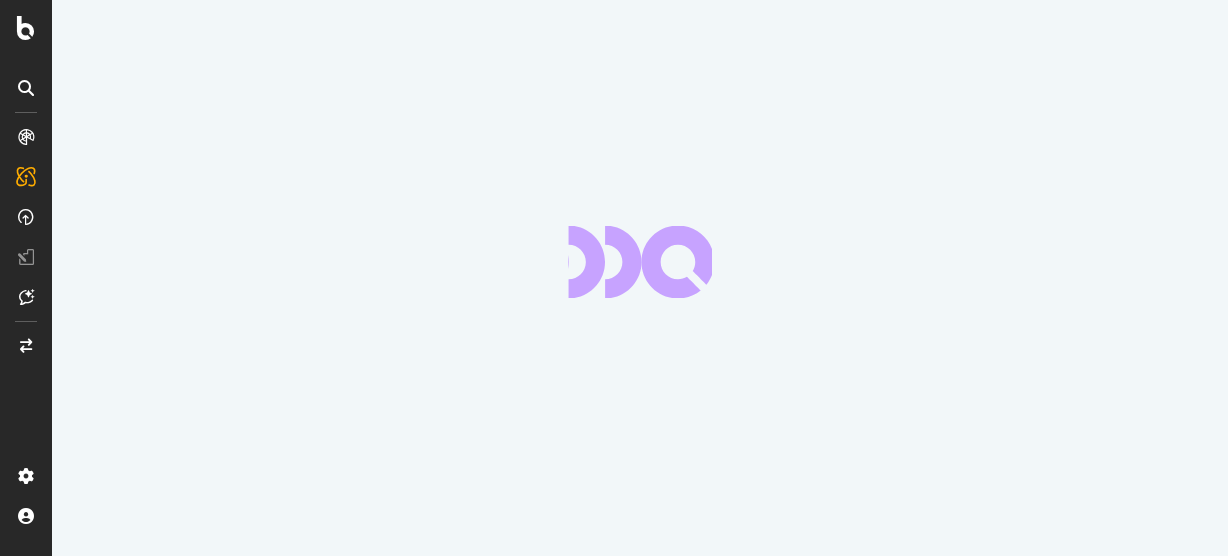 scroll, scrollTop: 0, scrollLeft: 0, axis: both 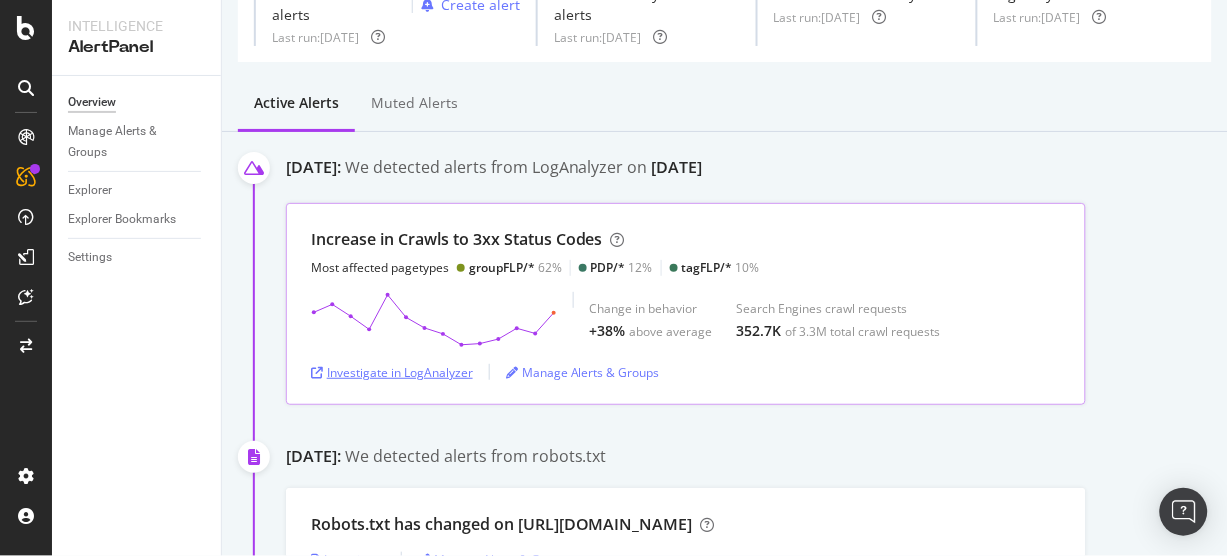 click on "Investigate in LogAnalyzer" at bounding box center [392, 372] 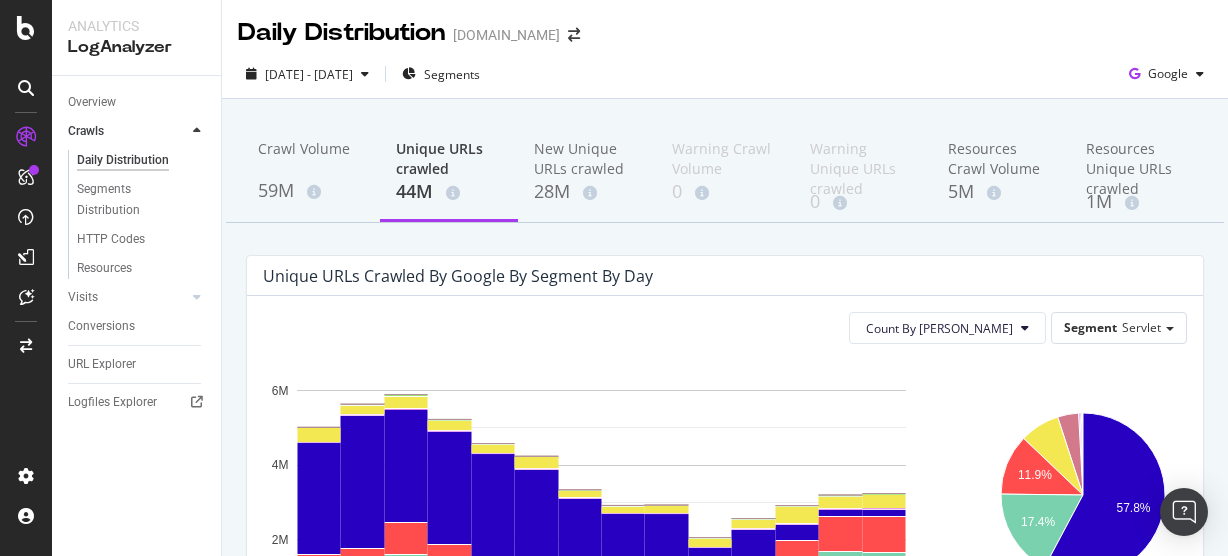 scroll, scrollTop: 0, scrollLeft: 0, axis: both 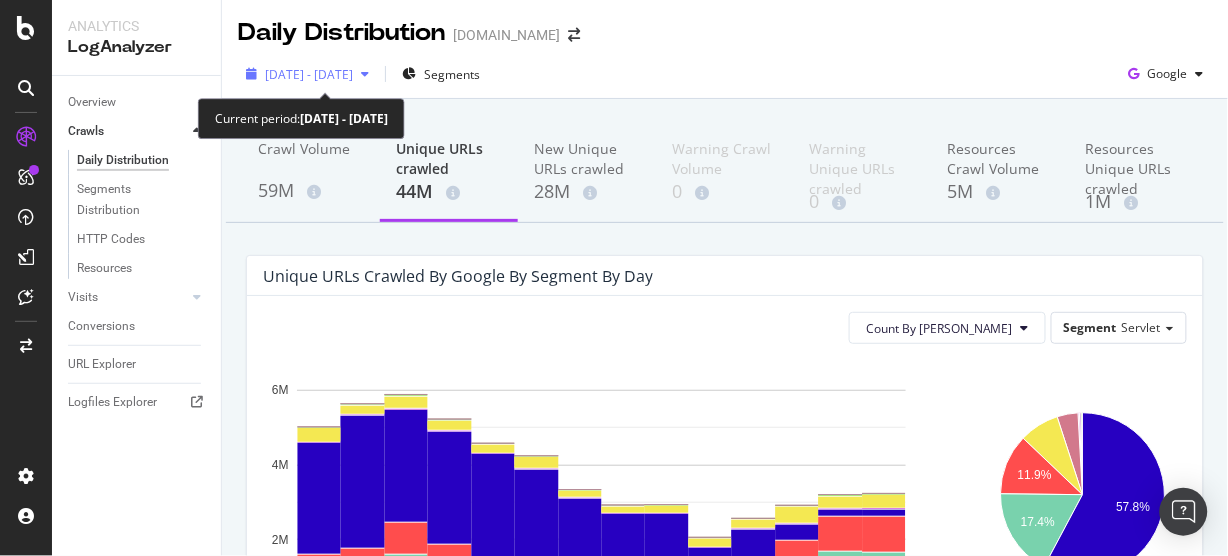 click on "[DATE] - [DATE]" at bounding box center [309, 74] 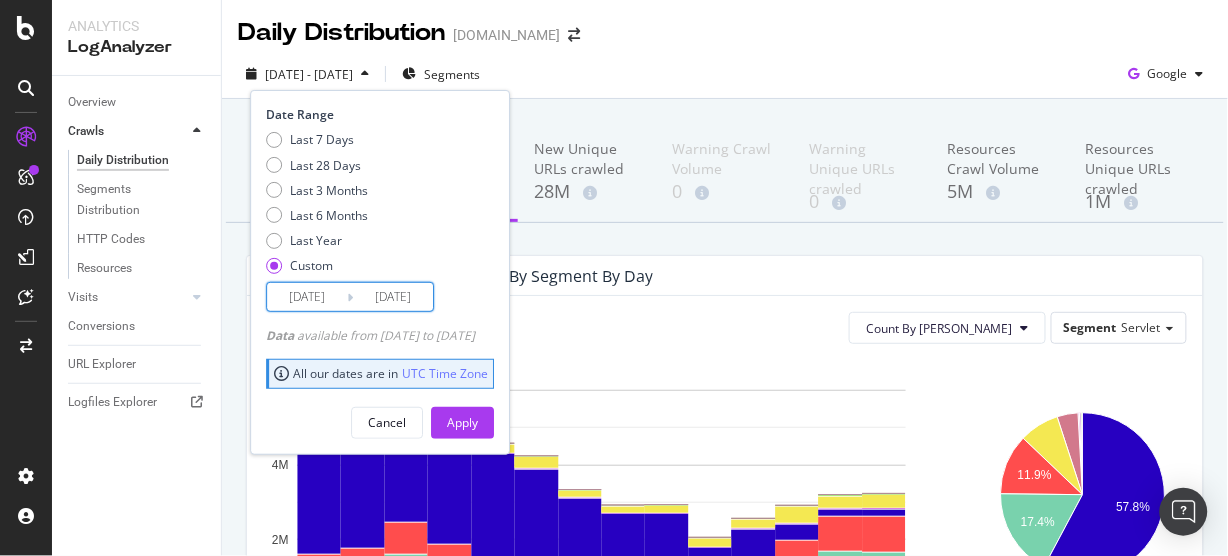 click on "[DATE]" at bounding box center [393, 297] 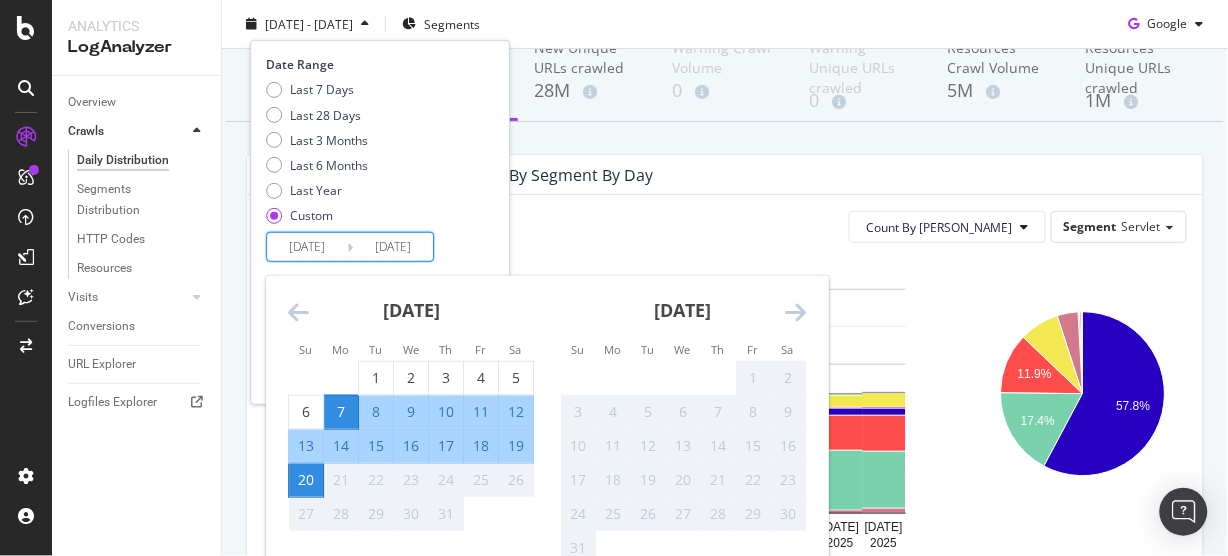 scroll, scrollTop: 106, scrollLeft: 0, axis: vertical 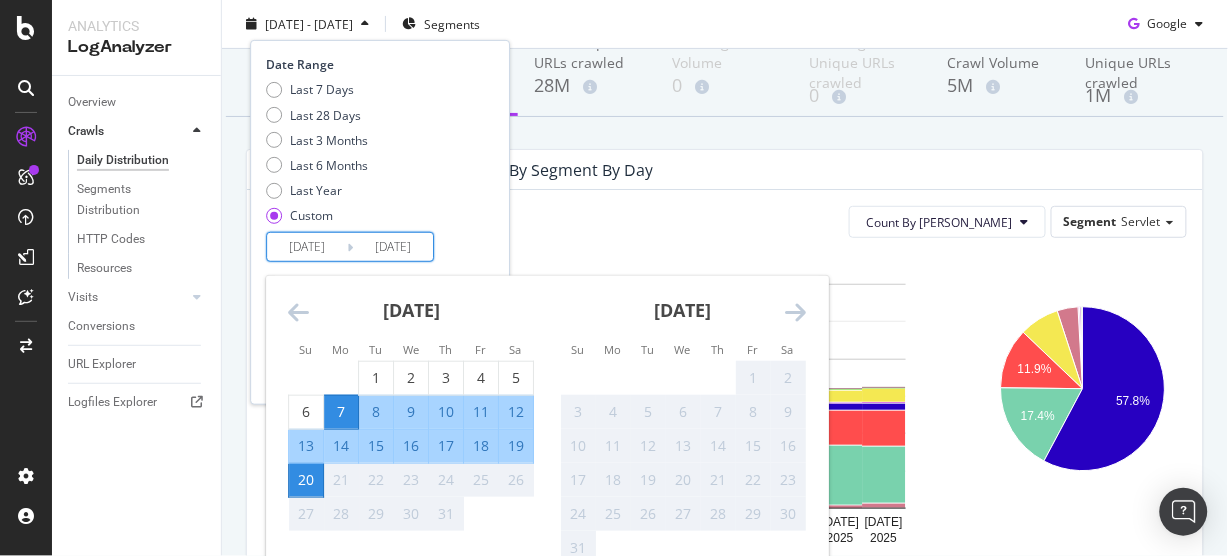 click on "Last 7 Days Last 28 Days Last 3 Months Last 6 Months Last Year Custom" at bounding box center [377, 156] 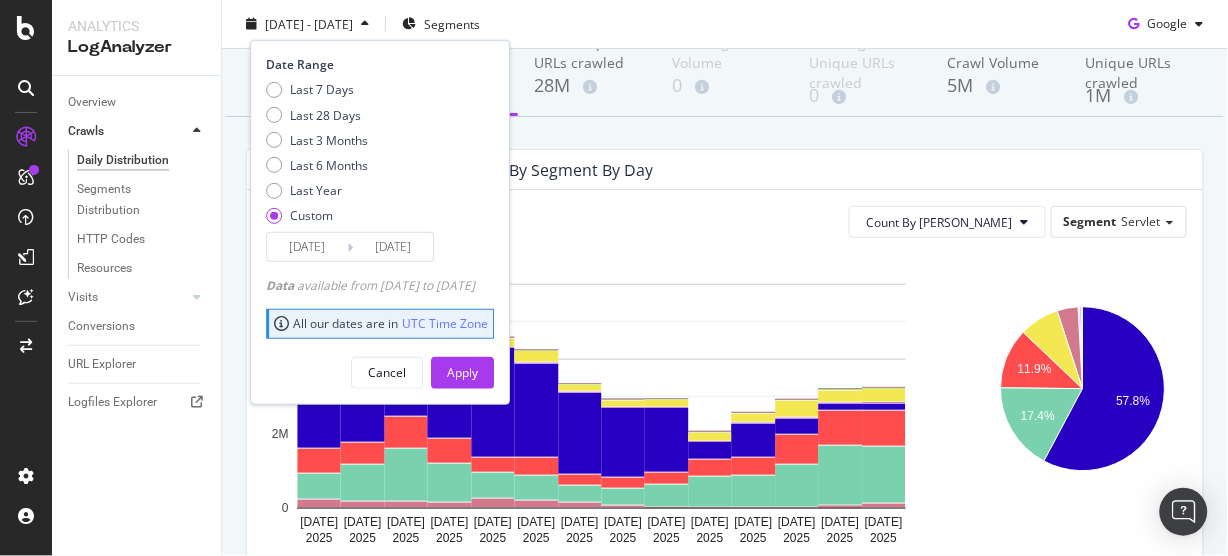 click on "Count By Day Segment Servlet Hold CTRL while clicking to filter the report. Jul 07 2025 Jul 08 2025 Jul 09 2025 Jul 10 2025 Jul 11 2025 Jul 12 2025 Jul 13 2025 Jul 14 2025 Jul 15 2025 Jul 16 2025 Jul 17 2025 Jul 18 2025 Jul 19 2025 Jul 20 2025 0 2M 4M 6M Date servlet = #nomatch servlet = PDP servlet = Filtered_Listing/* servlet = POI/* servlet = Blog/* servlet = TTD/* servlet = Geohub/* servlet = SEMLanders servlet = Home/* servlet = Recomendation_List Jul 07 2025 228,372 709,321 657,448 3,010,315 9,562 382,784 13,306 13,803 2,260 1,172 Jul 08 2025 194,015 992,953 581,141 3,568,974 13,428 258,871 19,773 14,182 2,111 677 Jul 09 2025 196,683 1,408,596 864,485 3,011,068 28,334 338,463 35,024 15,040 2,411 841 Jul 10 2025 167,124 1,049,148 657,080 3,026,186 21,973 276,241 22,656 15,908 2,251 536 Jul 11 2025 279,468 672,457 413,261 2,934,284 12,960 247,491 16,550 13,841 2,394 372 Jul 12 2025 211,529 680,091 463,908 2,535,282 11,205 317,029 14,547 15,951 2,427 524 Jul 13 2025 168,306 459,170 273,916 2,212,161 7,923" at bounding box center (725, 618) 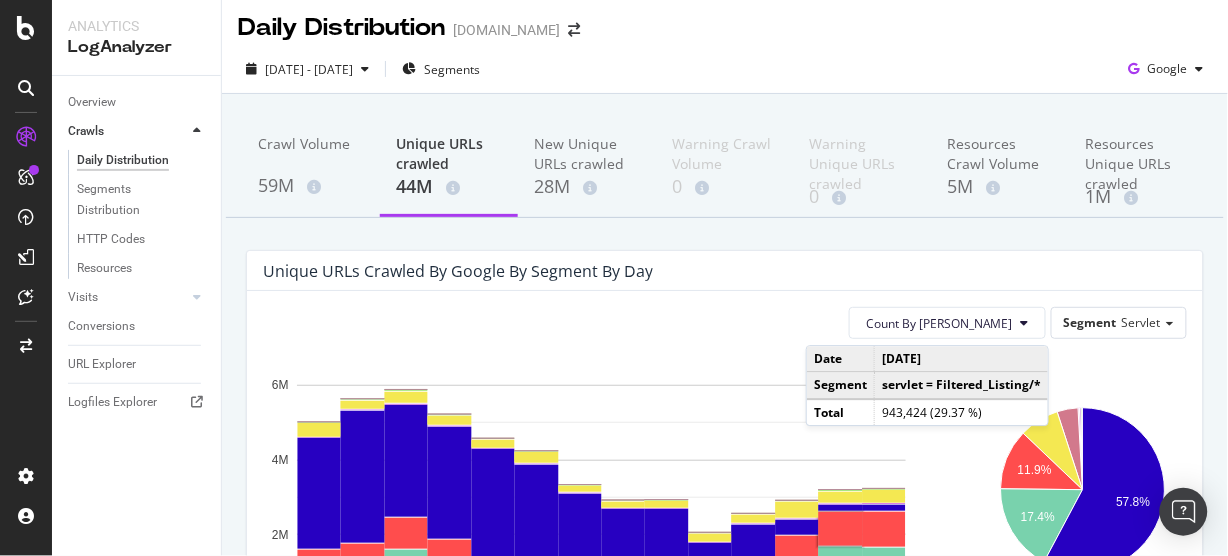 scroll, scrollTop: 0, scrollLeft: 0, axis: both 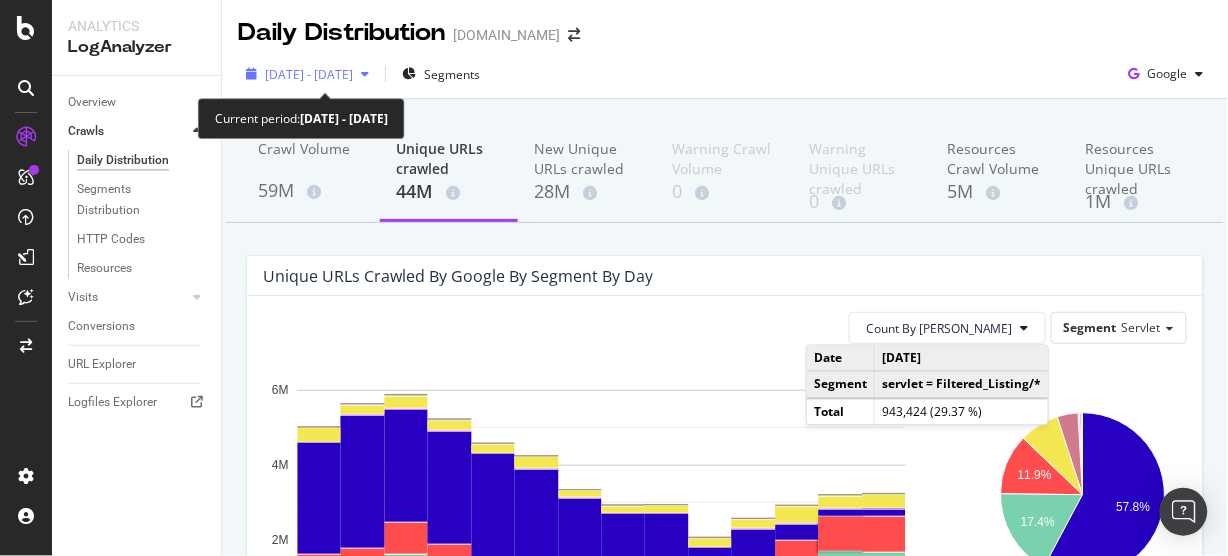 click on "2025 Jul. 7th - Jul. 20th" at bounding box center (309, 74) 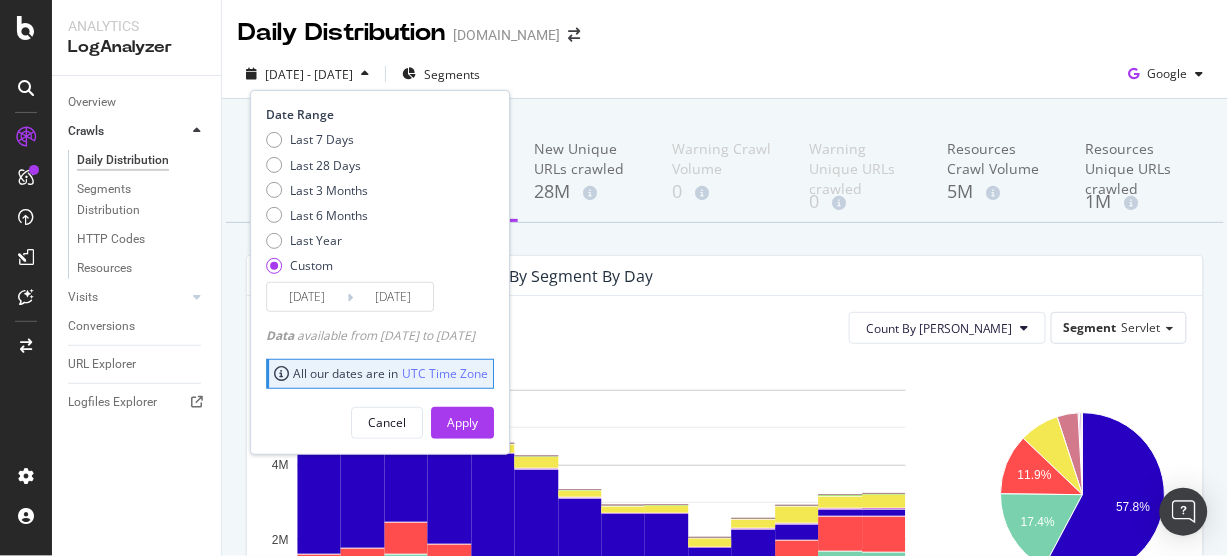click on "2025/07/07" at bounding box center (307, 297) 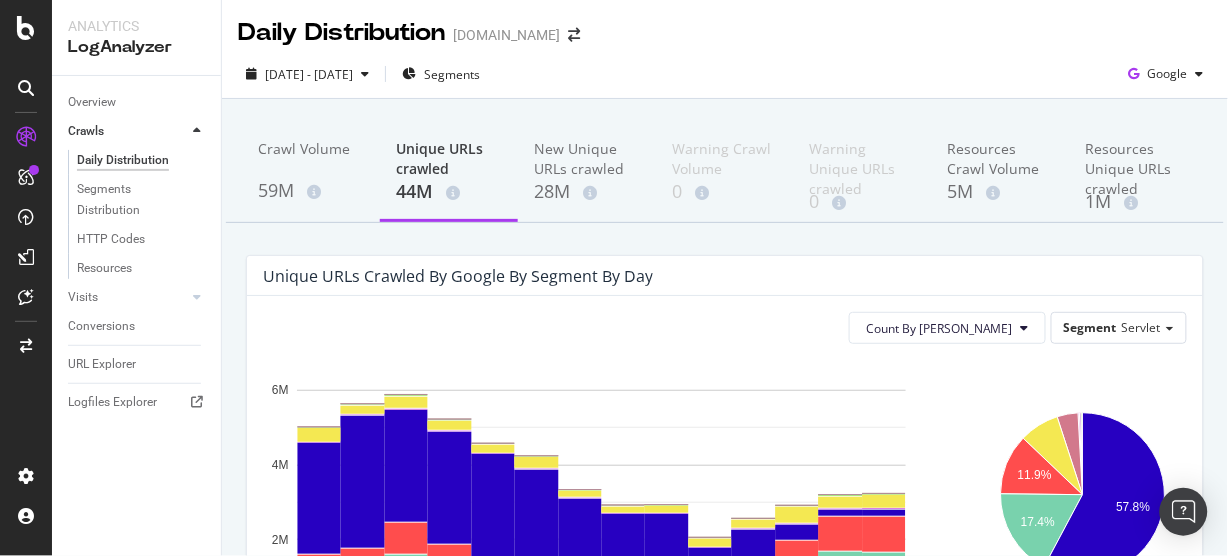 click on "Count By Day Segment Servlet Hold CTRL while clicking to filter the report. Jul 07 2025 Jul 08 2025 Jul 09 2025 Jul 10 2025 Jul 11 2025 Jul 12 2025 Jul 13 2025 Jul 14 2025 Jul 15 2025 Jul 16 2025 Jul 17 2025 Jul 18 2025 Jul 19 2025 Jul 20 2025 0 2M 4M 6M Date servlet = #nomatch servlet = PDP servlet = Filtered_Listing/* servlet = POI/* servlet = Blog/* servlet = TTD/* servlet = Geohub/* servlet = SEMLanders servlet = Home/* servlet = Recomendation_List Jul 07 2025 228,372 709,321 657,448 3,010,315 9,562 382,784 13,306 13,803 2,260 1,172 Jul 08 2025 194,015 992,953 581,141 3,568,974 13,428 258,871 19,773 14,182 2,111 677 Jul 09 2025 196,683 1,408,596 864,485 3,011,068 28,334 338,463 35,024 15,040 2,411 841 Jul 10 2025 167,124 1,049,148 657,080 3,026,186 21,973 276,241 22,656 15,908 2,251 536 Jul 11 2025 279,468 672,457 413,261 2,934,284 12,960 247,491 16,550 13,841 2,394 372 Jul 12 2025 211,529 680,091 463,908 2,535,282 11,205 317,029 14,547 15,951 2,427 524 Jul 13 2025 168,306 459,170 273,916 2,212,161 7,923" at bounding box center [725, 724] 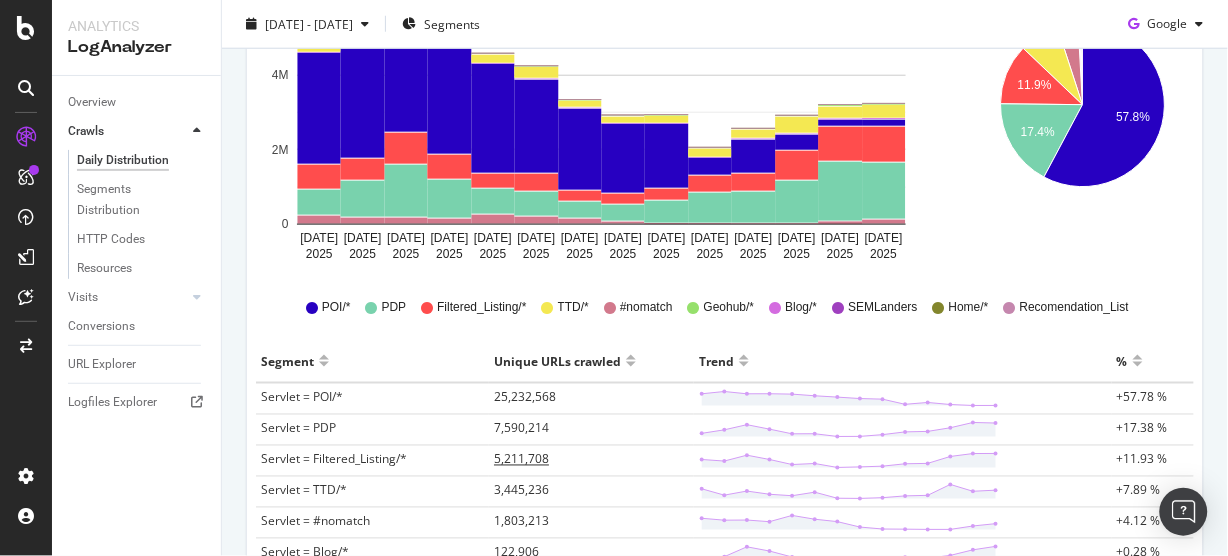 scroll, scrollTop: 320, scrollLeft: 0, axis: vertical 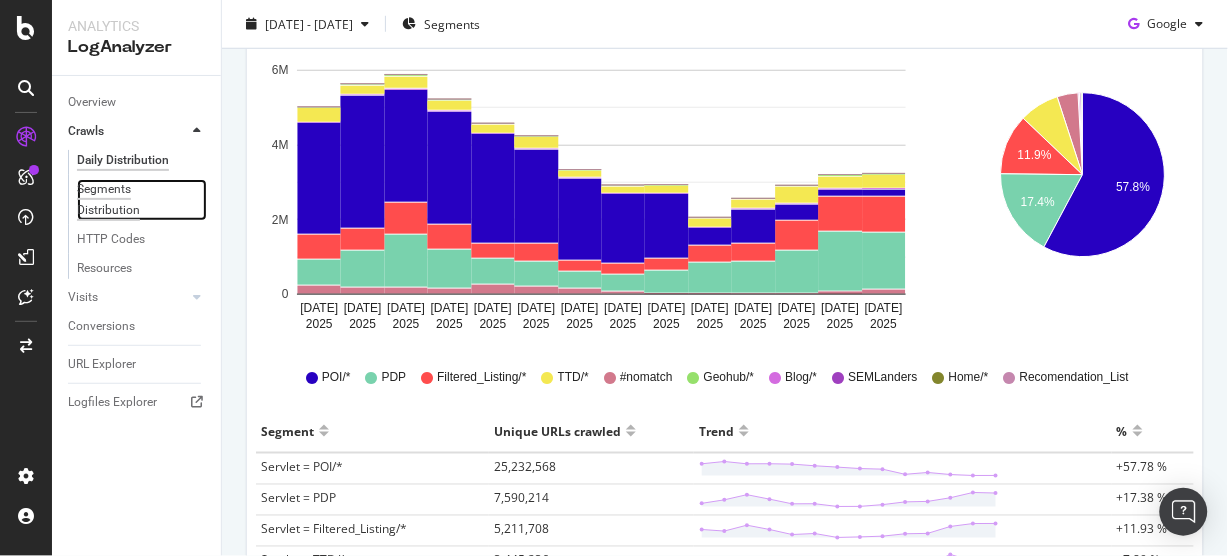 click on "Segments Distribution" at bounding box center [132, 200] 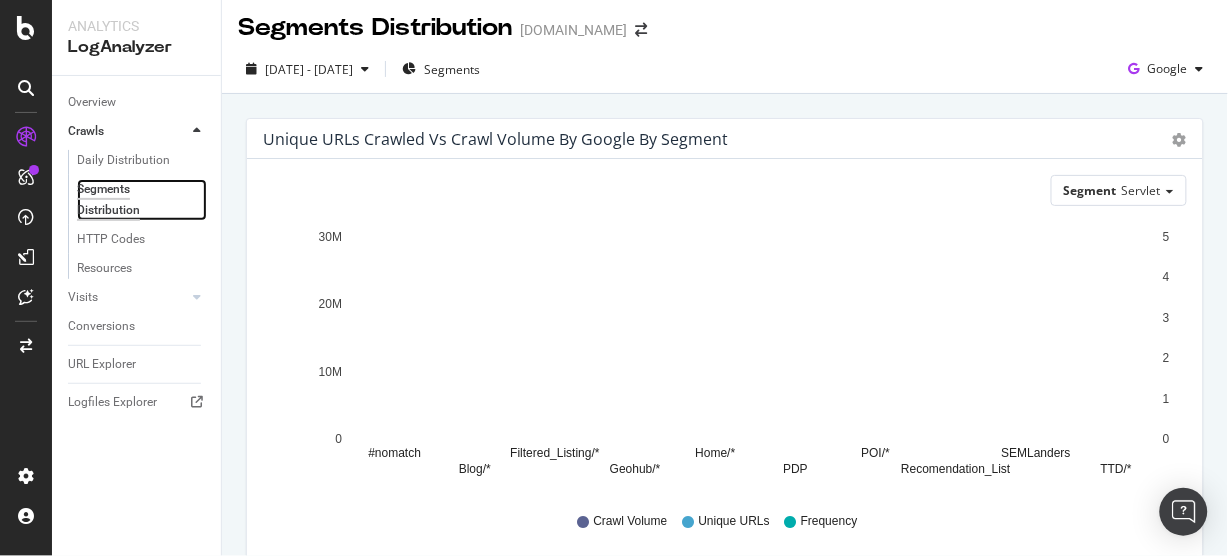 scroll, scrollTop: 0, scrollLeft: 0, axis: both 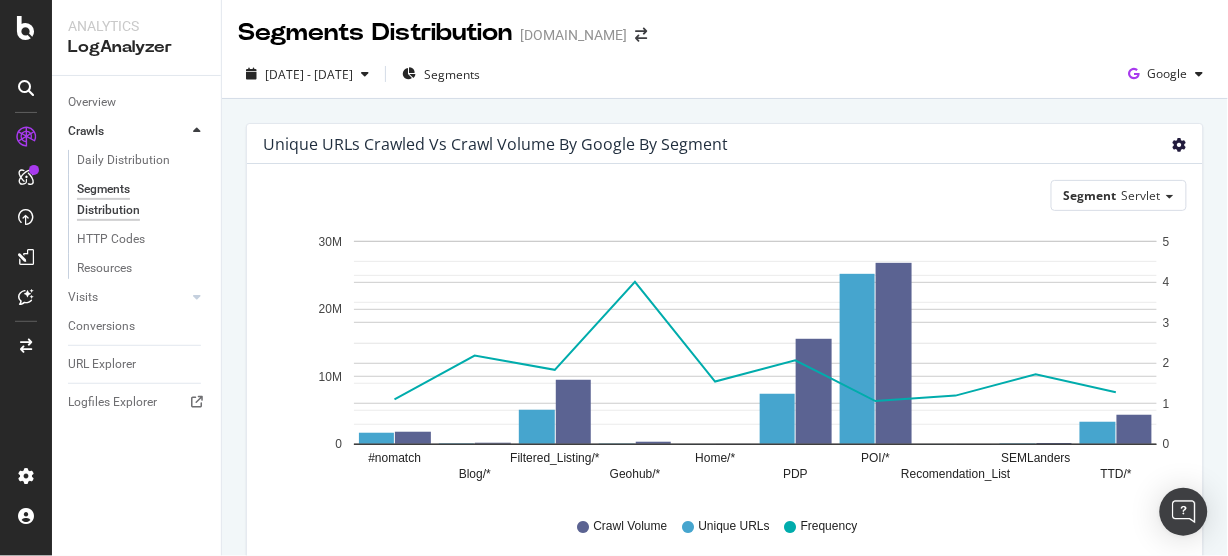 click at bounding box center (1180, 145) 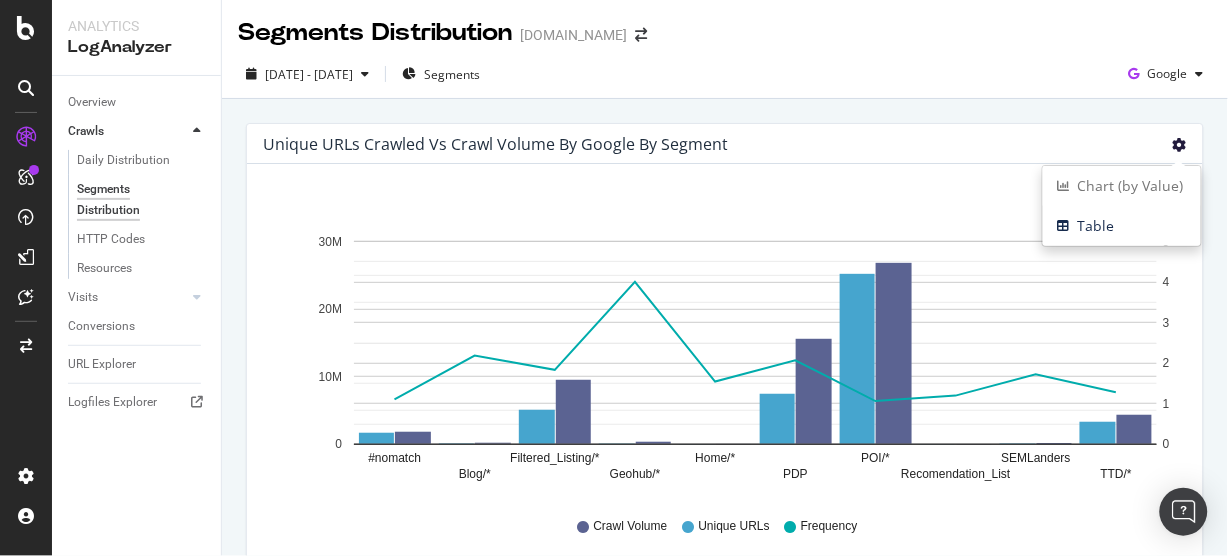 click at bounding box center [1180, 145] 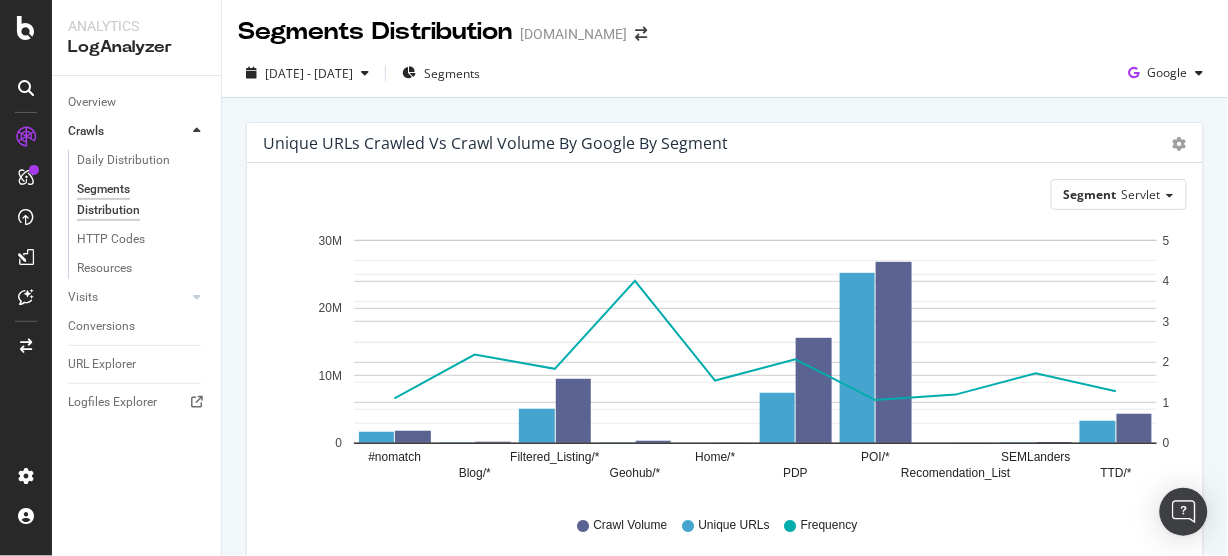 scroll, scrollTop: 0, scrollLeft: 0, axis: both 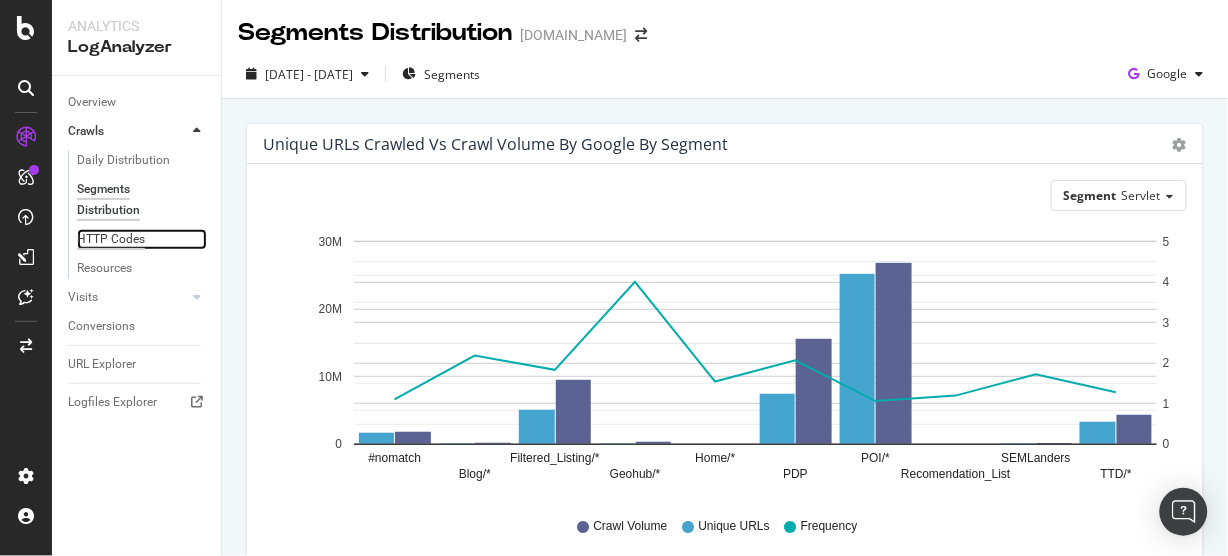 click on "HTTP Codes" at bounding box center [111, 239] 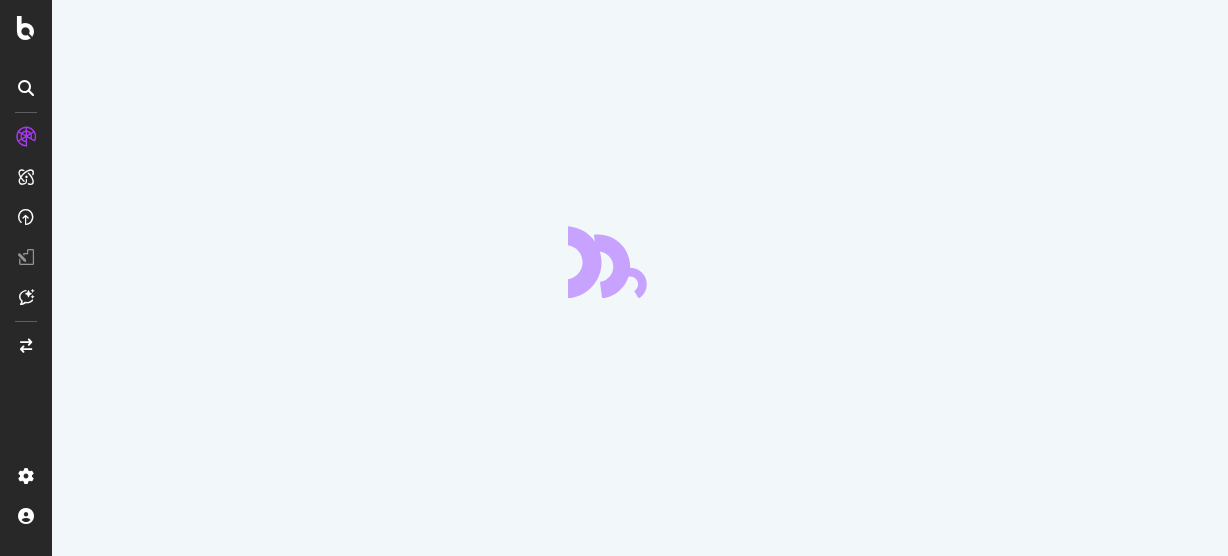 scroll, scrollTop: 0, scrollLeft: 0, axis: both 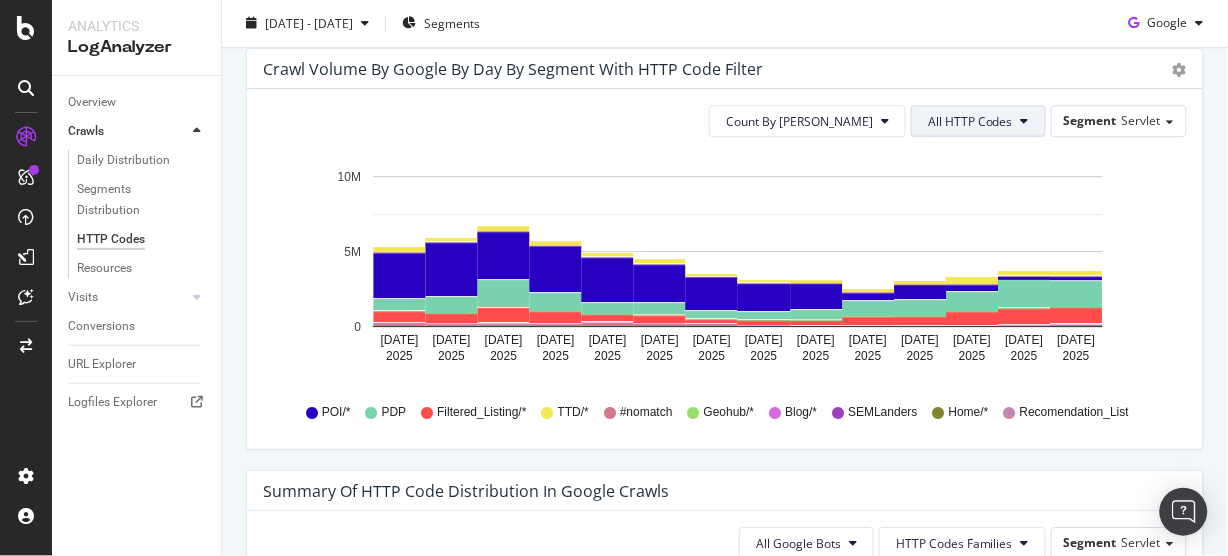 click on "All HTTP Codes" at bounding box center (970, 121) 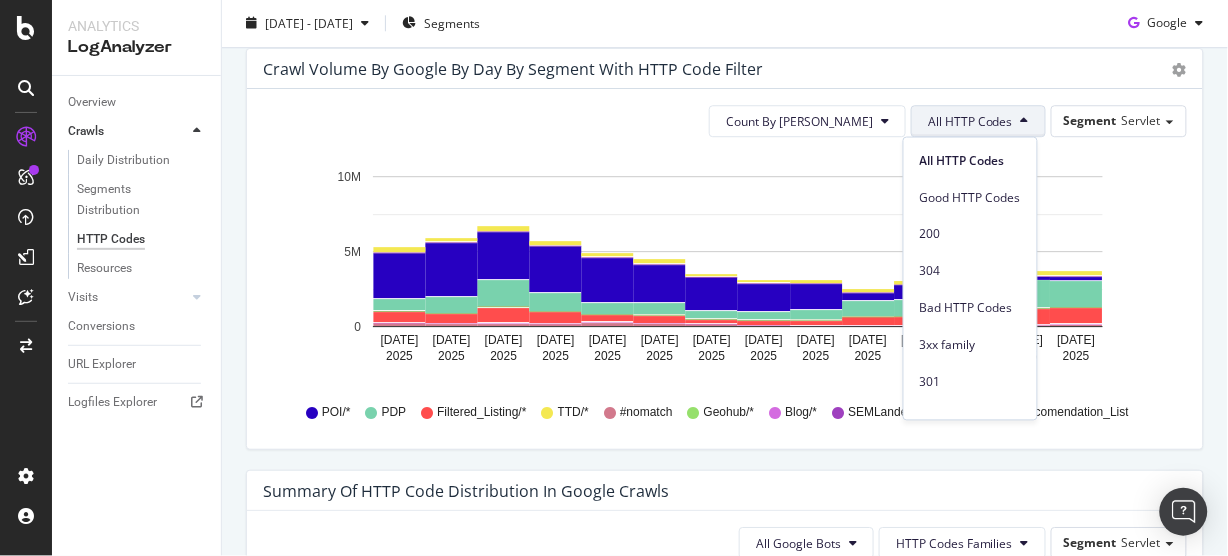 click on "All HTTP Codes" at bounding box center [970, 121] 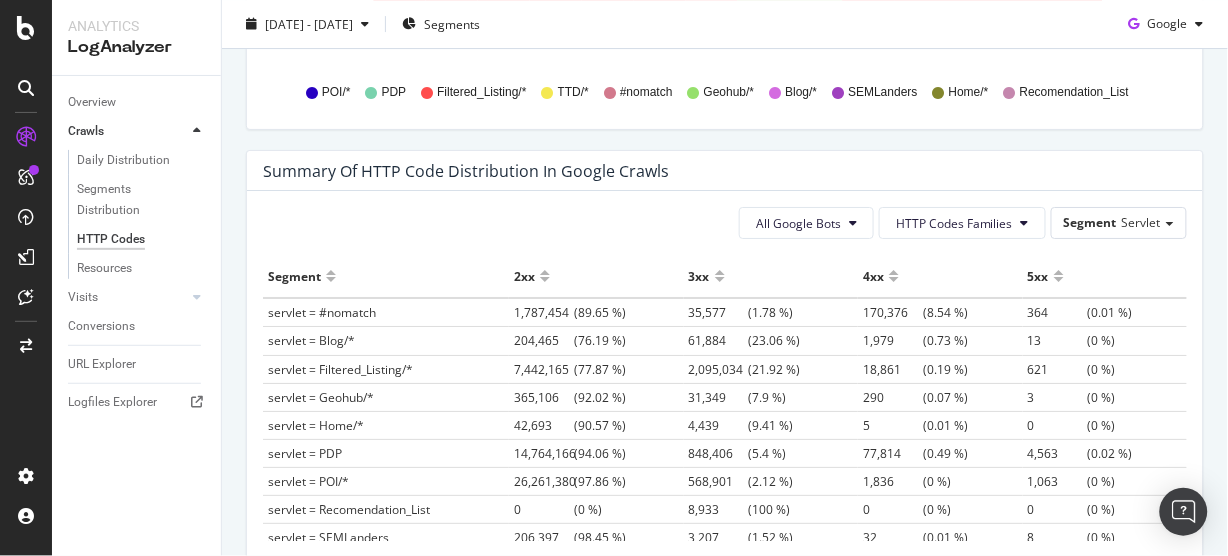scroll, scrollTop: 1493, scrollLeft: 0, axis: vertical 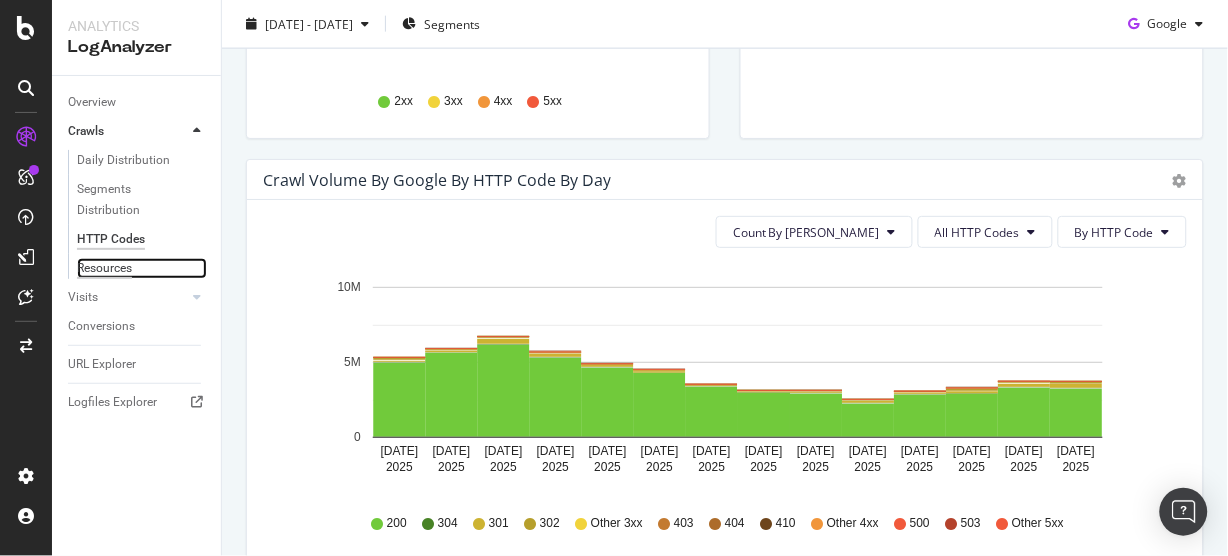 click on "Resources" at bounding box center (104, 268) 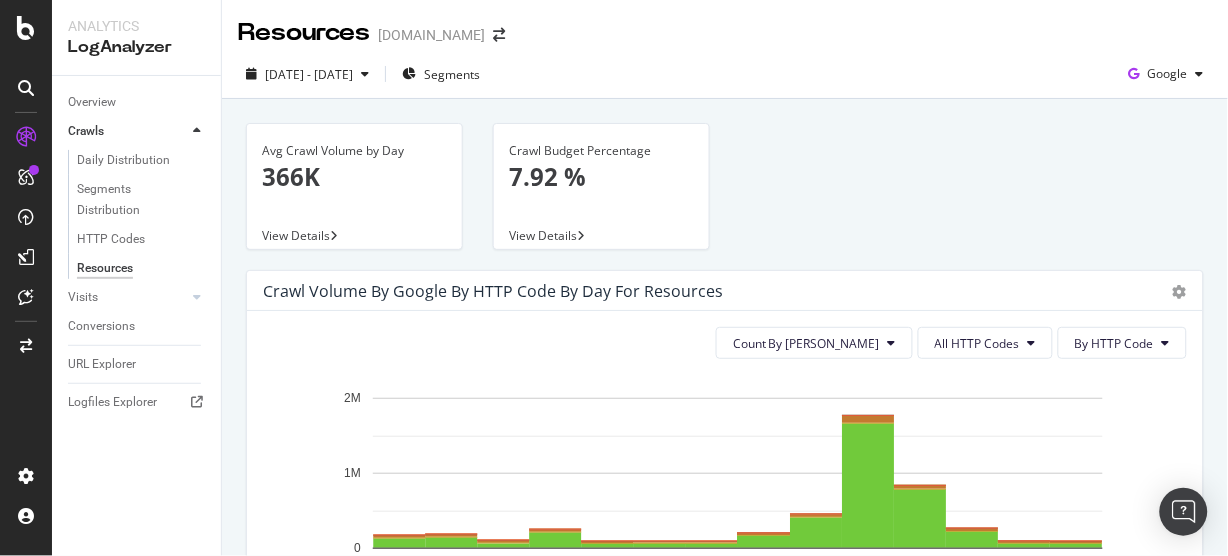 drag, startPoint x: 523, startPoint y: 236, endPoint x: 483, endPoint y: 252, distance: 43.081318 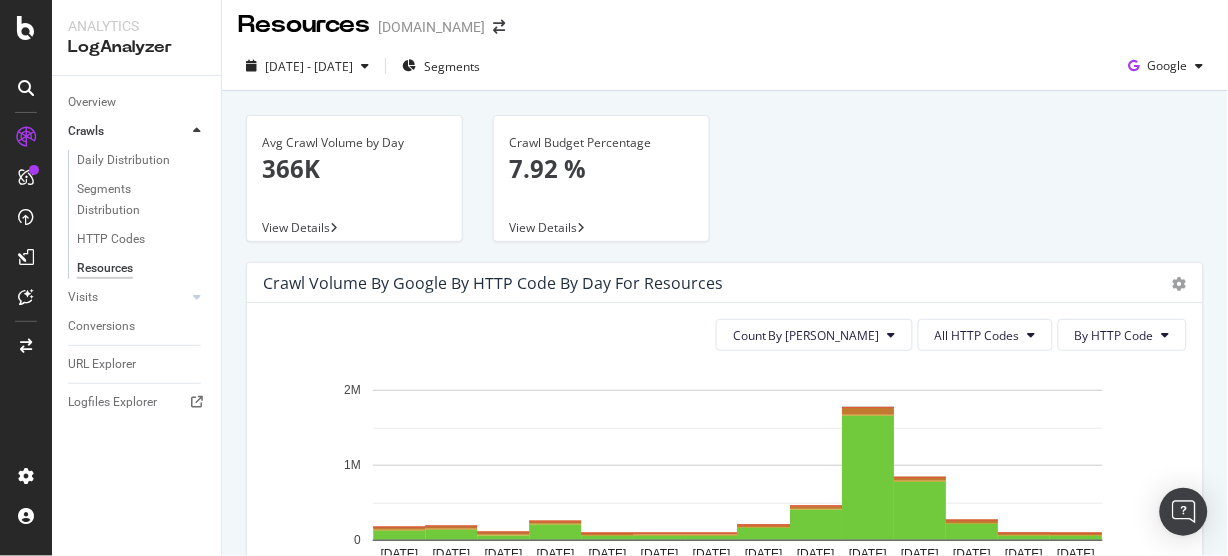 scroll, scrollTop: 0, scrollLeft: 0, axis: both 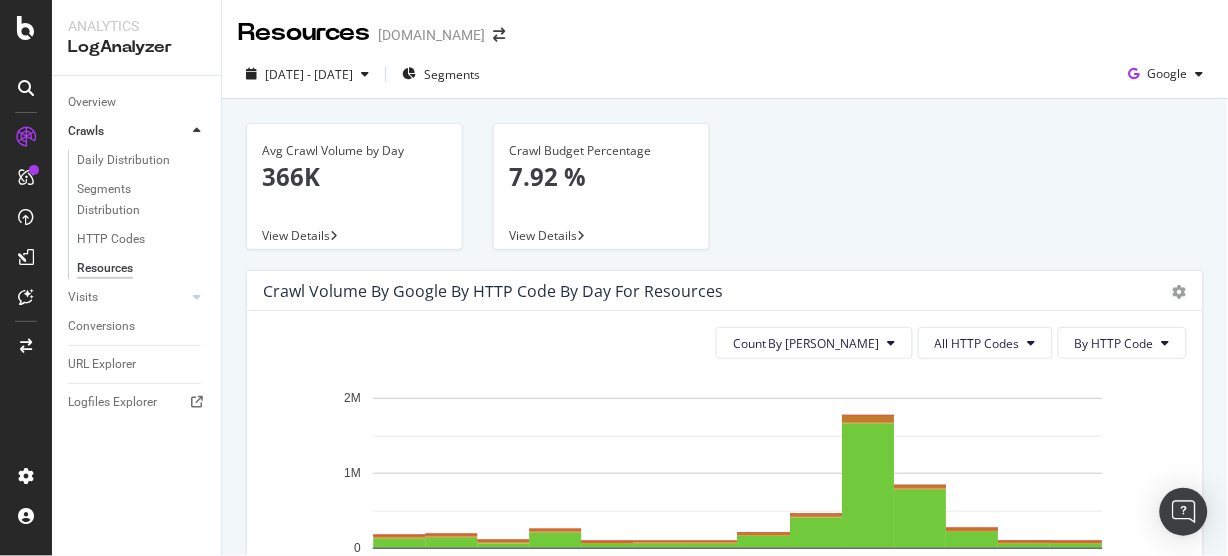 click on "View Details" at bounding box center [543, 235] 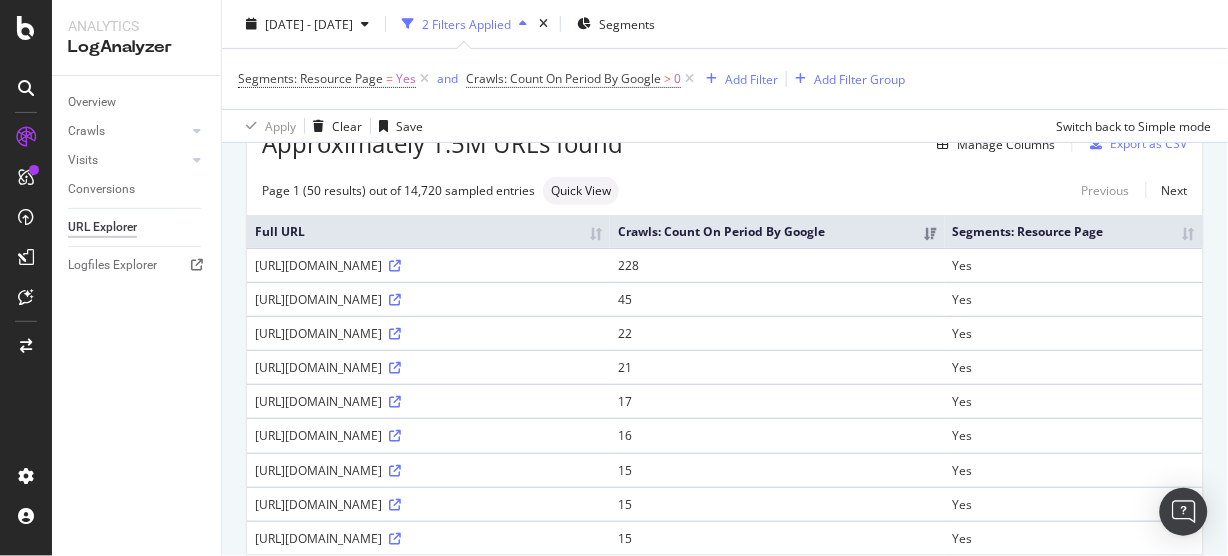 scroll, scrollTop: 0, scrollLeft: 0, axis: both 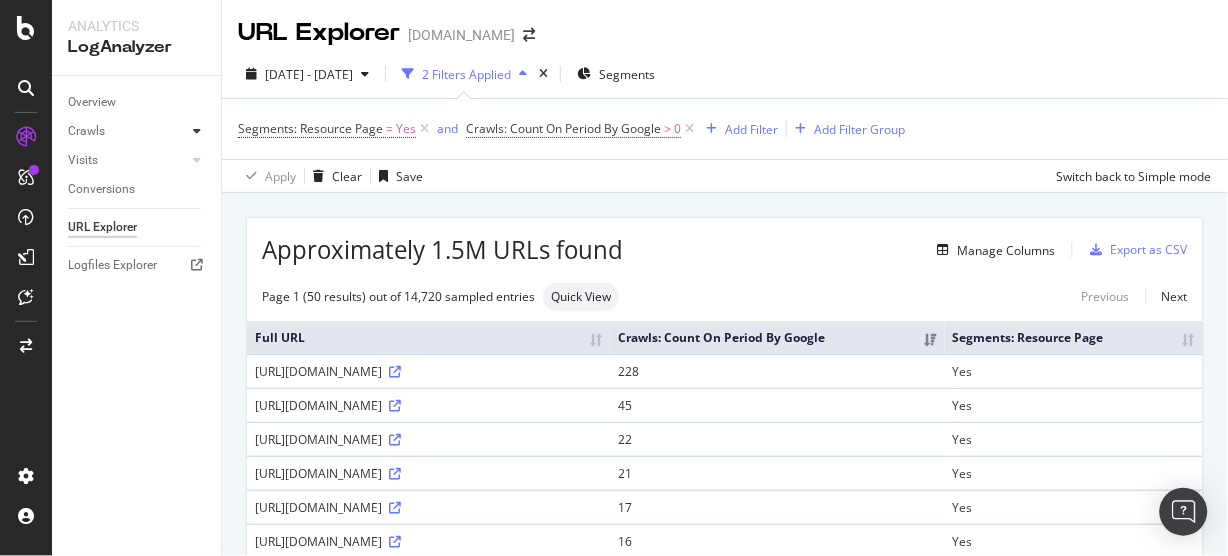 click at bounding box center (197, 131) 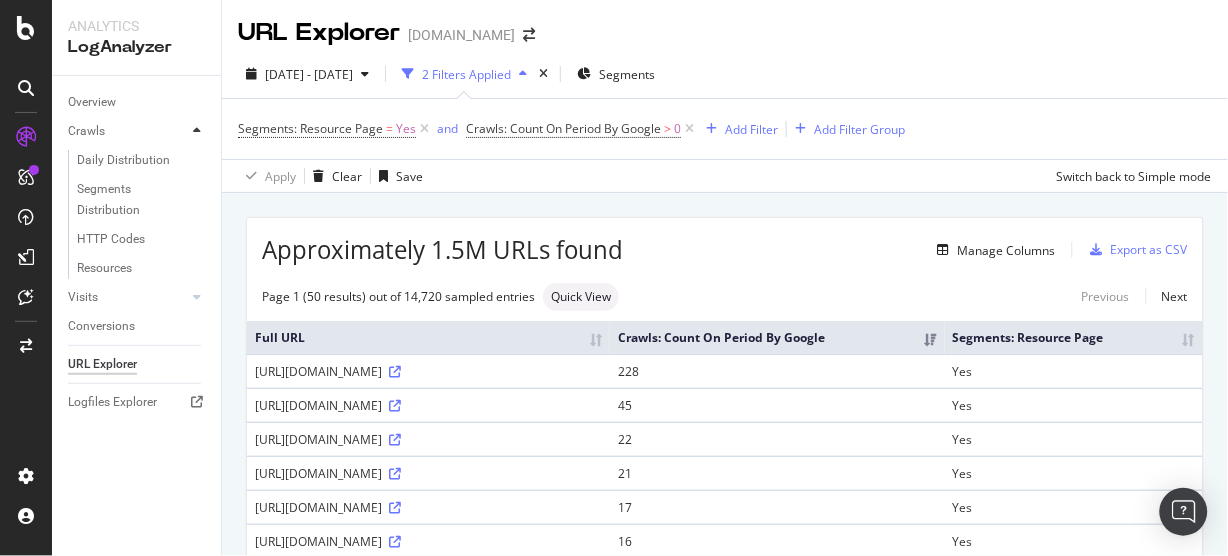 click at bounding box center [197, 131] 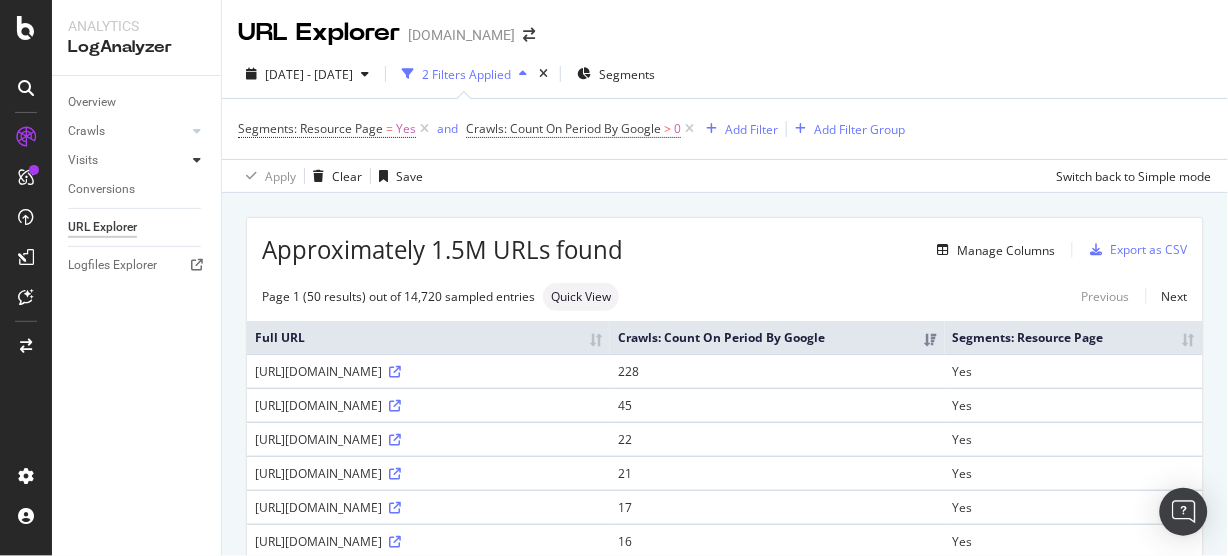 click at bounding box center (197, 160) 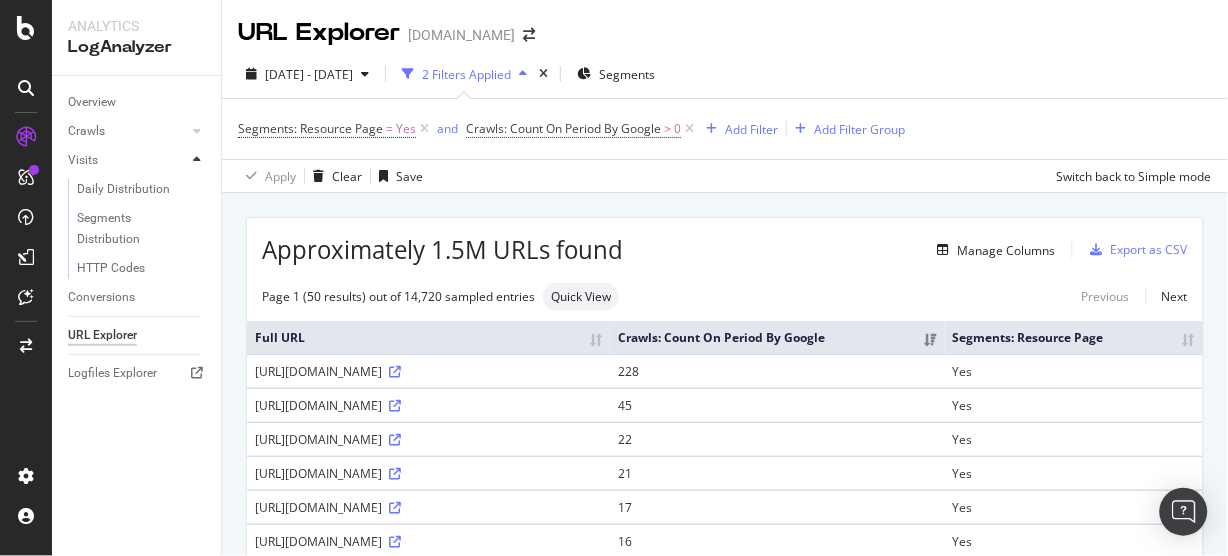 click at bounding box center [197, 160] 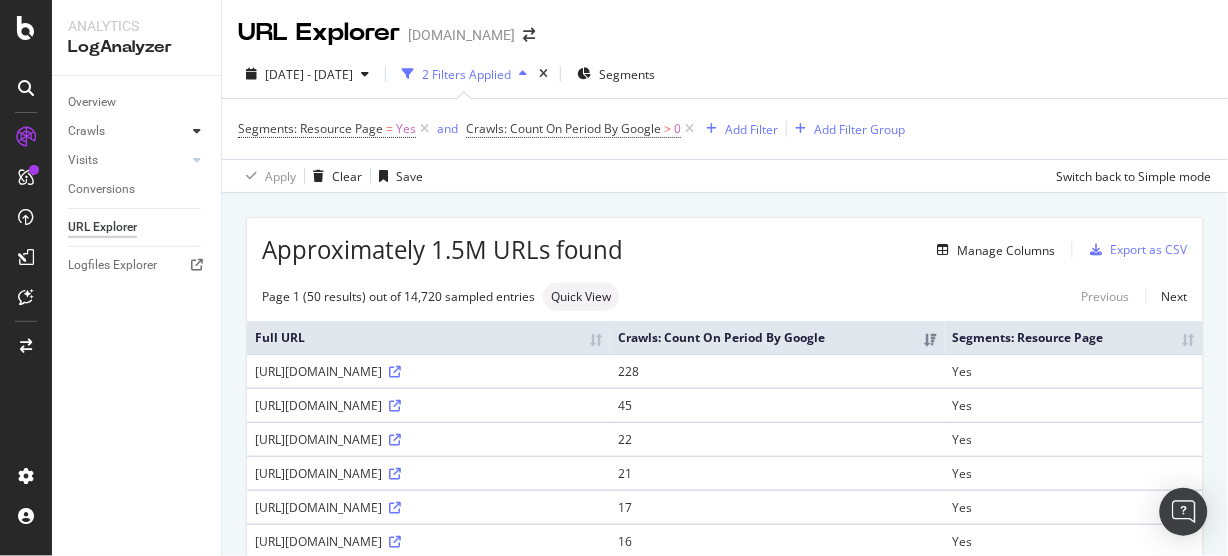click at bounding box center [197, 131] 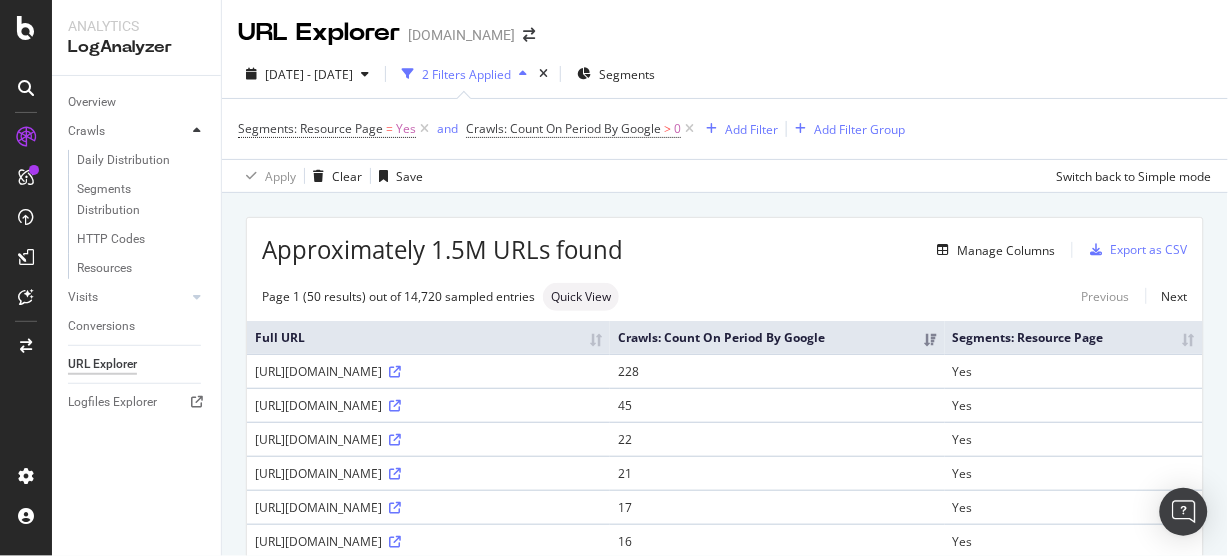 click at bounding box center [197, 131] 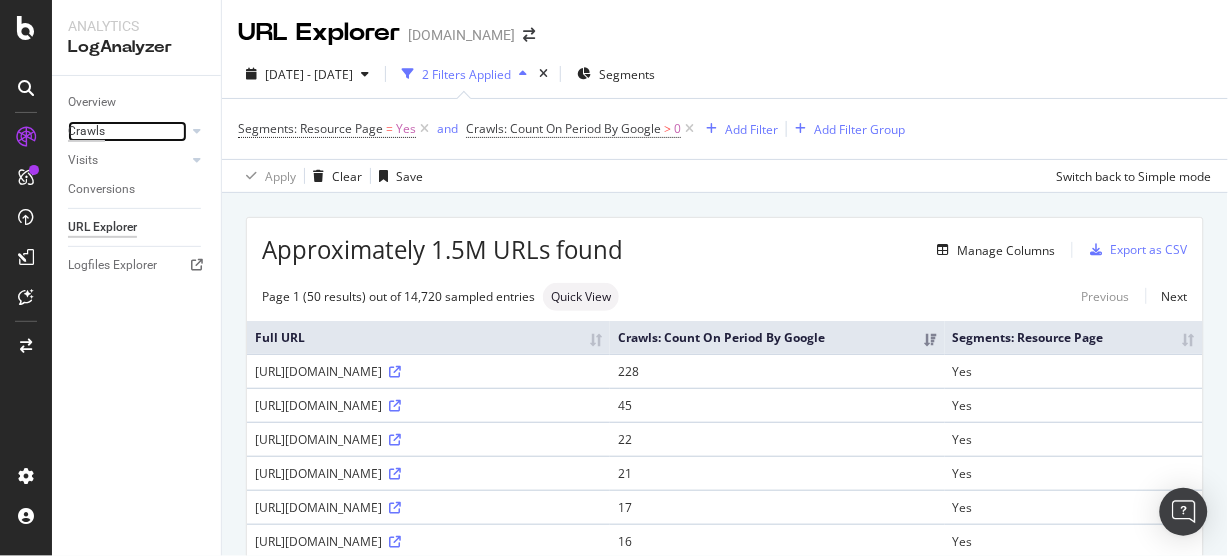click on "Crawls" at bounding box center [86, 131] 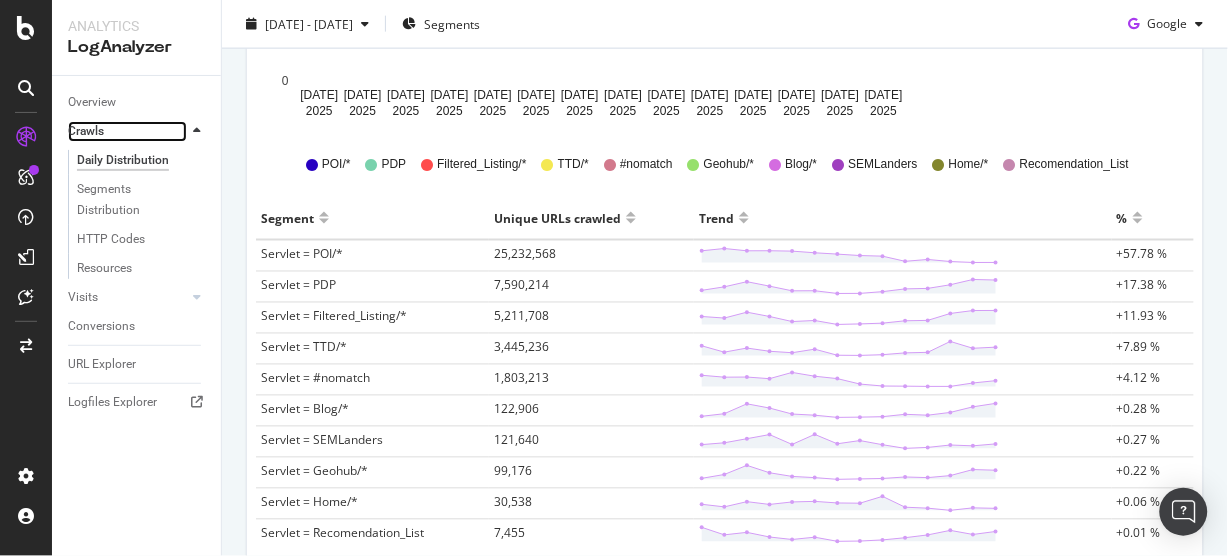 scroll, scrollTop: 640, scrollLeft: 0, axis: vertical 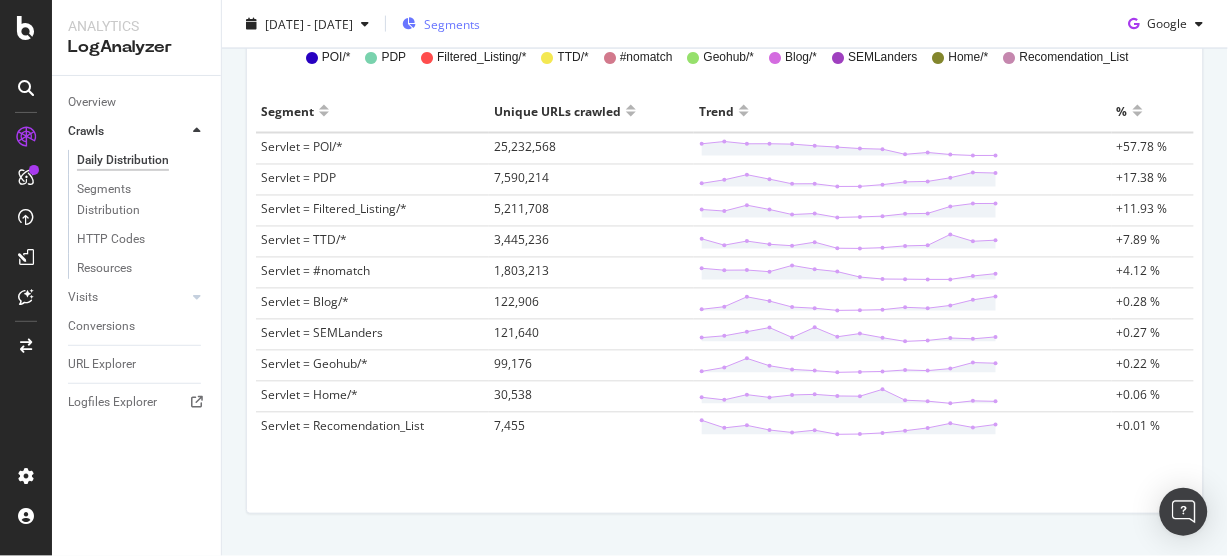 click on "Segments" at bounding box center (452, 23) 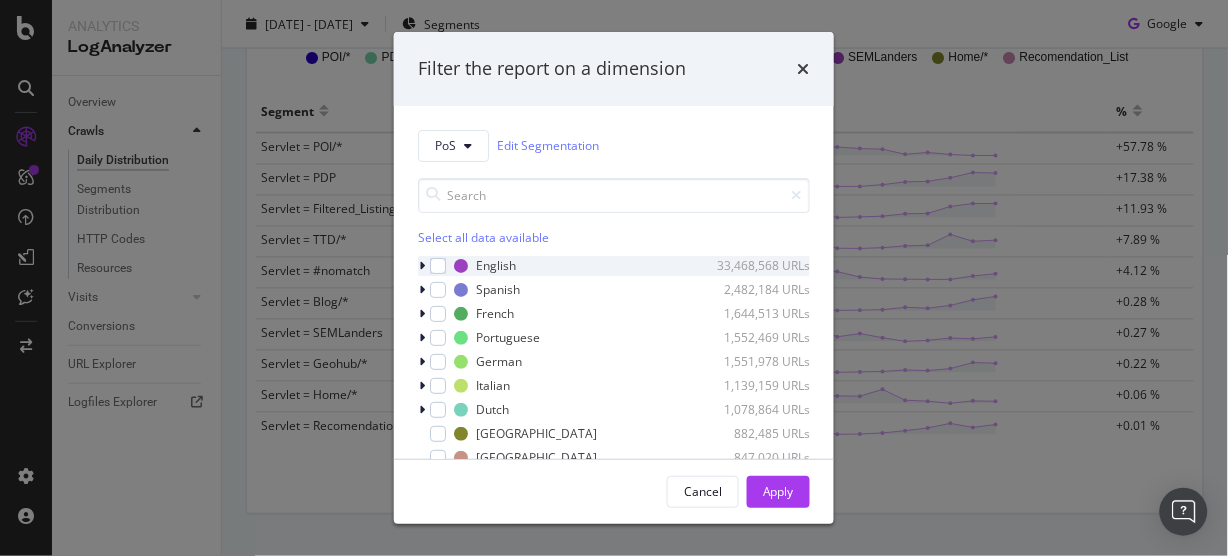 click at bounding box center [422, 266] 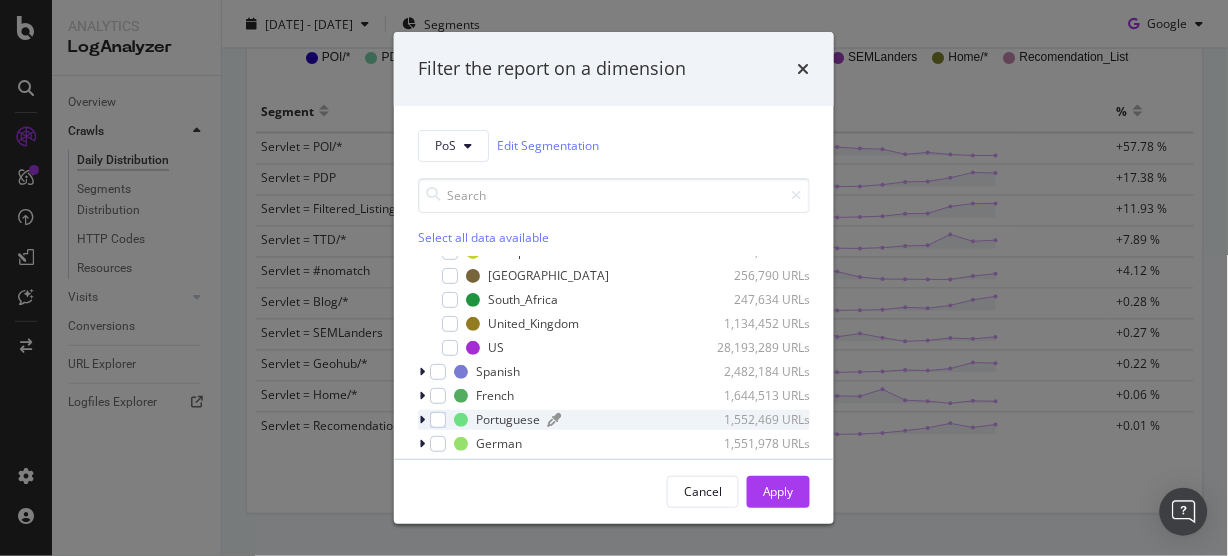 scroll, scrollTop: 208, scrollLeft: 0, axis: vertical 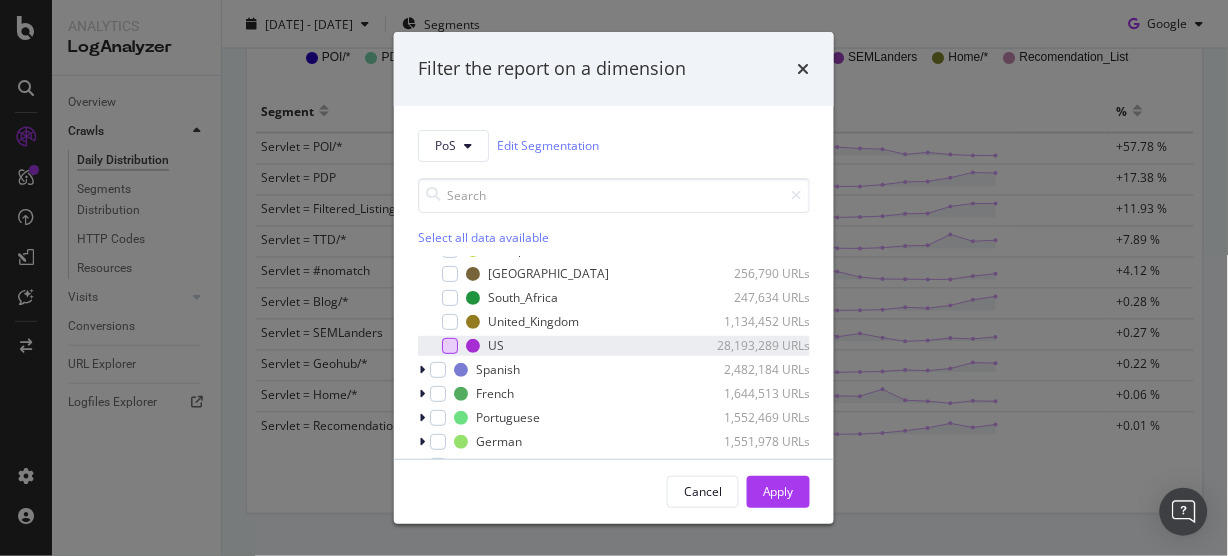 click at bounding box center (450, 346) 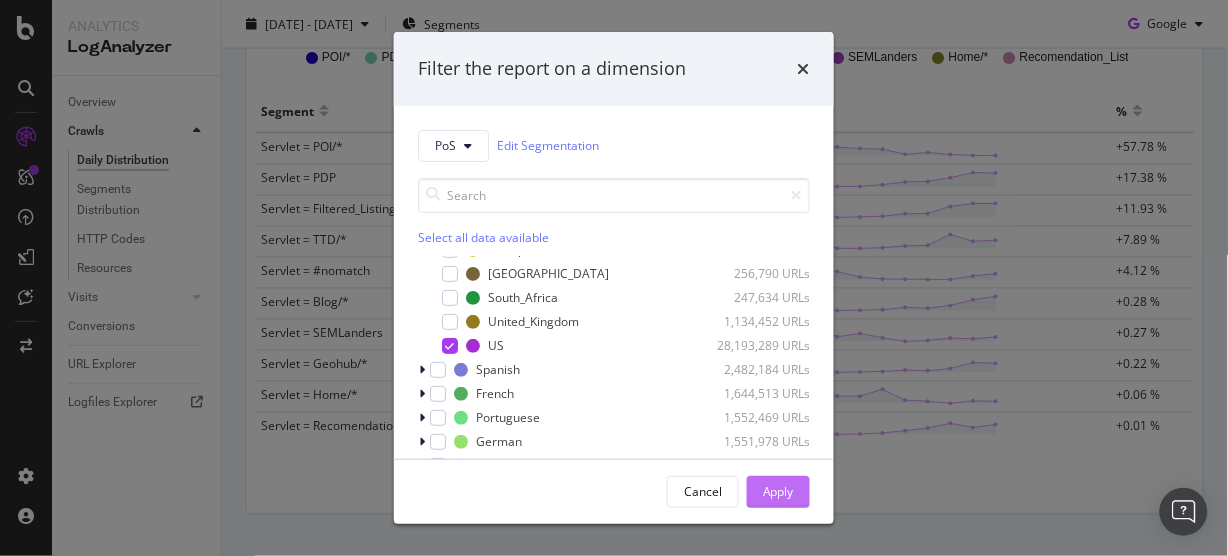 click on "Apply" at bounding box center [778, 491] 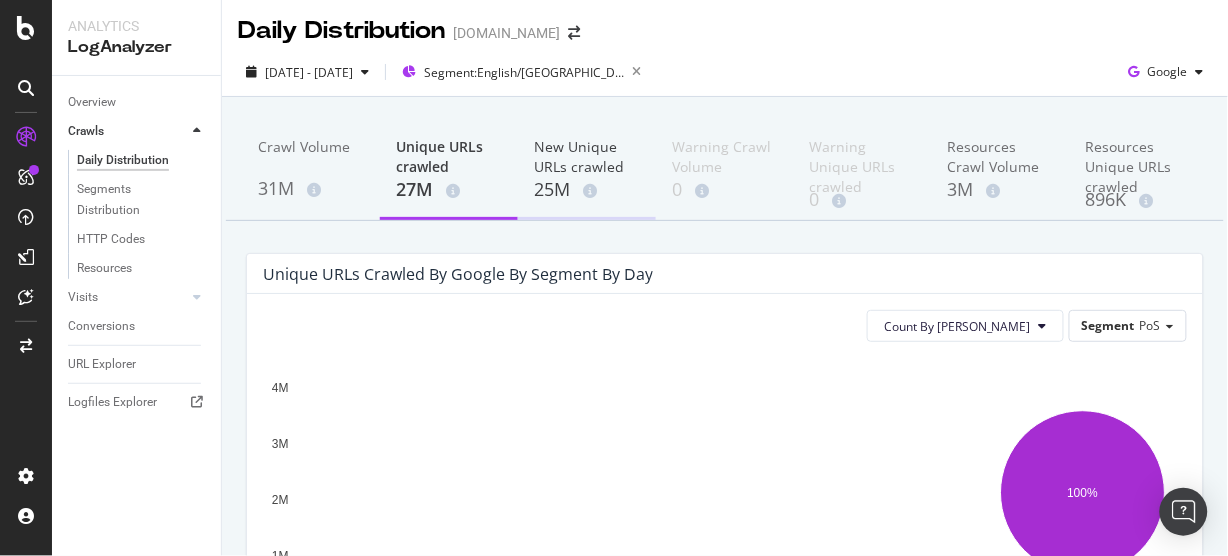 scroll, scrollTop: 0, scrollLeft: 0, axis: both 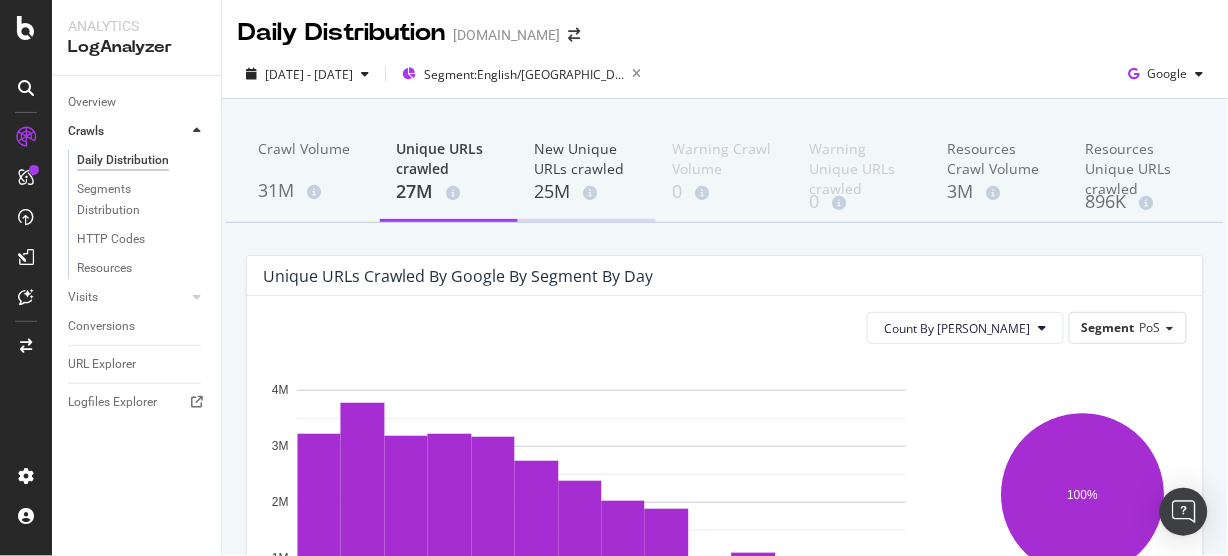 click on "25M" at bounding box center (587, 192) 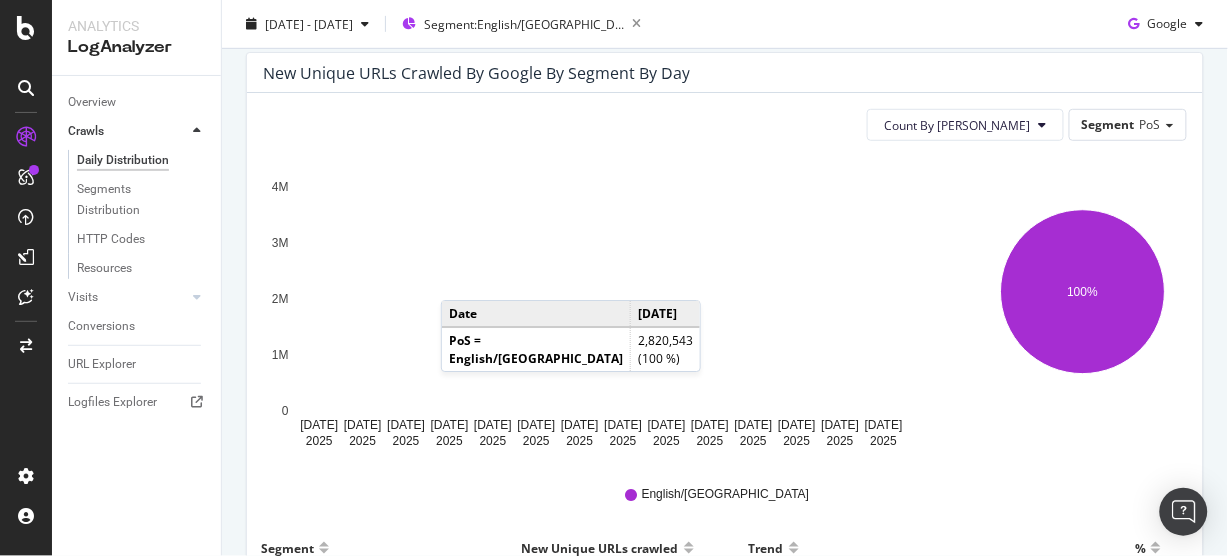 scroll, scrollTop: 195, scrollLeft: 0, axis: vertical 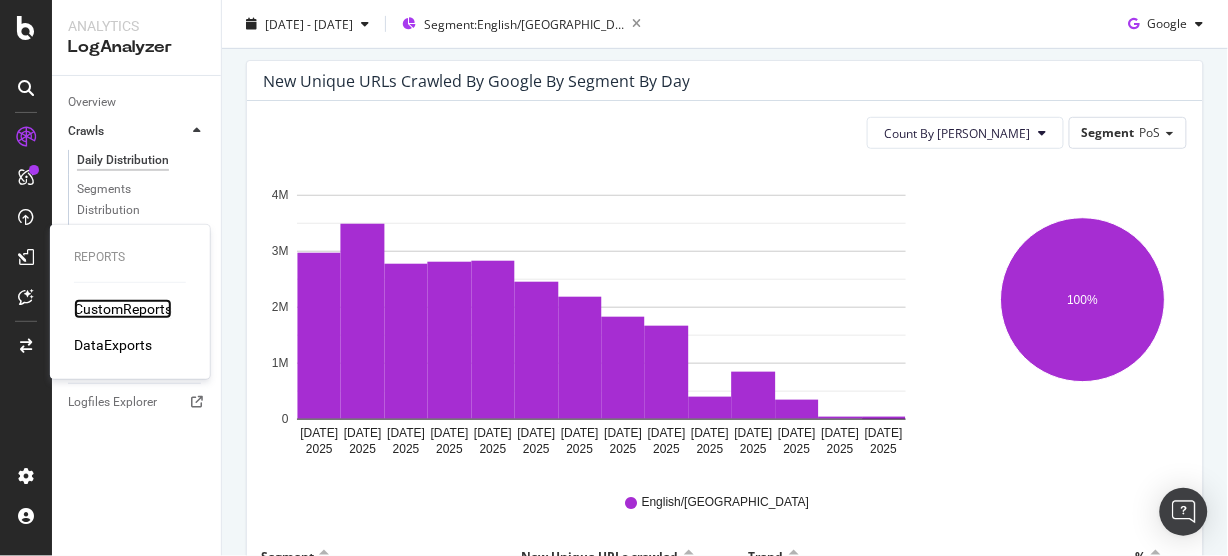 click on "CustomReports" at bounding box center (123, 309) 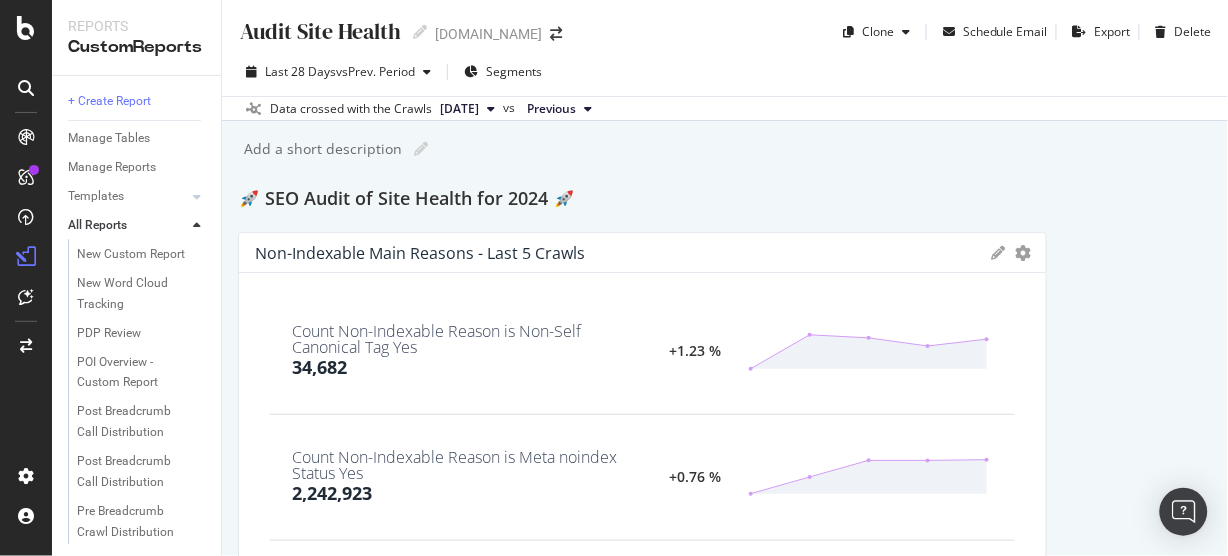 scroll, scrollTop: 533, scrollLeft: 0, axis: vertical 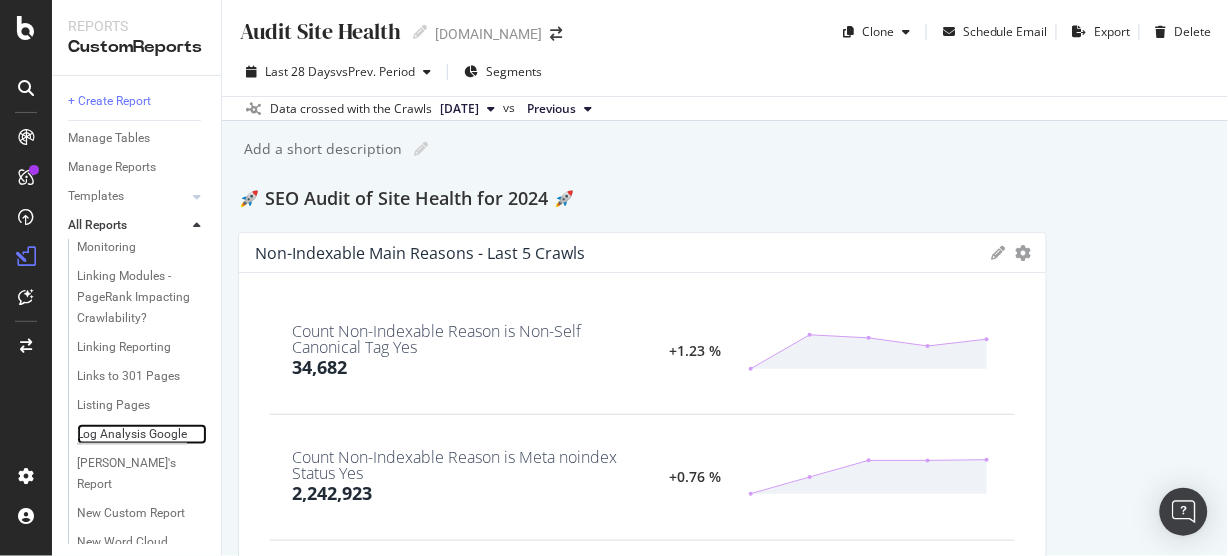 click on "Log Analysis Google" at bounding box center [132, 434] 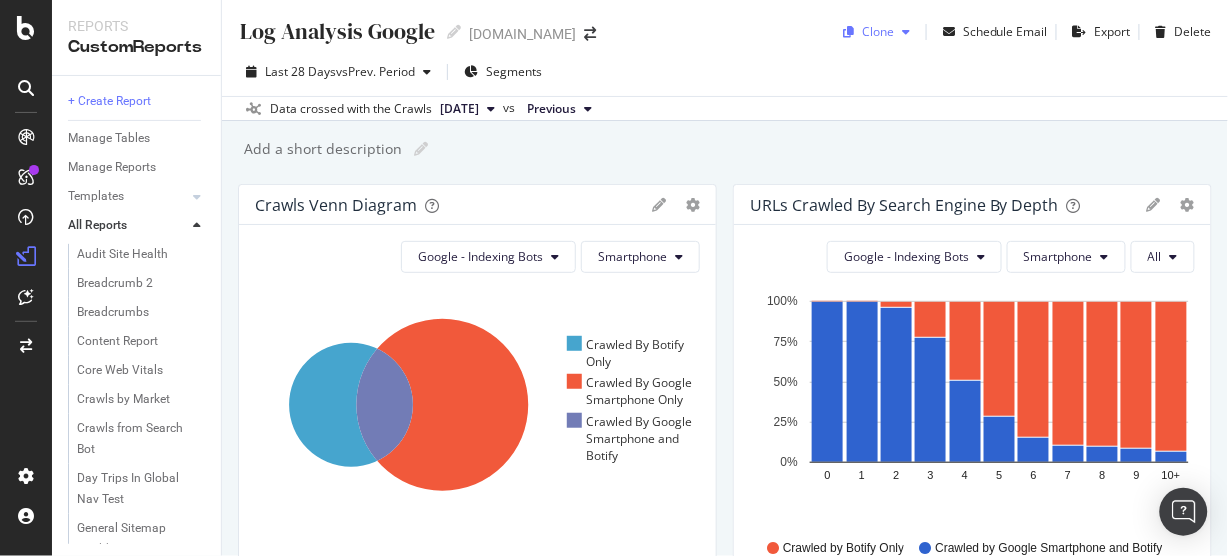 click on "Clone" at bounding box center (878, 31) 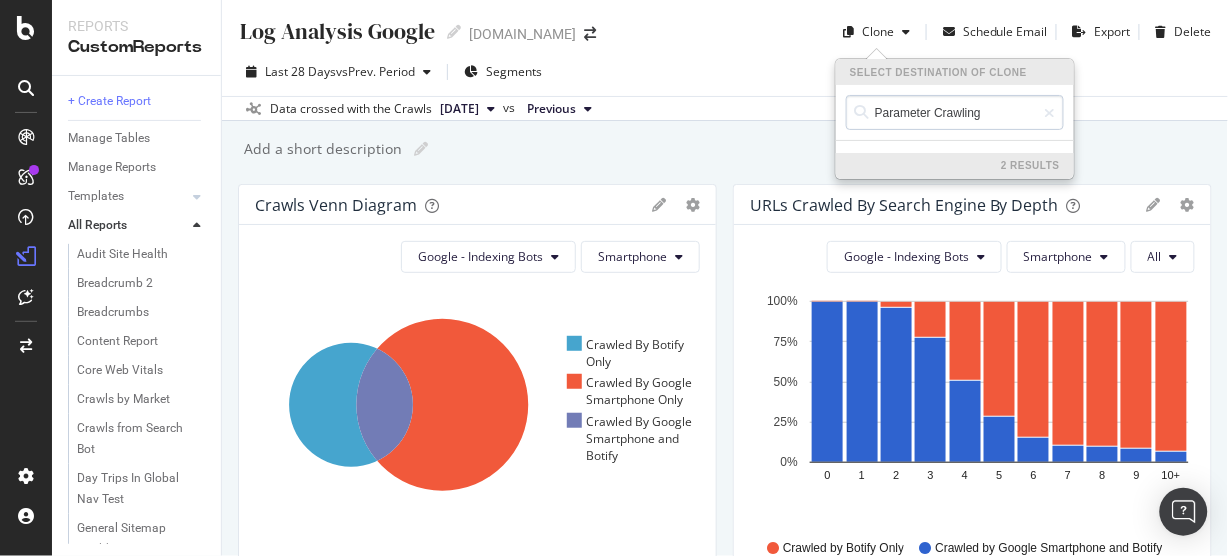 type on "Parameter Crawling" 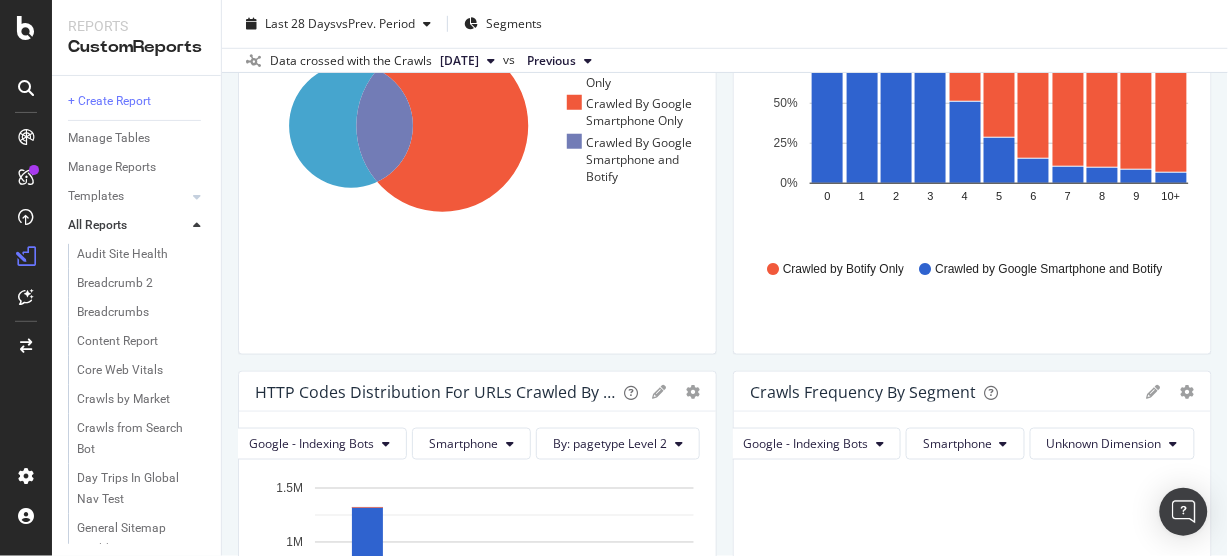 scroll, scrollTop: 57, scrollLeft: 0, axis: vertical 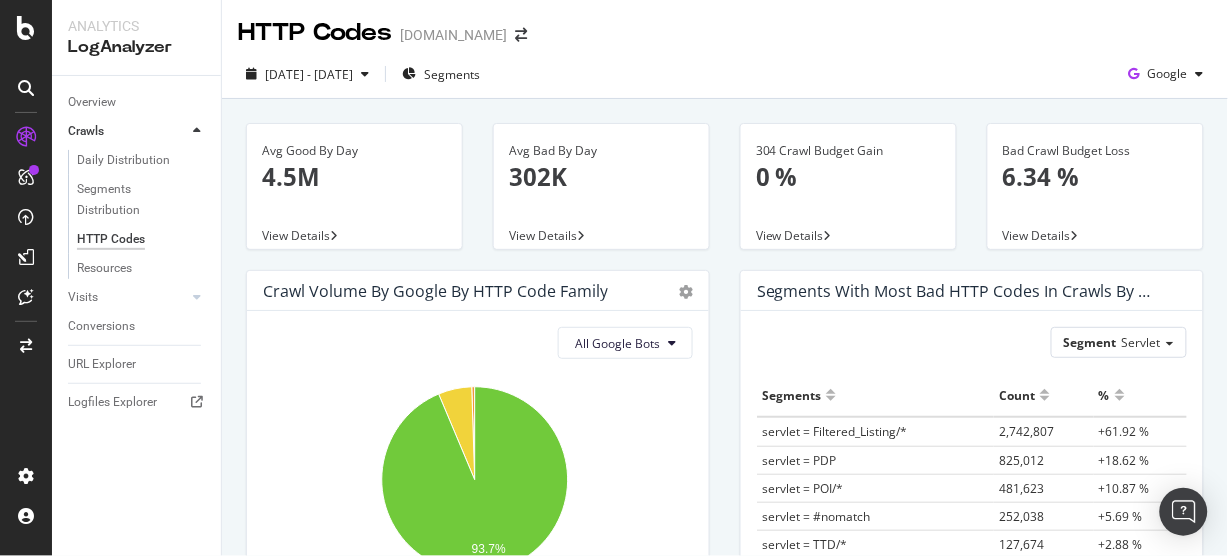 drag, startPoint x: 1027, startPoint y: 238, endPoint x: 1068, endPoint y: 257, distance: 45.188496 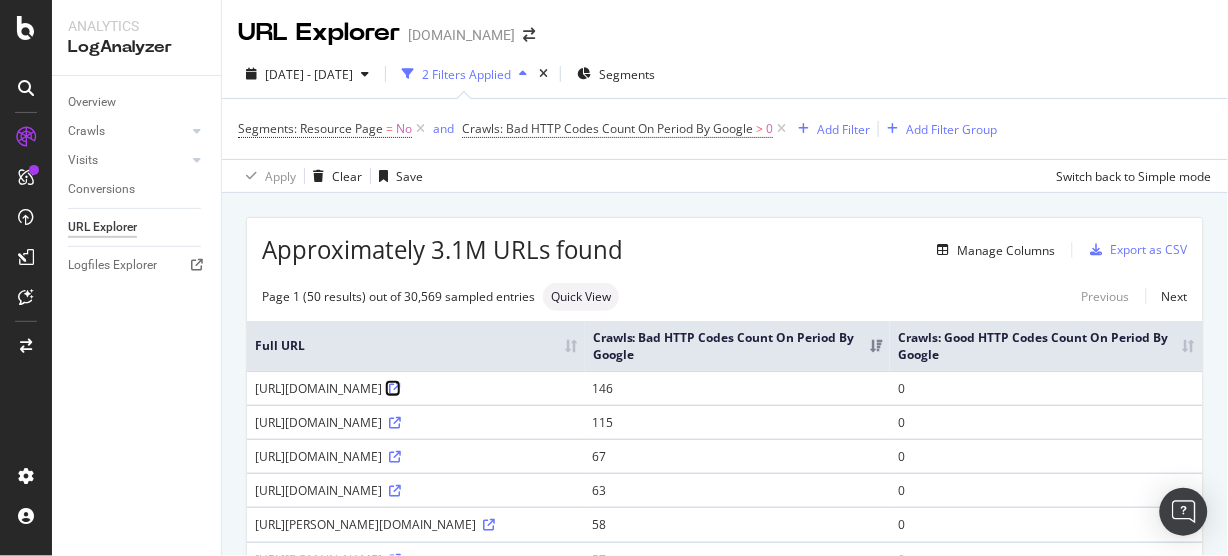 click at bounding box center [395, 389] 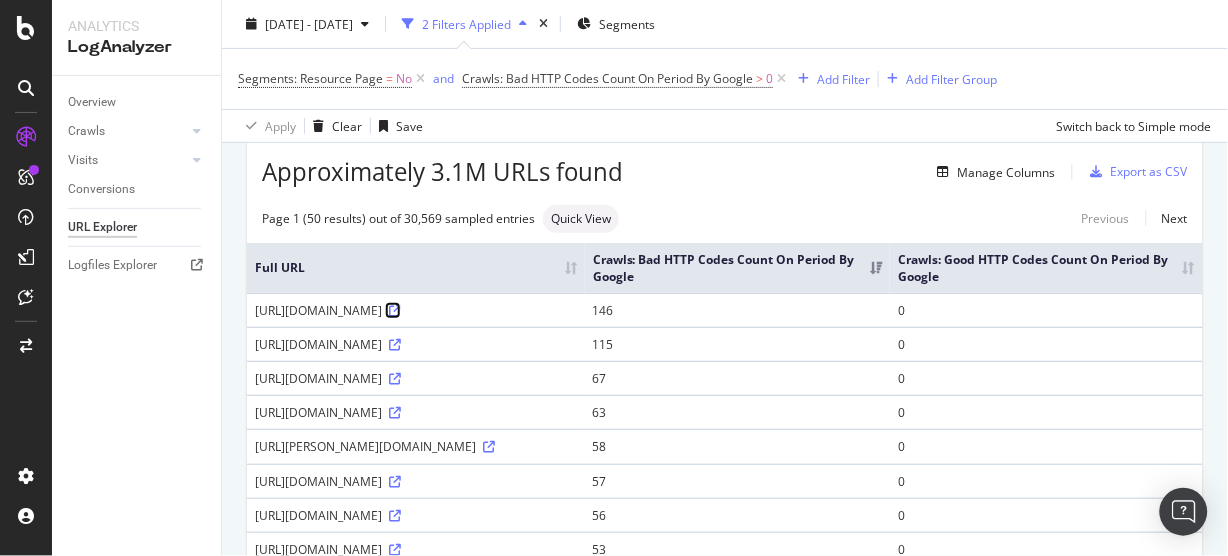 scroll, scrollTop: 0, scrollLeft: 0, axis: both 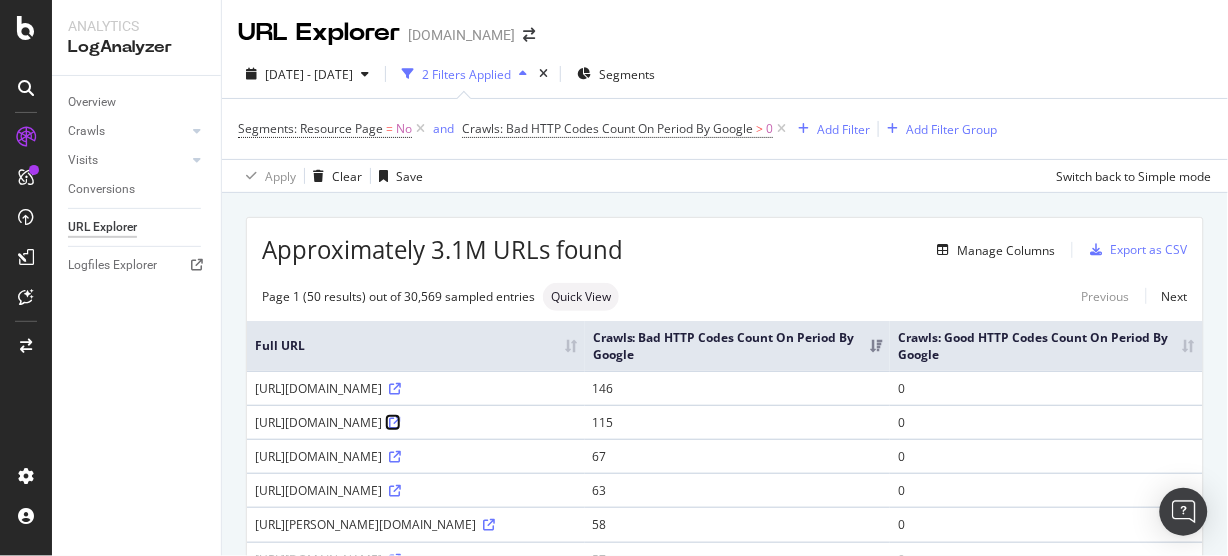 click at bounding box center (395, 423) 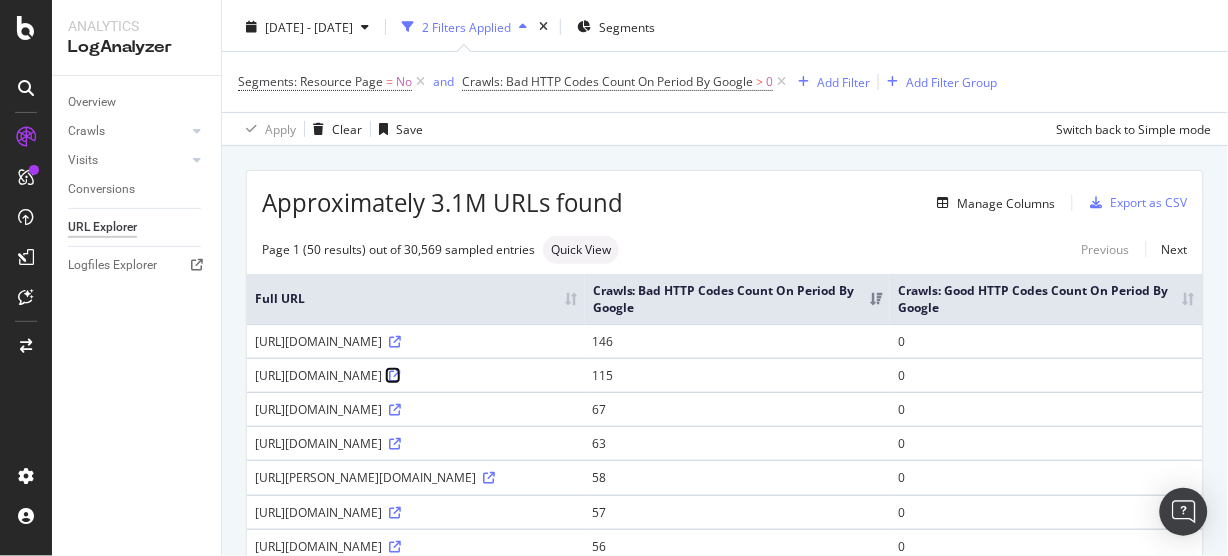 scroll, scrollTop: 0, scrollLeft: 0, axis: both 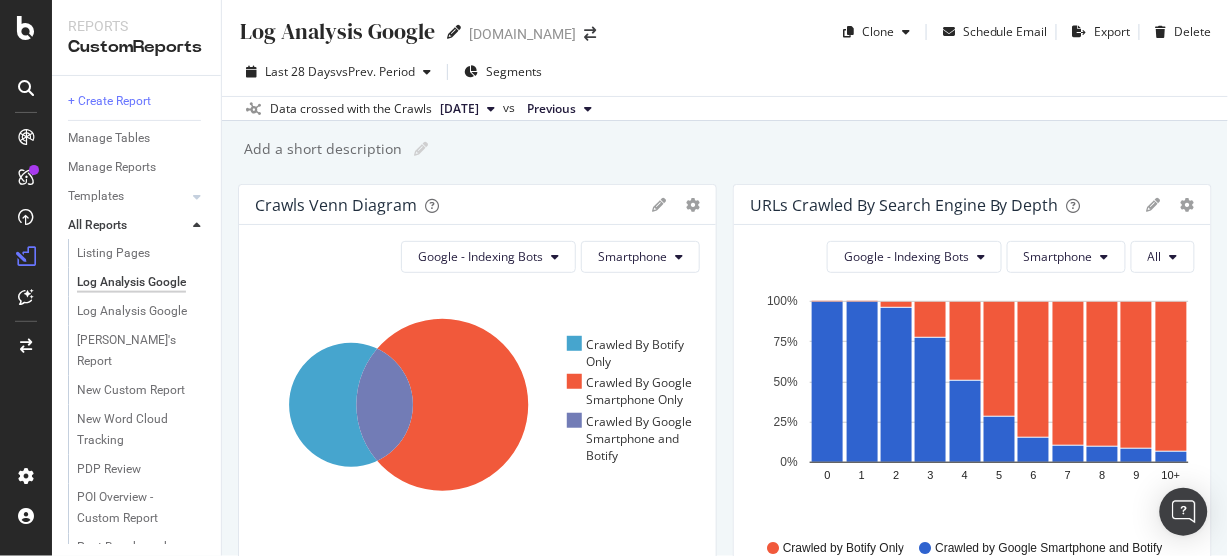 click at bounding box center (454, 32) 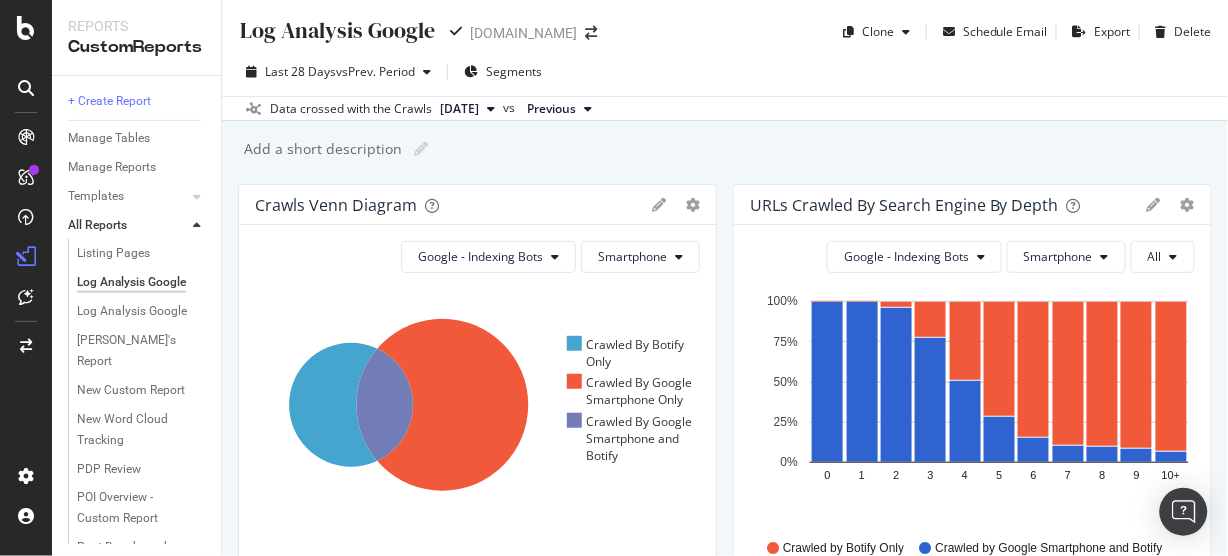 drag, startPoint x: 432, startPoint y: 34, endPoint x: 209, endPoint y: 32, distance: 223.00897 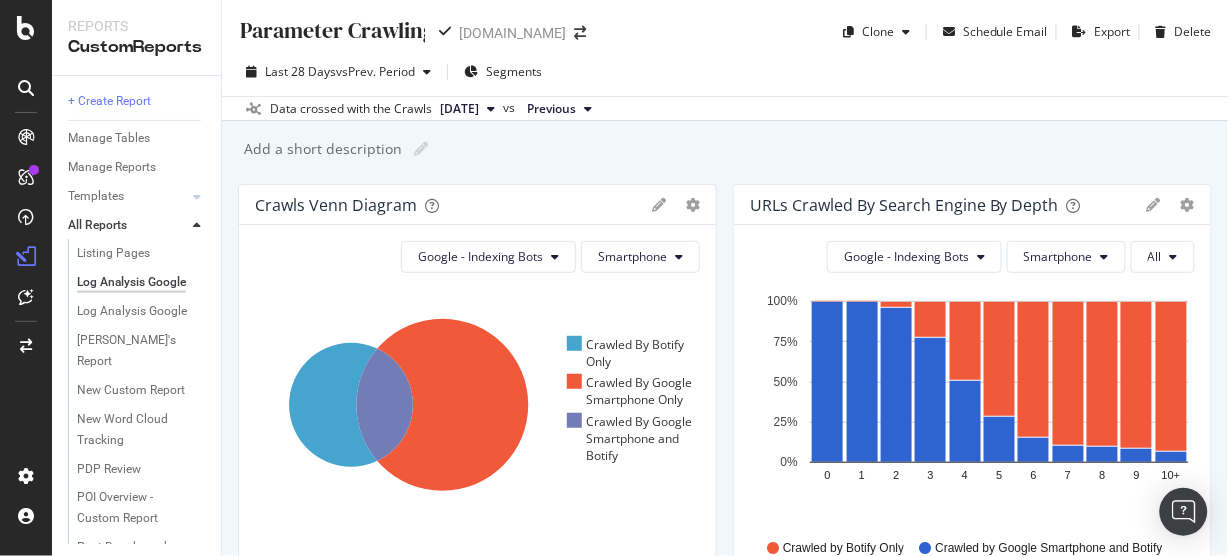 type on "Parameter Crawling" 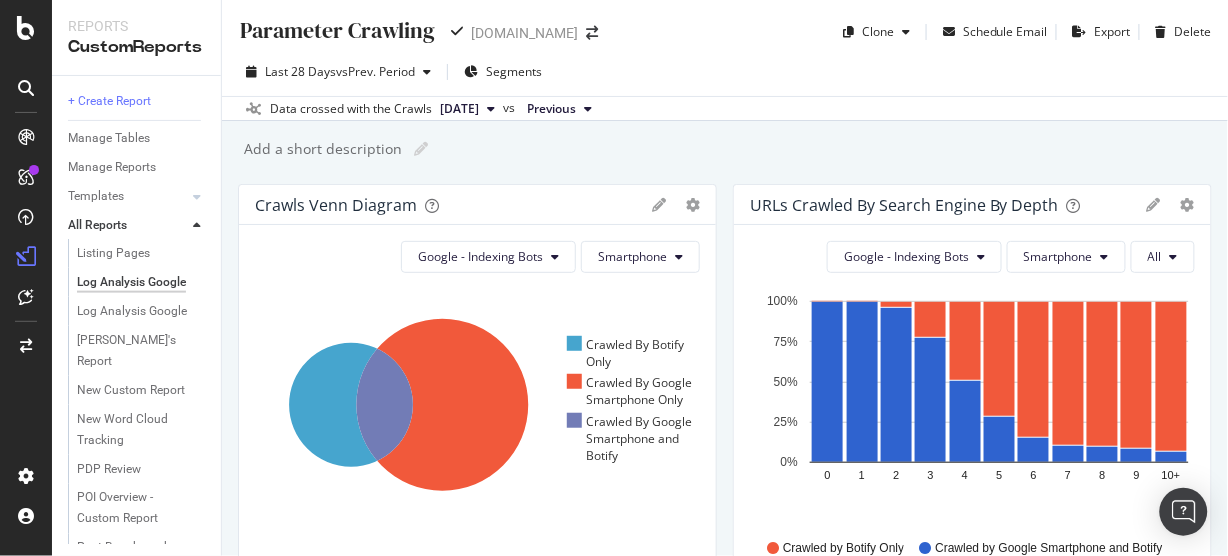 click on "Parameter Crawling Parameter Crawling [DOMAIN_NAME] Clone Schedule Email Export Delete" at bounding box center [725, 24] 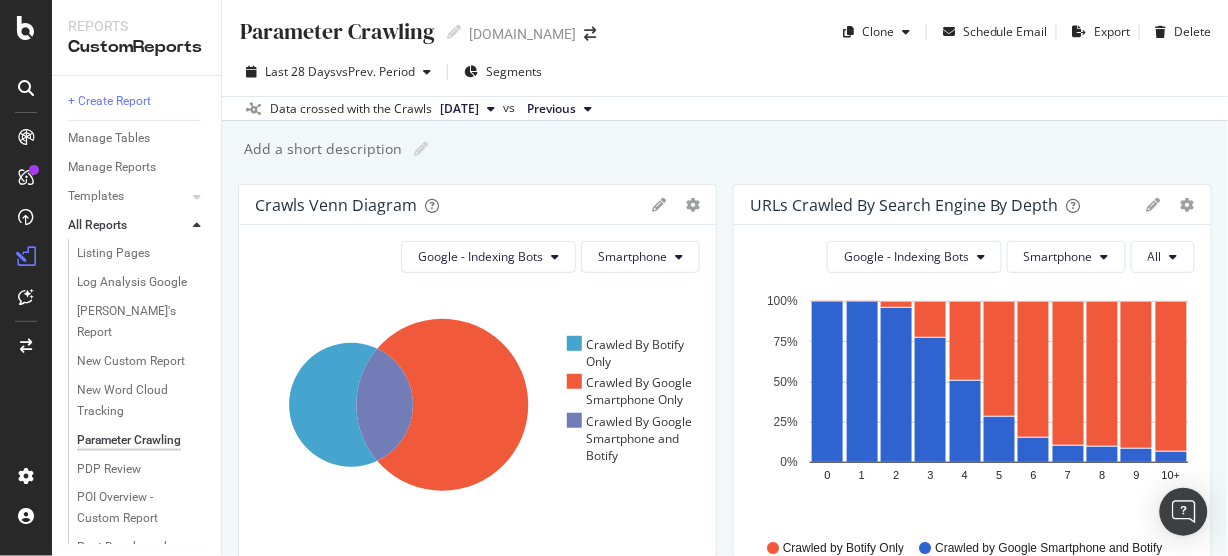 click at bounding box center [659, 205] 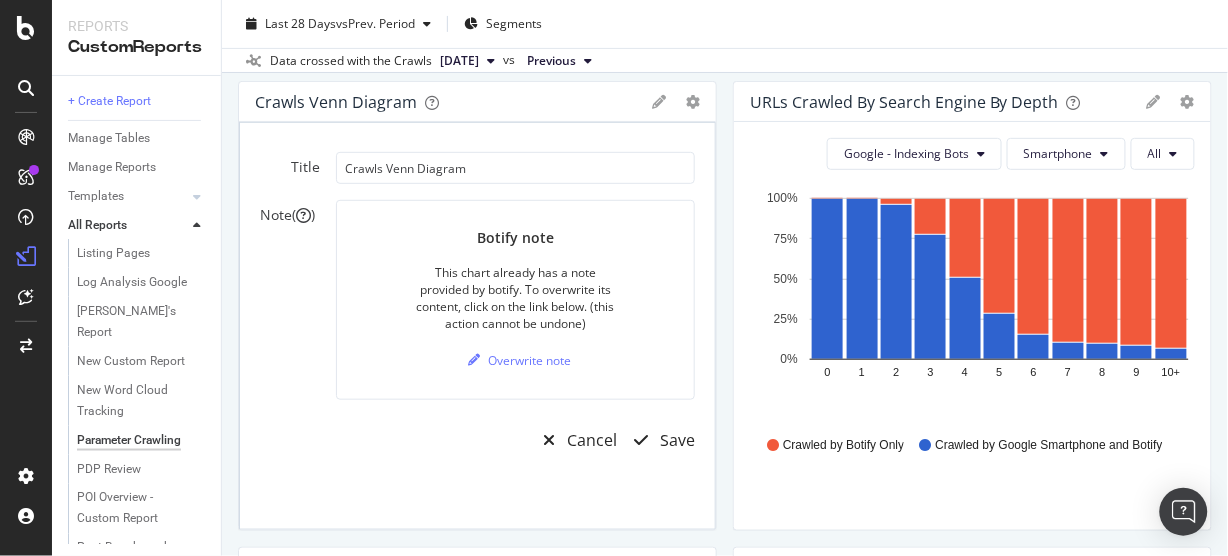 scroll, scrollTop: 106, scrollLeft: 0, axis: vertical 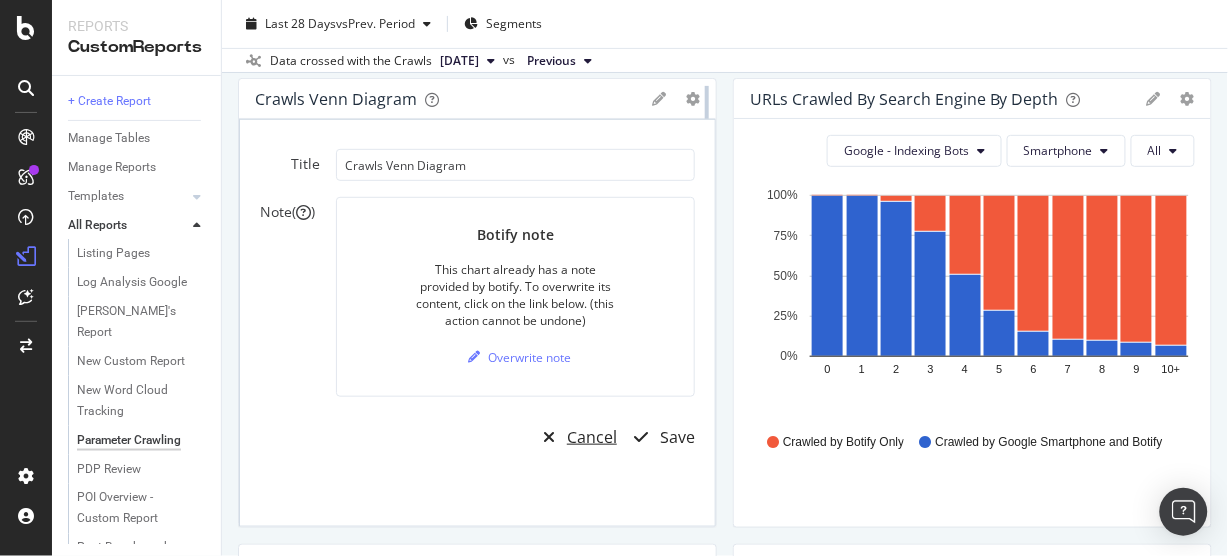 drag, startPoint x: 597, startPoint y: 437, endPoint x: 710, endPoint y: 111, distance: 345.029 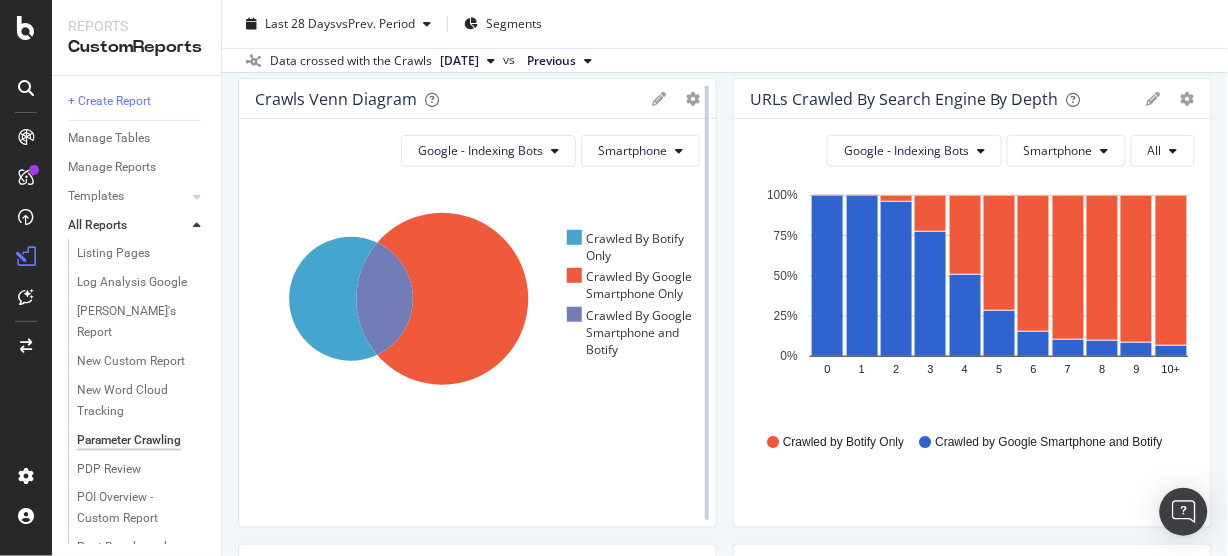 click at bounding box center (707, 303) 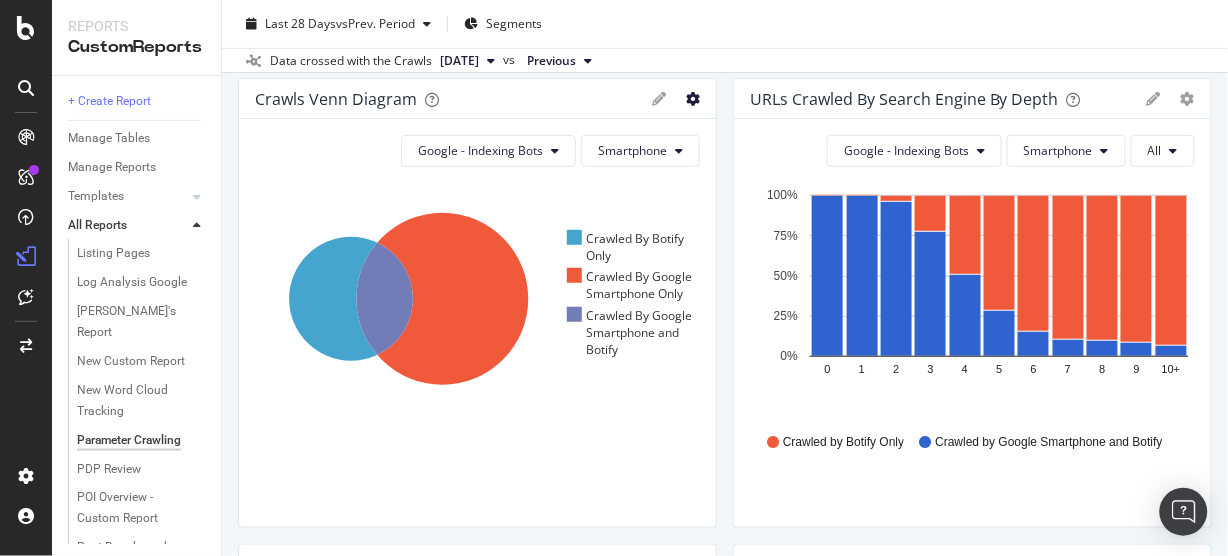 click at bounding box center (693, 99) 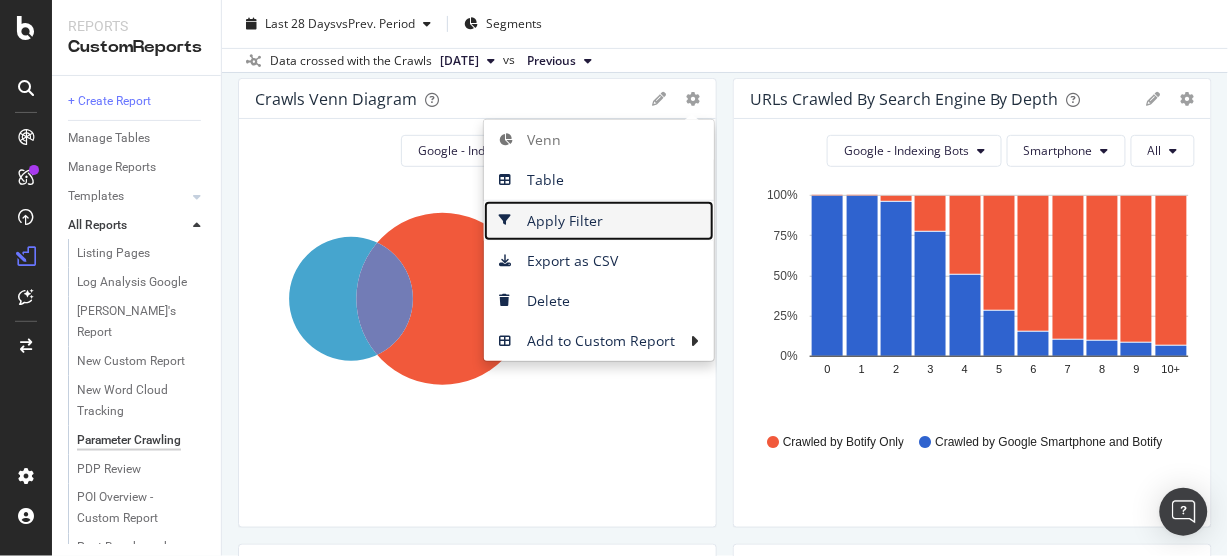 click on "Apply Filter" at bounding box center [599, 221] 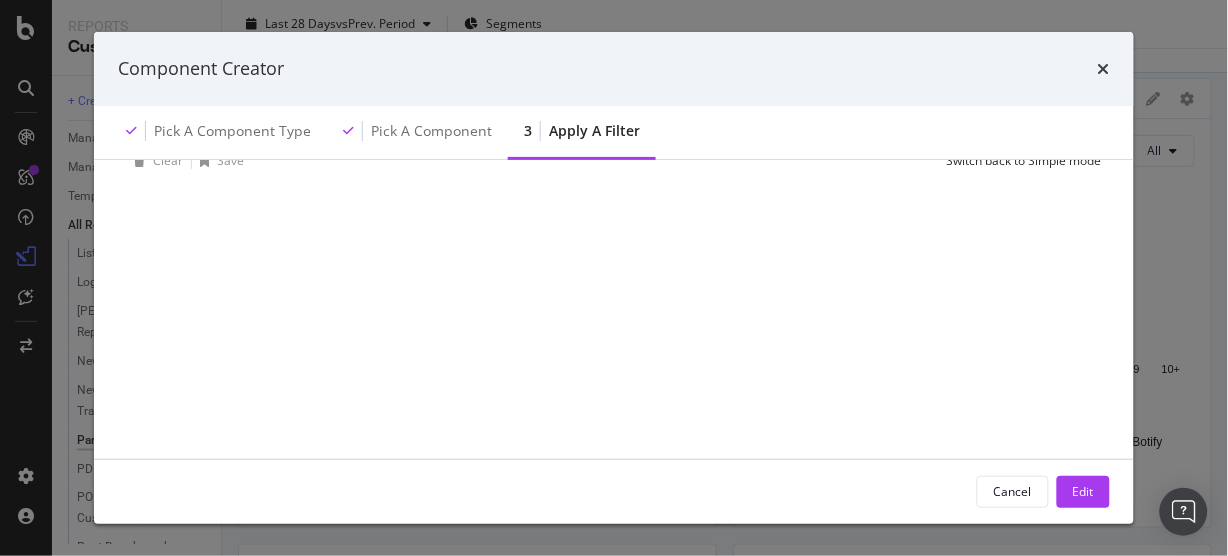 scroll, scrollTop: 0, scrollLeft: 0, axis: both 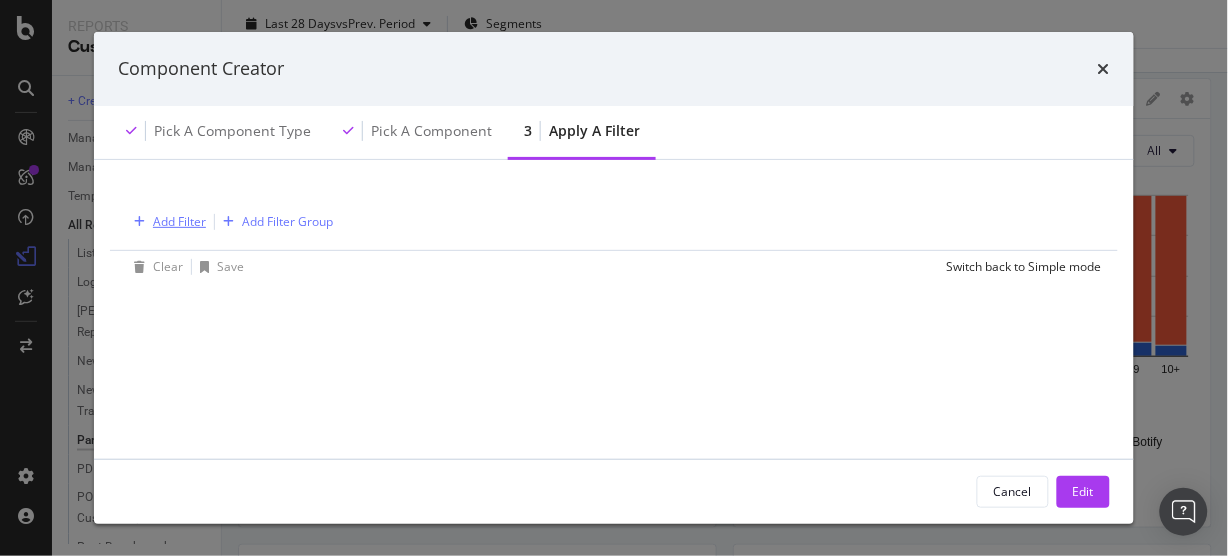 click on "Add Filter" at bounding box center (179, 221) 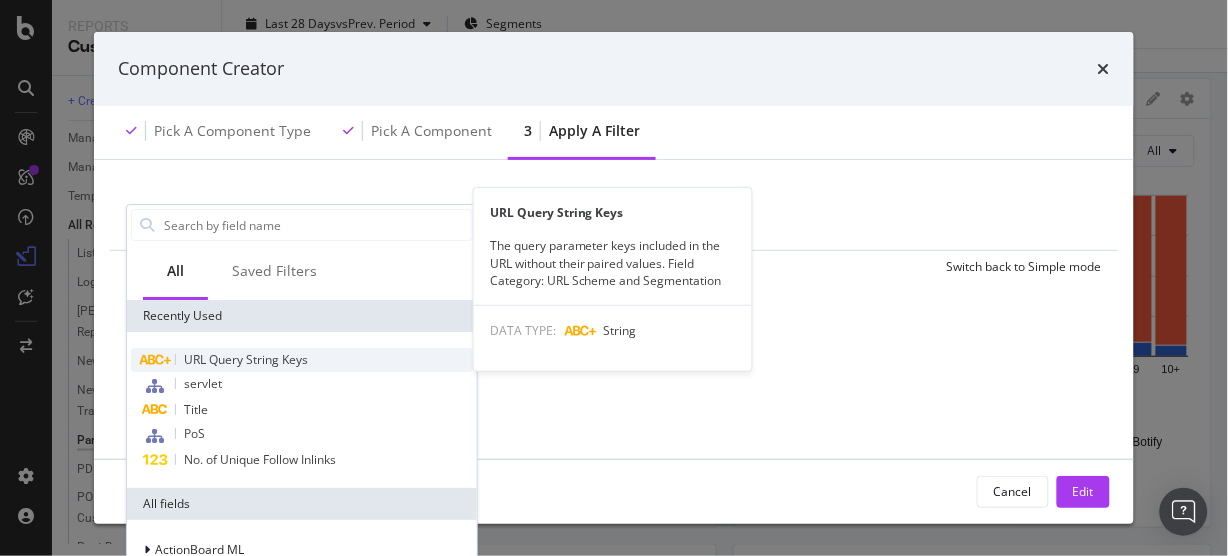 click on "URL Query String Keys" at bounding box center [246, 359] 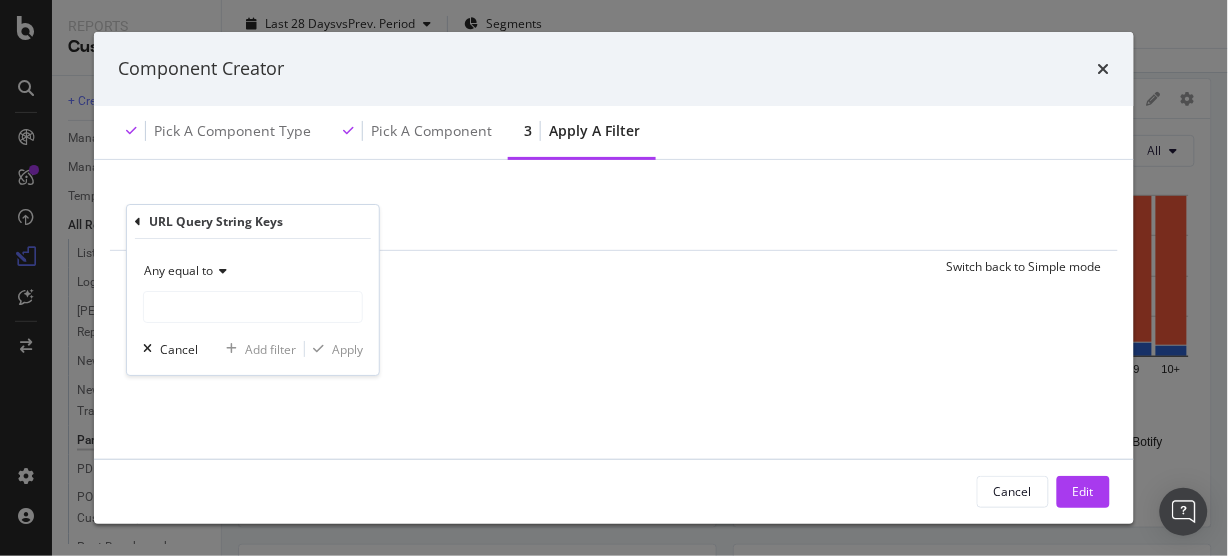 click on "Any equal to" at bounding box center [178, 270] 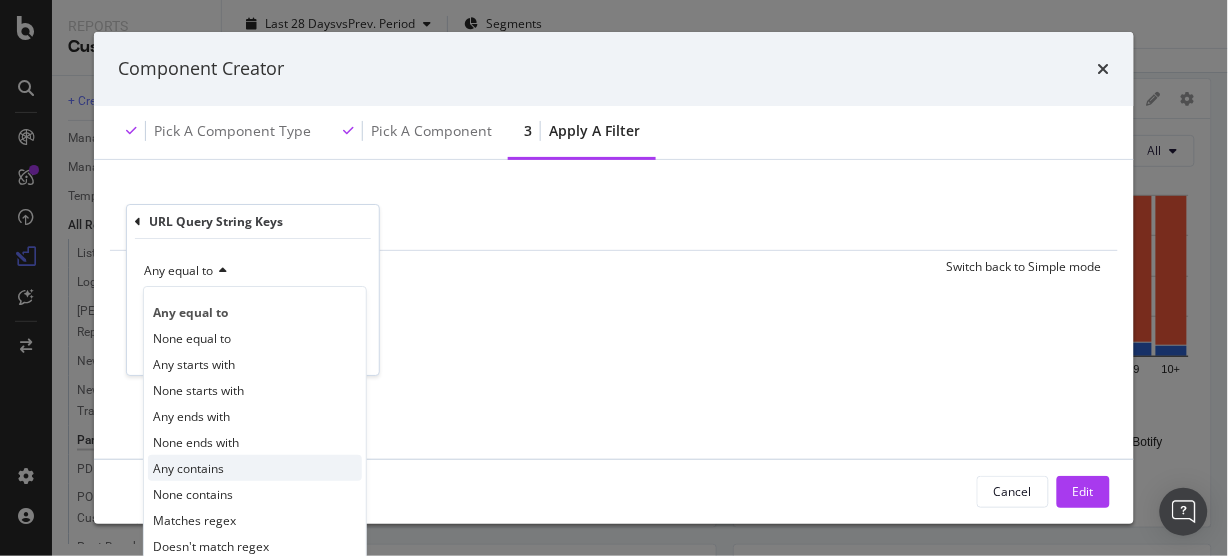 click on "Any contains" at bounding box center [188, 468] 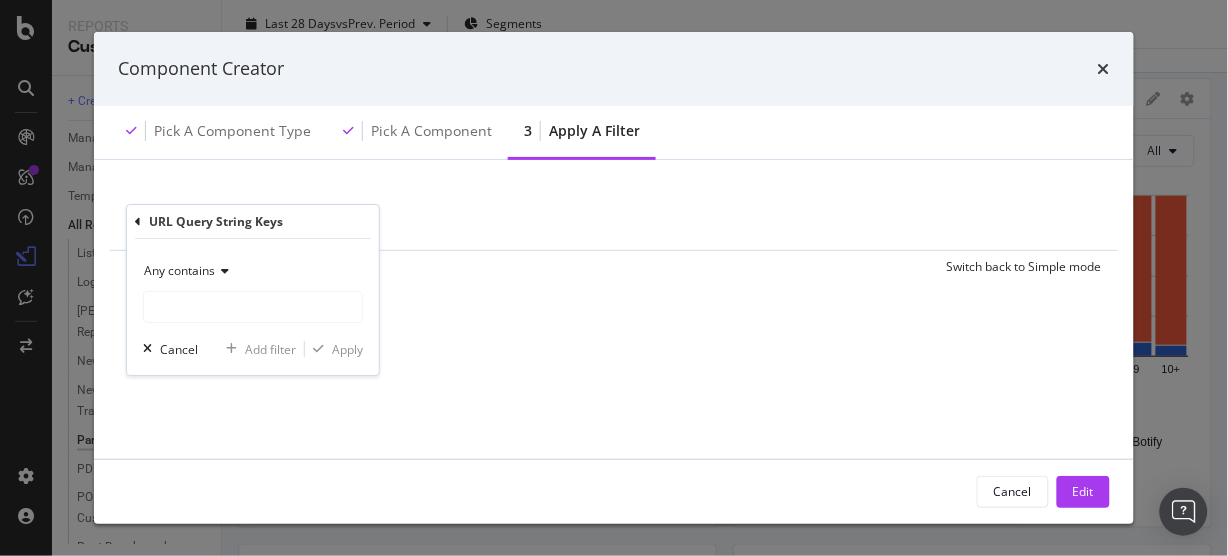 click at bounding box center [222, 271] 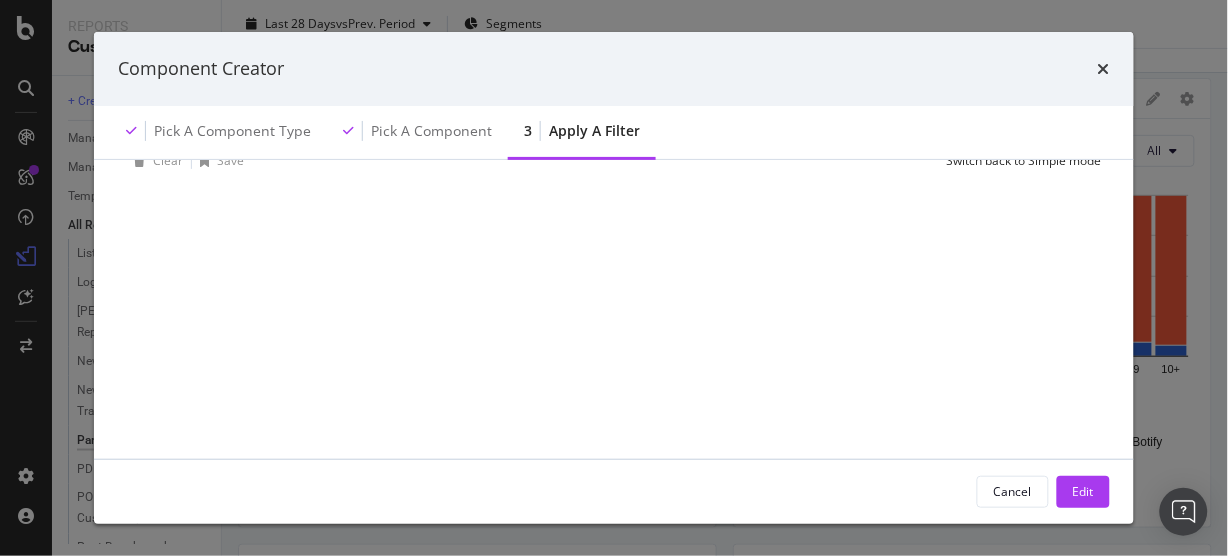 scroll, scrollTop: 0, scrollLeft: 0, axis: both 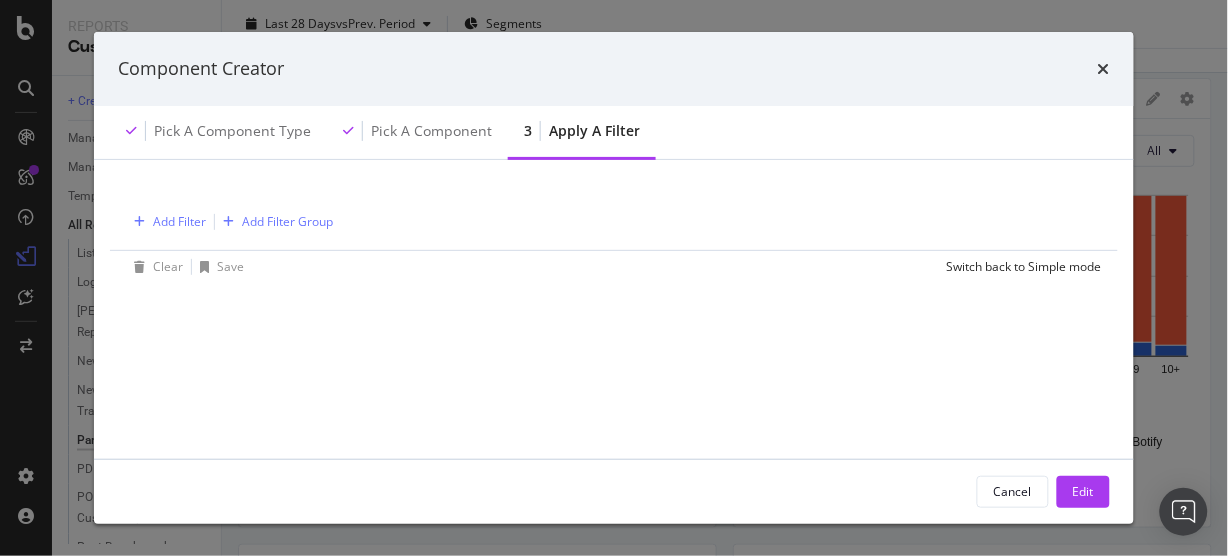 drag, startPoint x: 460, startPoint y: 55, endPoint x: 467, endPoint y: 36, distance: 20.248457 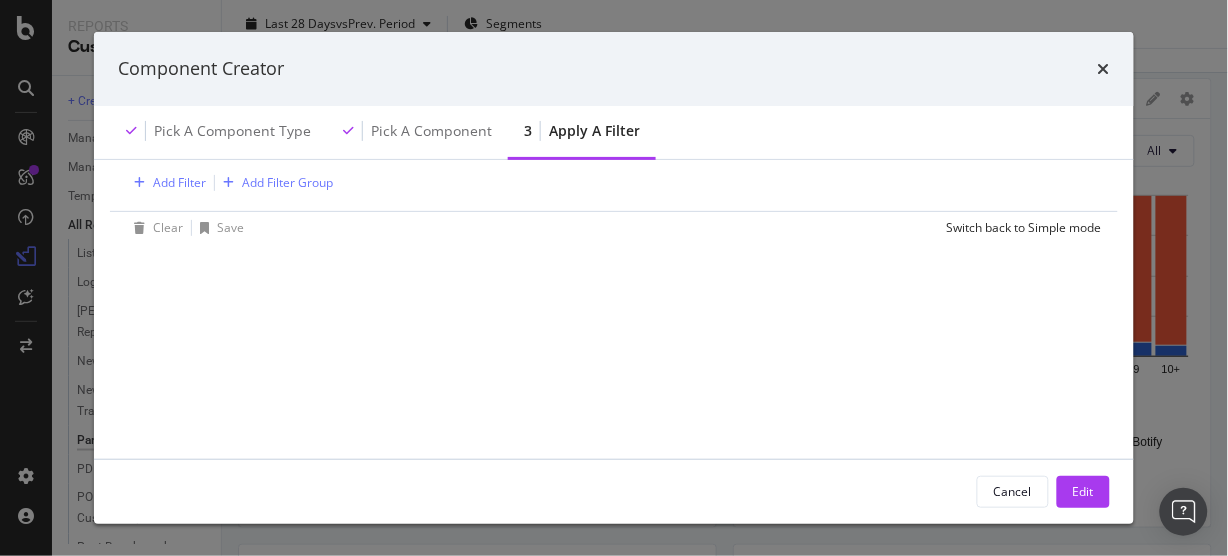 scroll, scrollTop: 41, scrollLeft: 0, axis: vertical 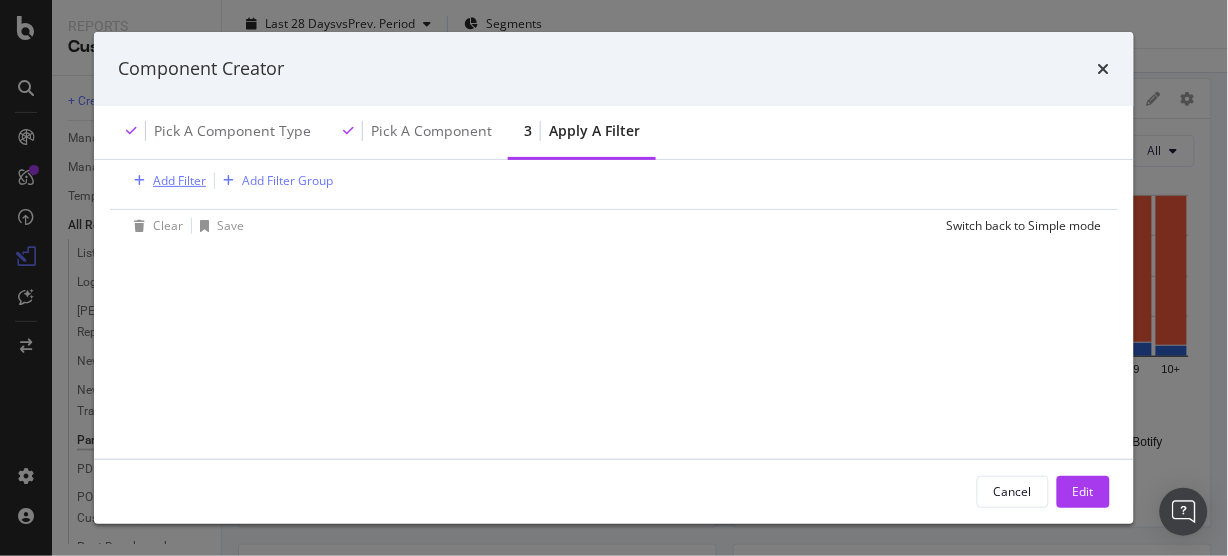 click on "Add Filter" at bounding box center (179, 180) 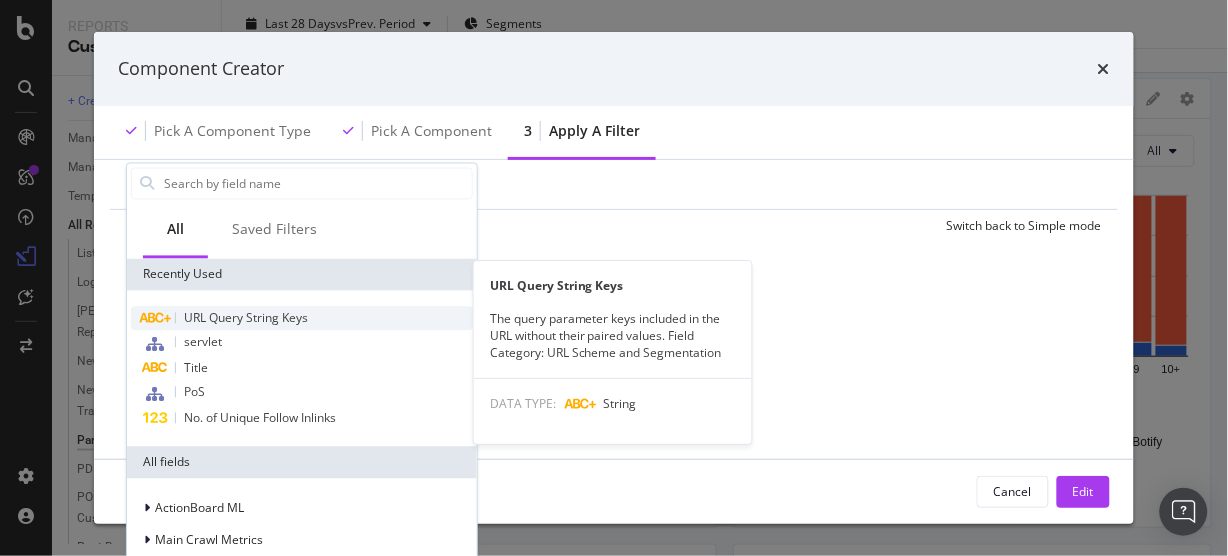 scroll, scrollTop: 0, scrollLeft: 0, axis: both 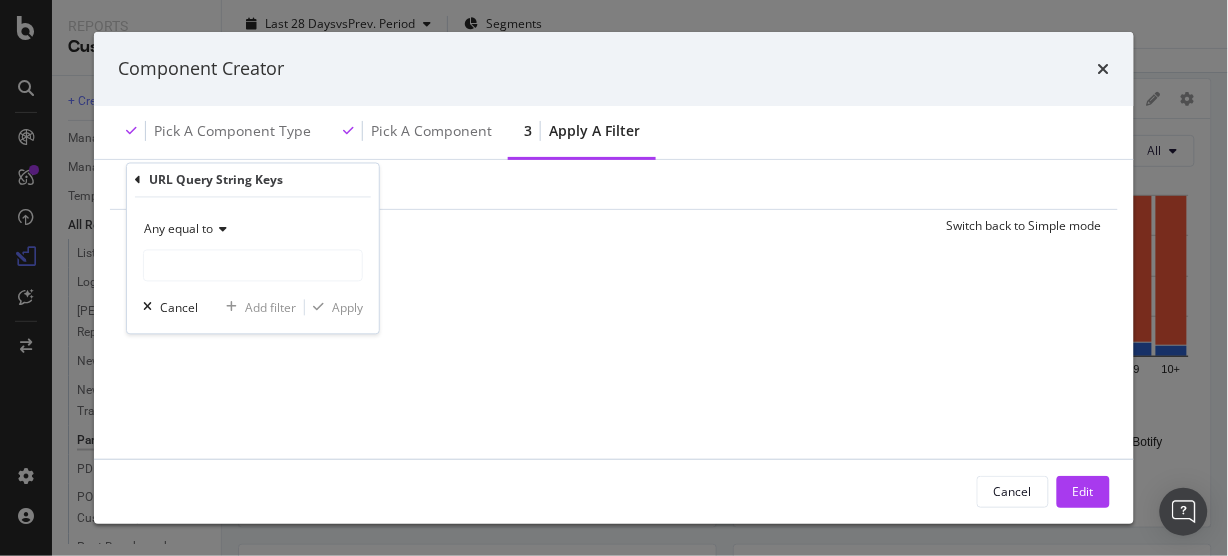 click at bounding box center [220, 230] 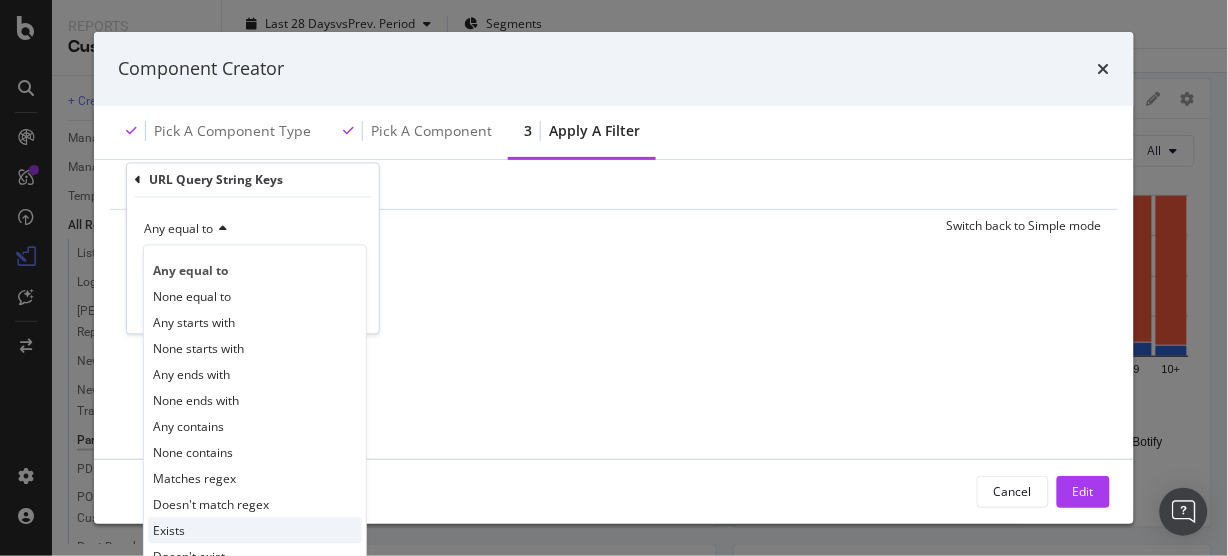 click on "Exists" at bounding box center (169, 530) 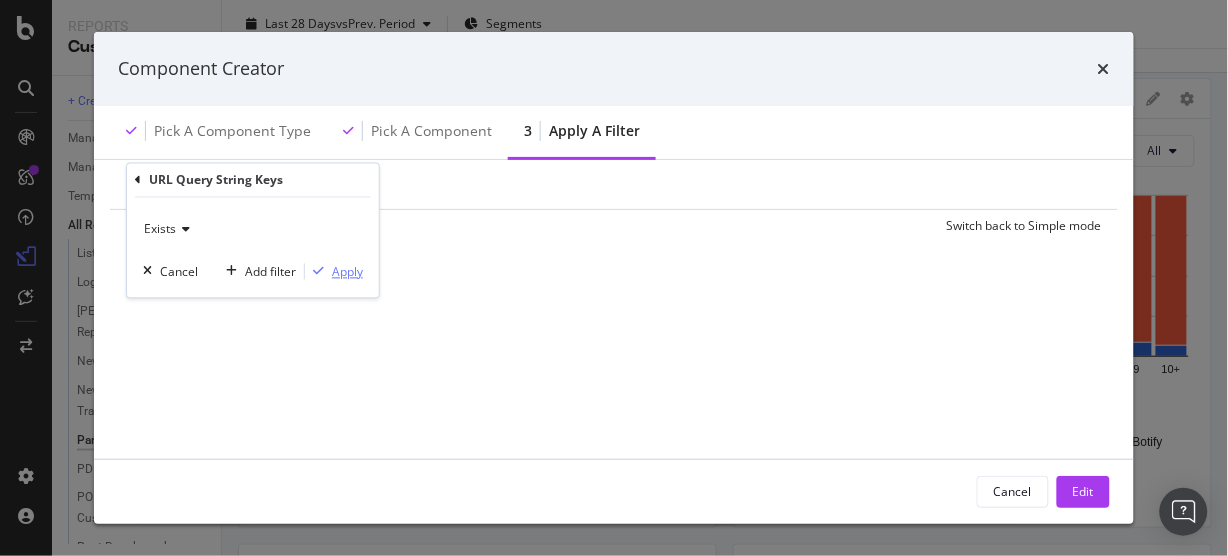 click on "Apply" at bounding box center [347, 271] 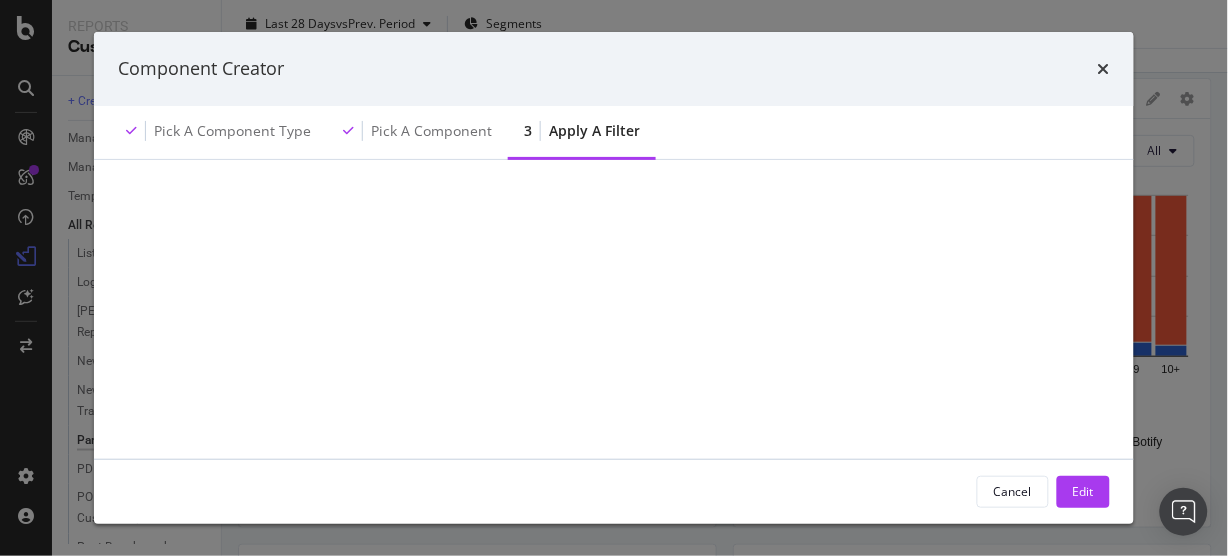 scroll, scrollTop: 0, scrollLeft: 0, axis: both 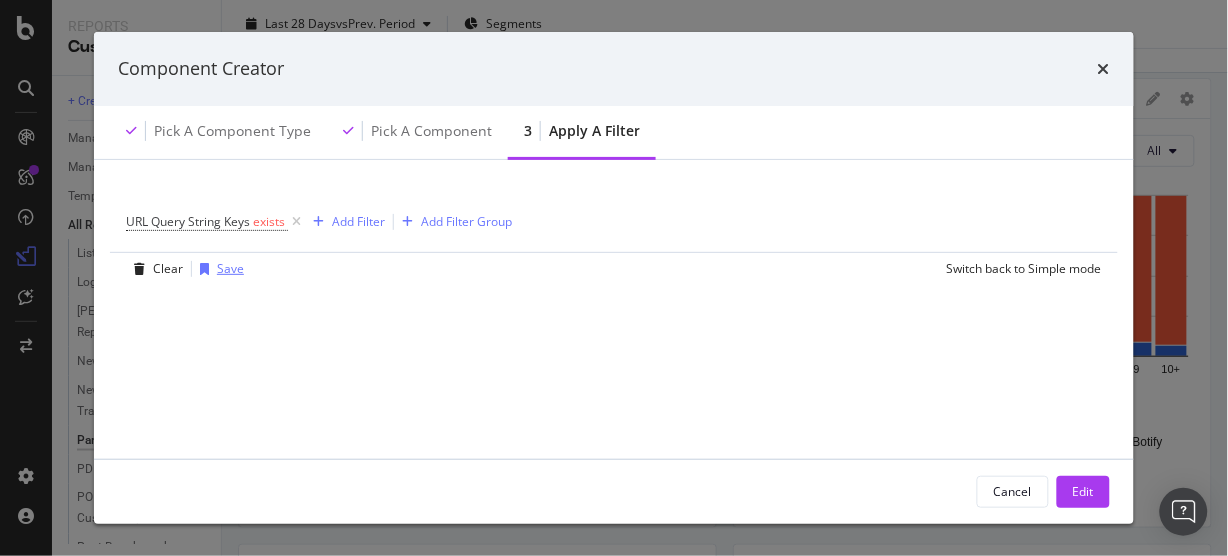 click on "Save" at bounding box center [230, 268] 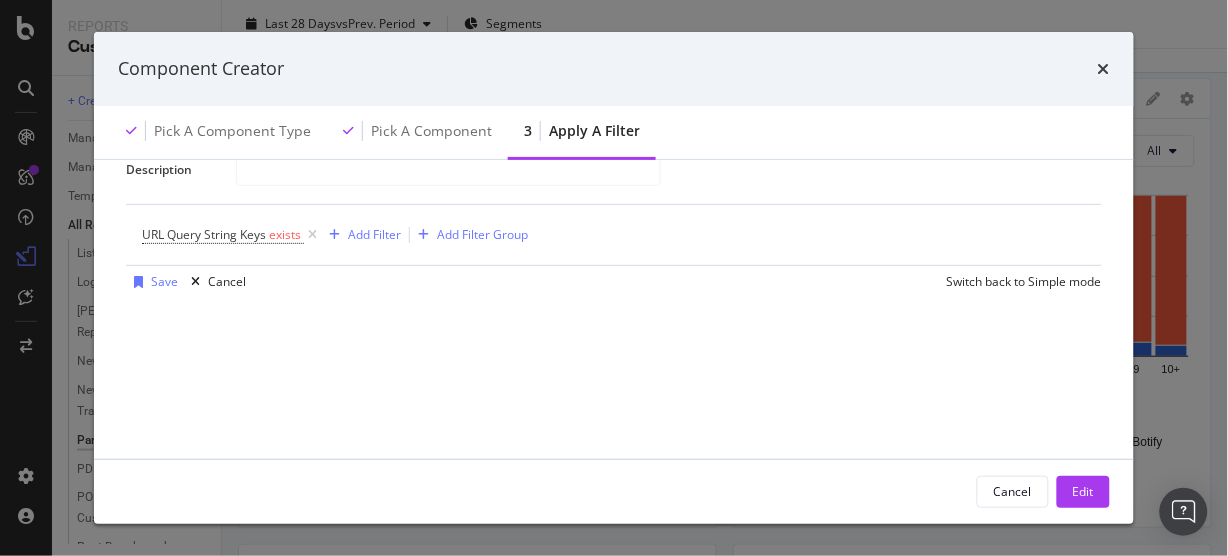 scroll, scrollTop: 0, scrollLeft: 0, axis: both 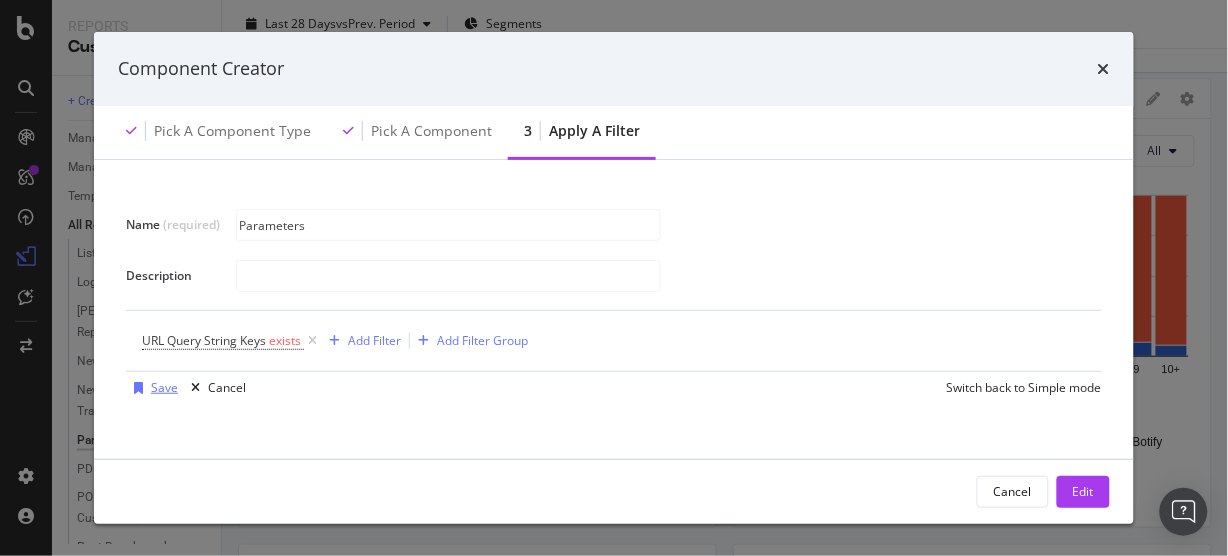 type on "Parameters" 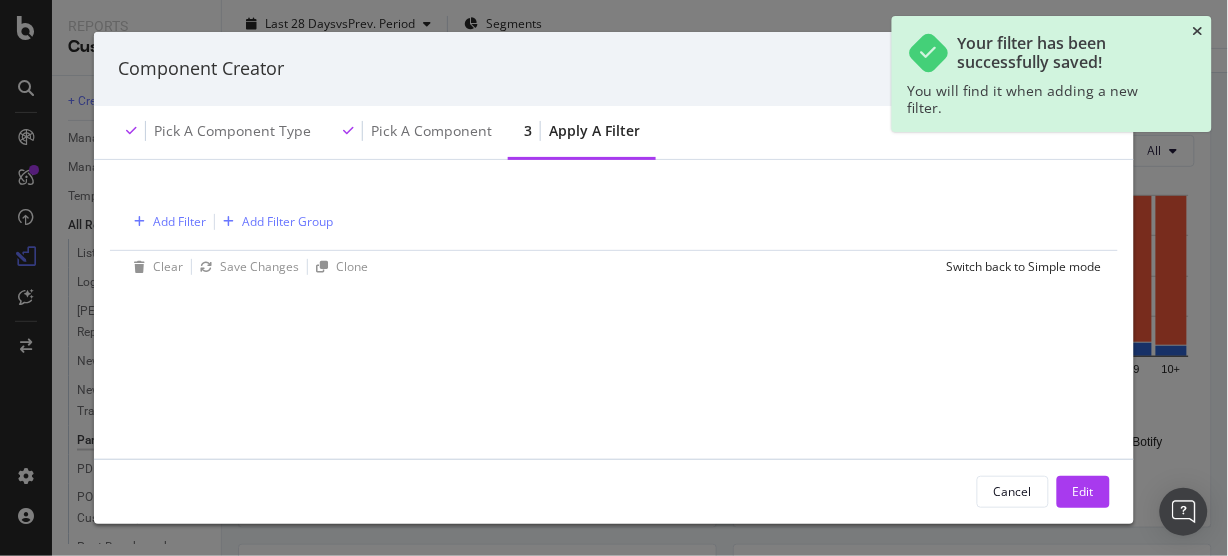 click at bounding box center (1198, 31) 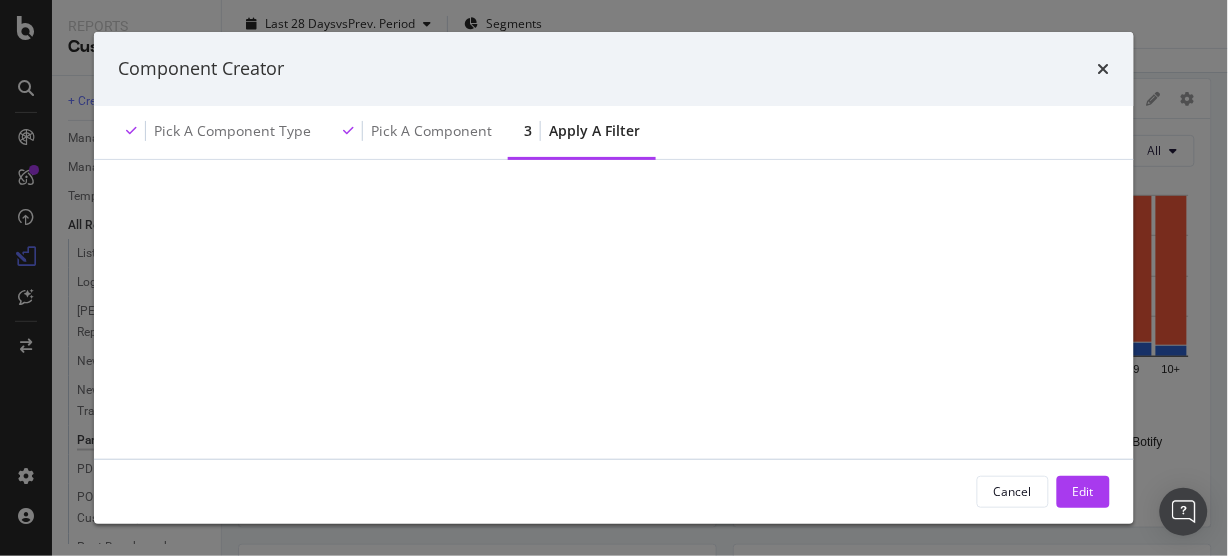 scroll, scrollTop: 213, scrollLeft: 0, axis: vertical 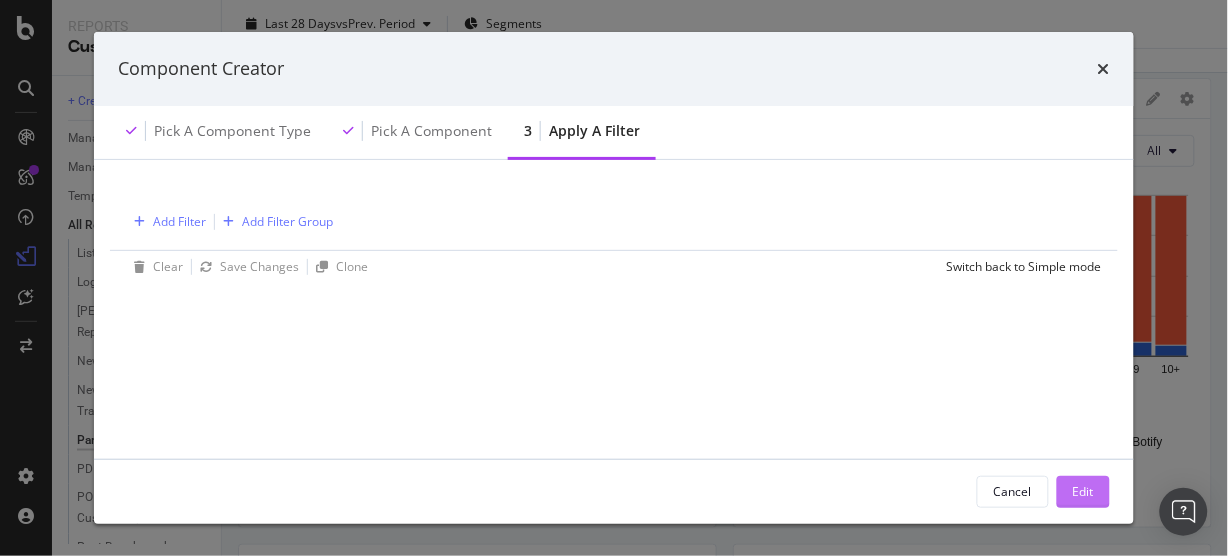 click on "Edit" at bounding box center (1083, 492) 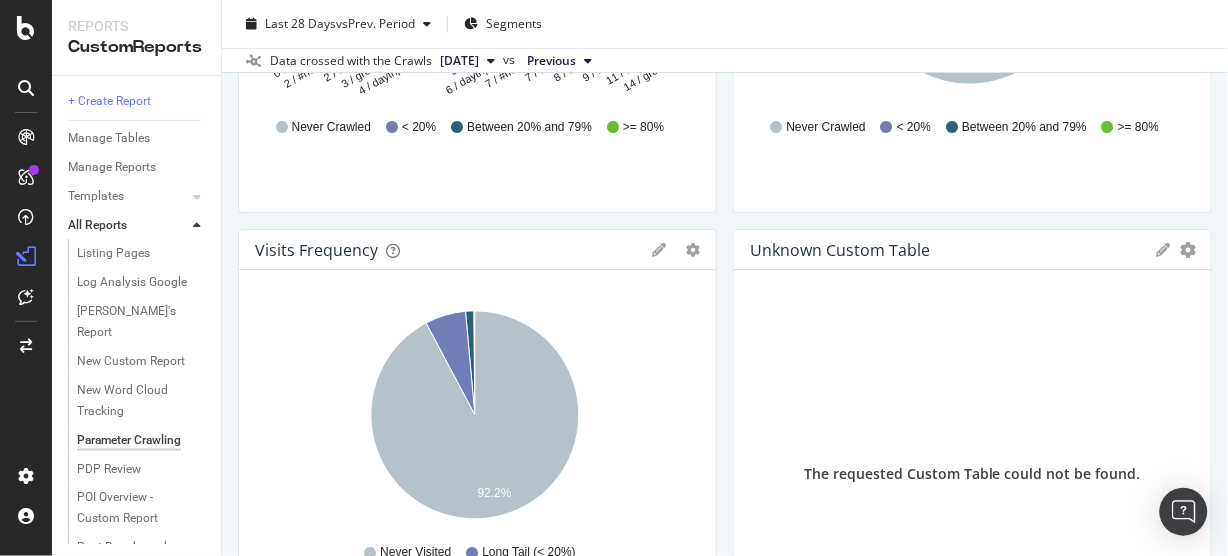 scroll, scrollTop: 1337, scrollLeft: 0, axis: vertical 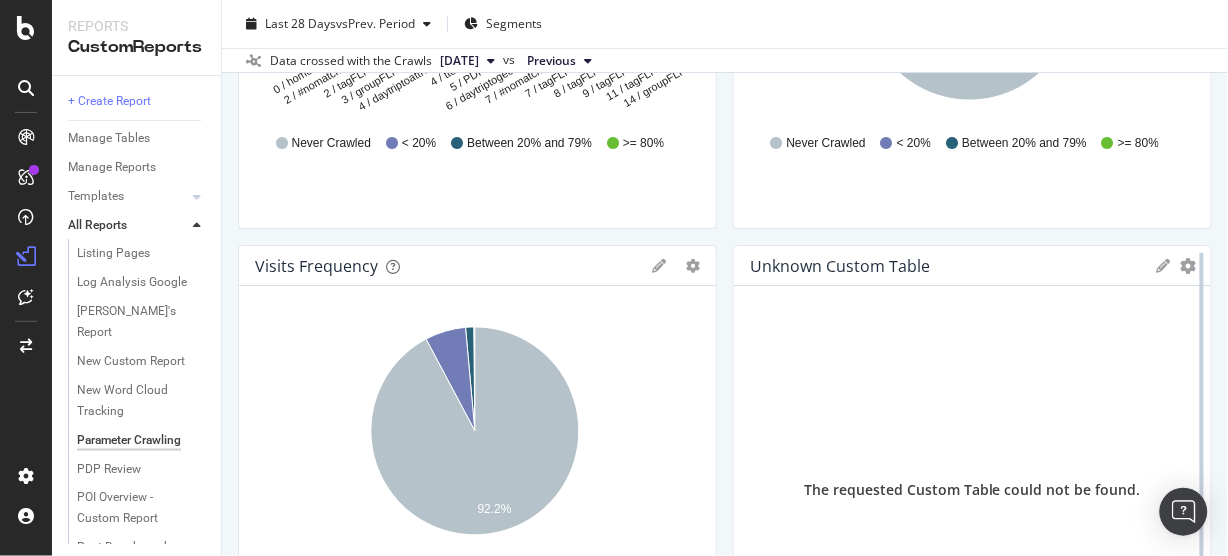 click at bounding box center [1202, 470] 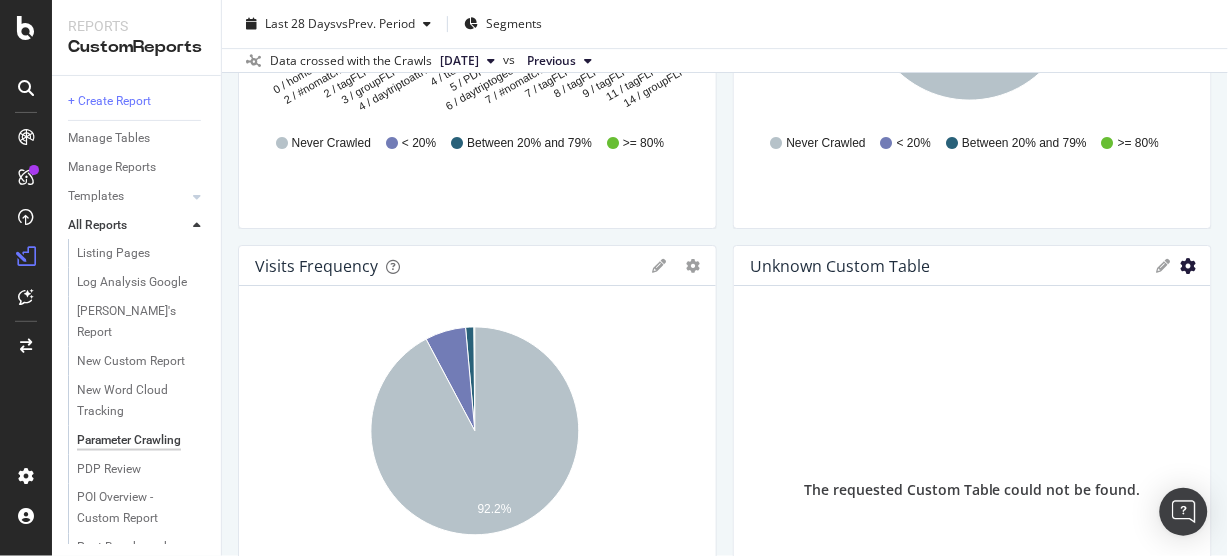 click at bounding box center (1189, 266) 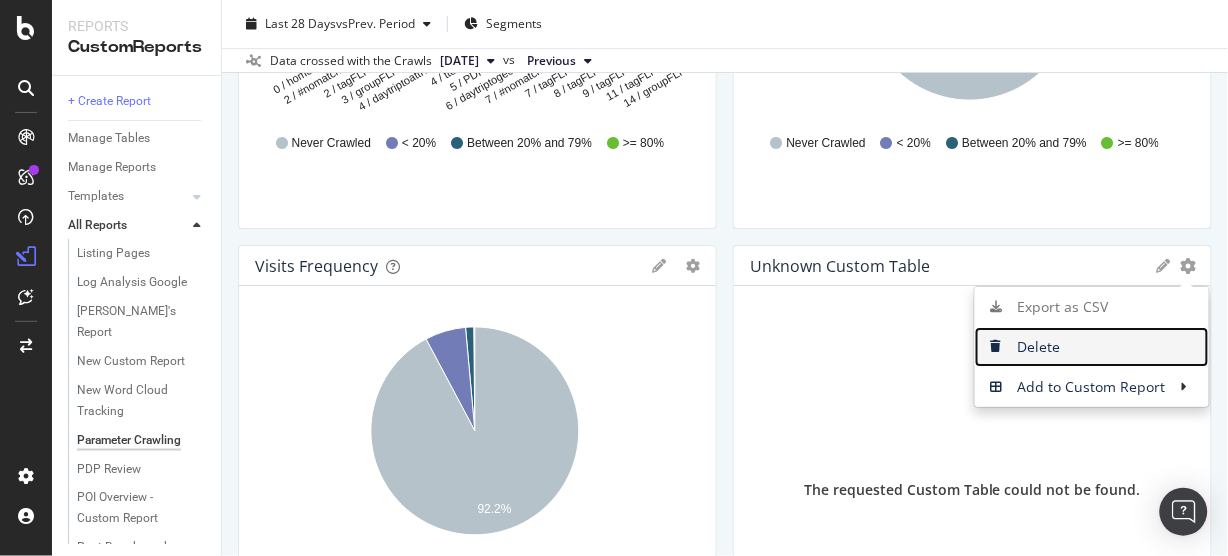 click on "Delete" at bounding box center [1092, 347] 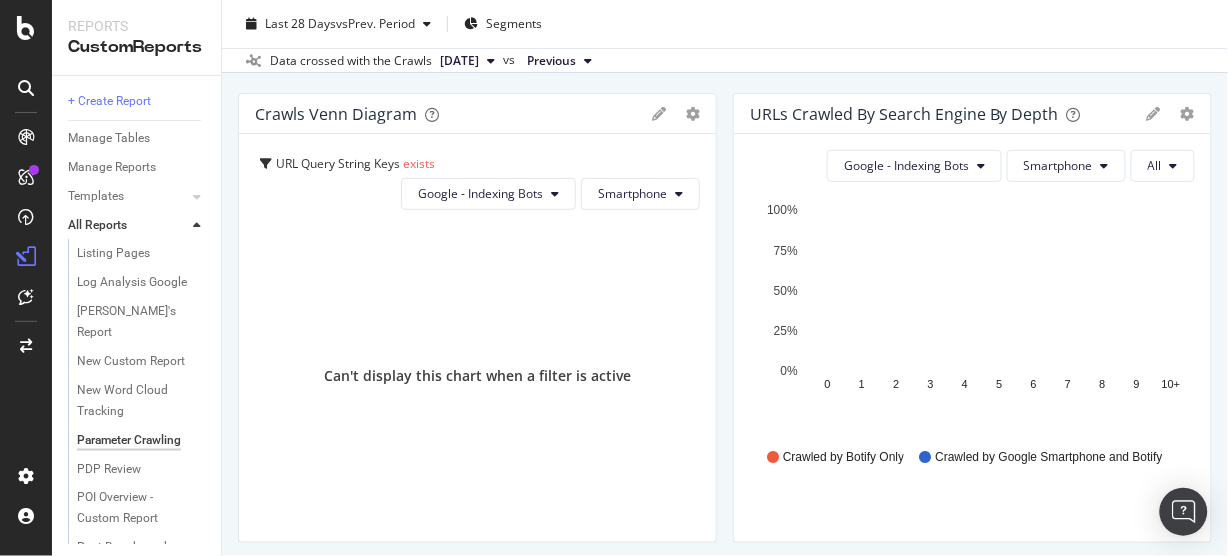 scroll, scrollTop: 106, scrollLeft: 0, axis: vertical 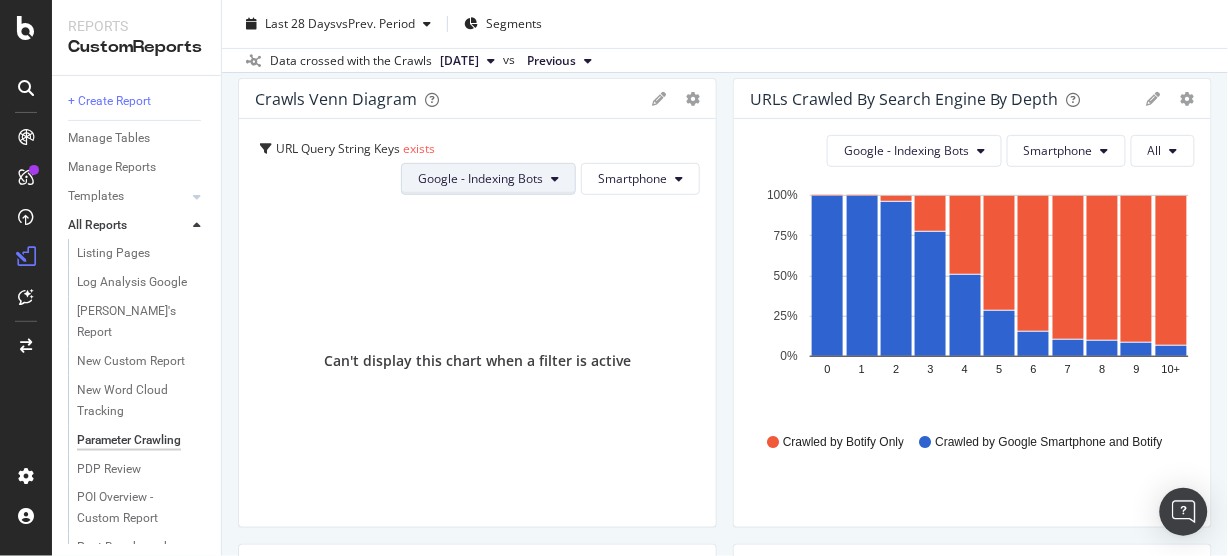 click on "Google - Indexing Bots" at bounding box center (480, 178) 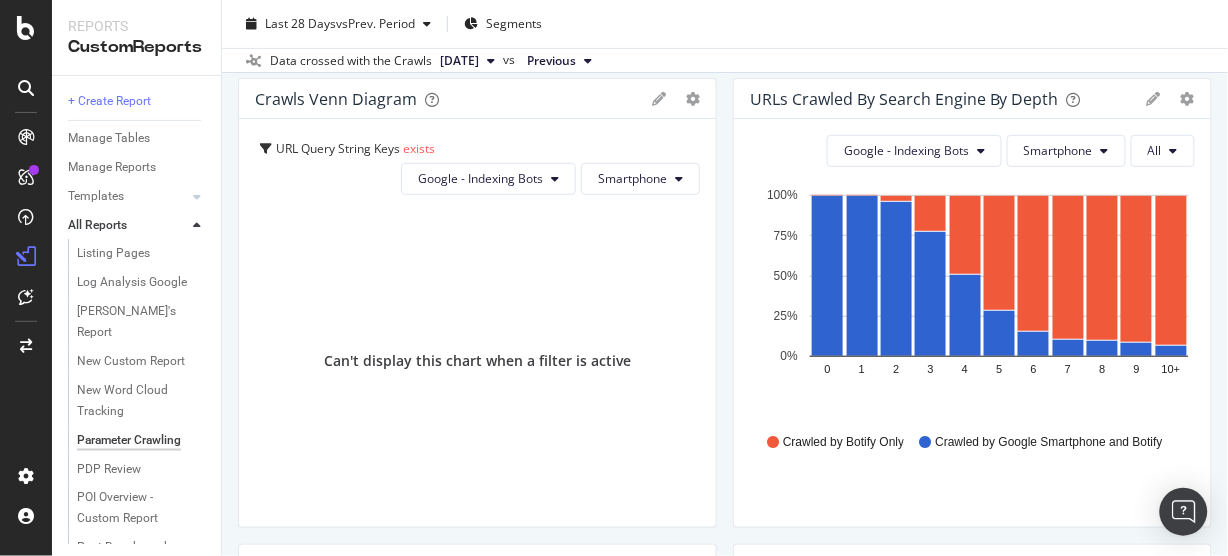 click on "URL Query String Keys   exists   Google - Indexing Bots Smartphone   Can't display this chart when a filter is active" at bounding box center (477, 323) 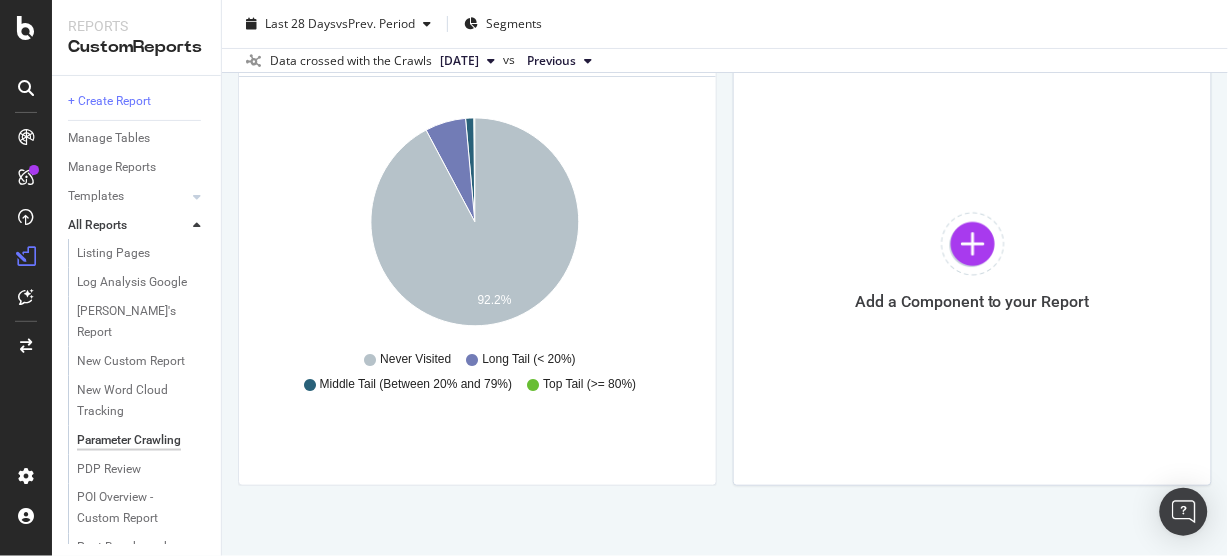 scroll, scrollTop: 1561, scrollLeft: 0, axis: vertical 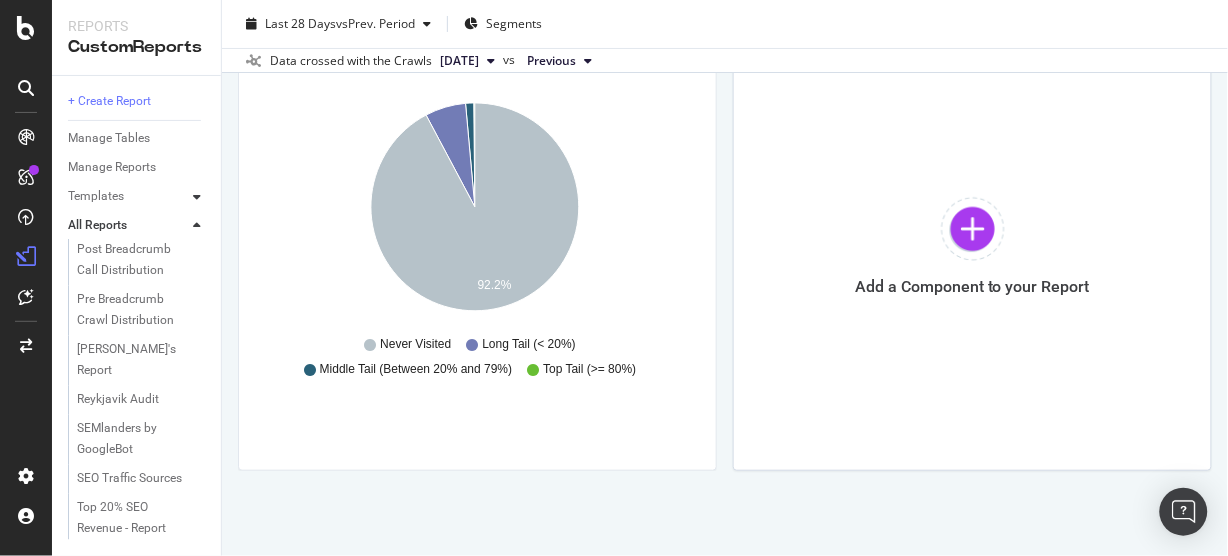 click at bounding box center (197, 197) 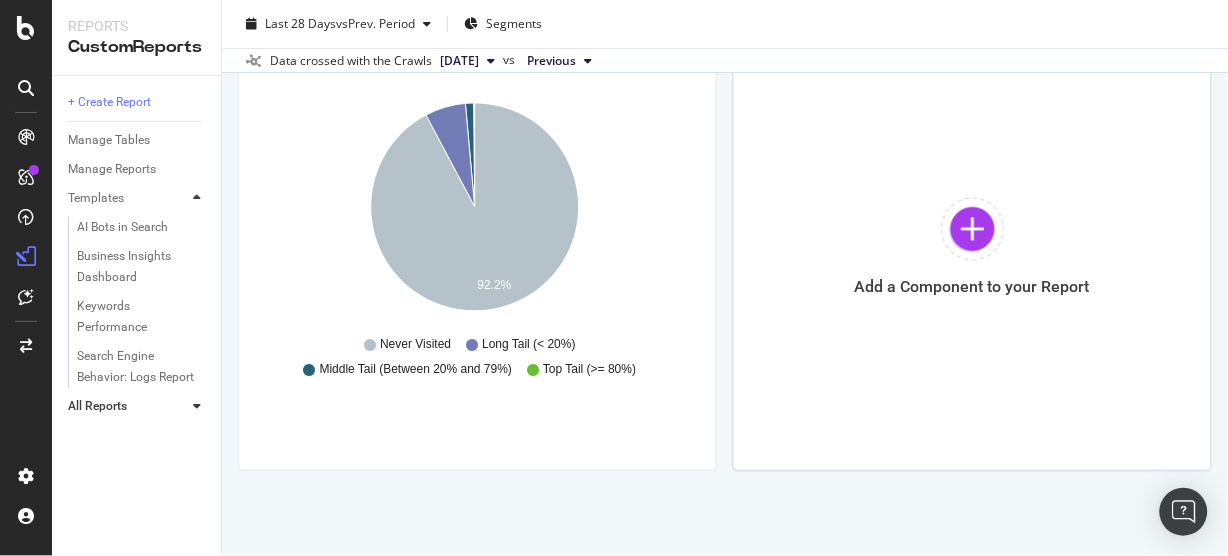 click at bounding box center (197, 198) 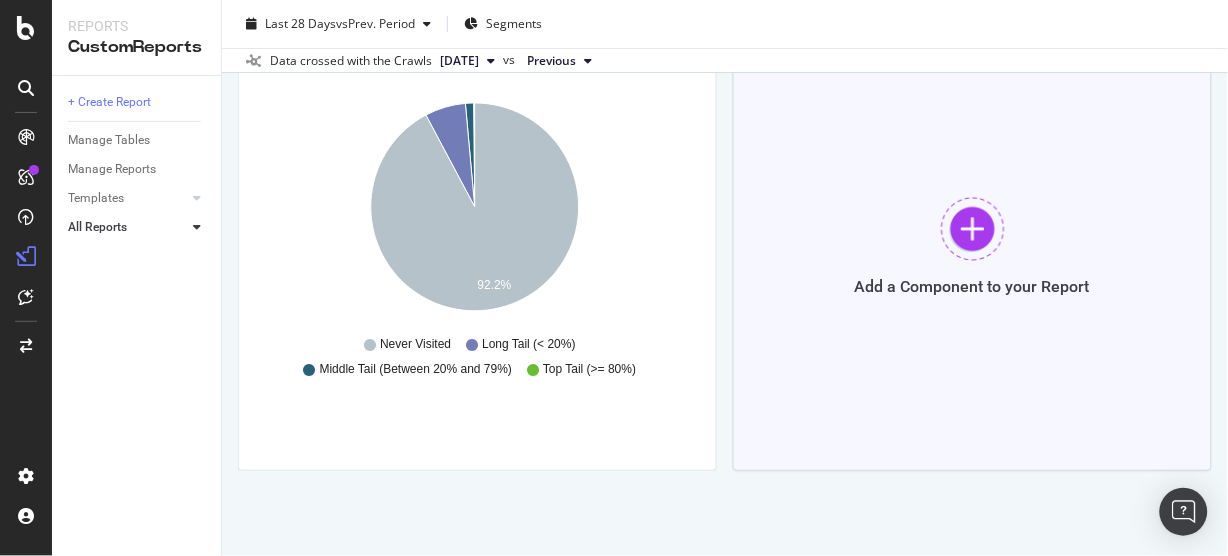 click on "Add a Component to your Report" at bounding box center (972, 246) 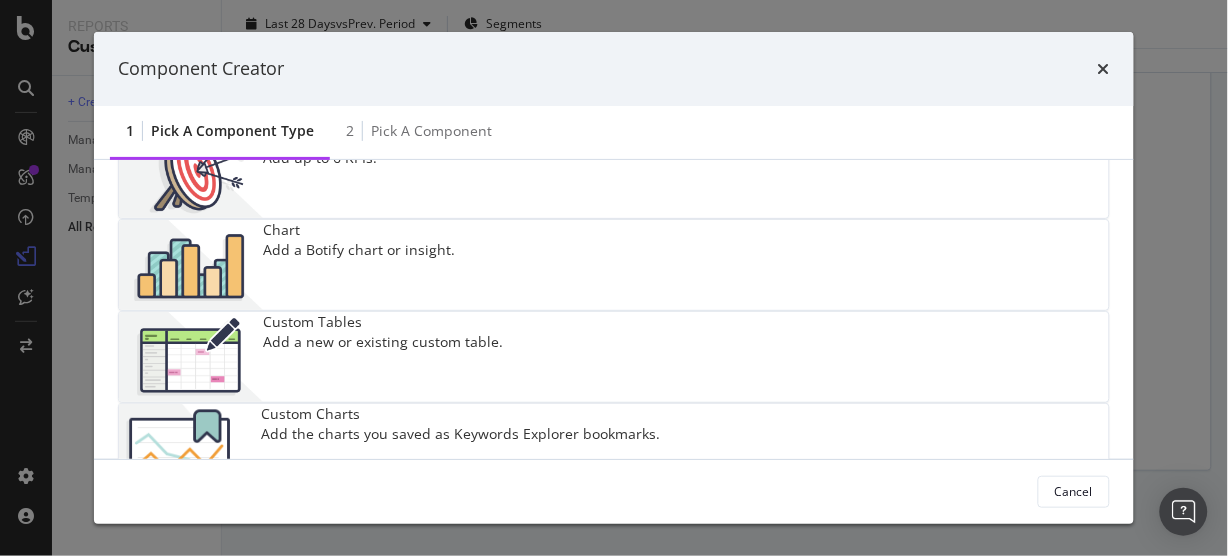 scroll, scrollTop: 0, scrollLeft: 0, axis: both 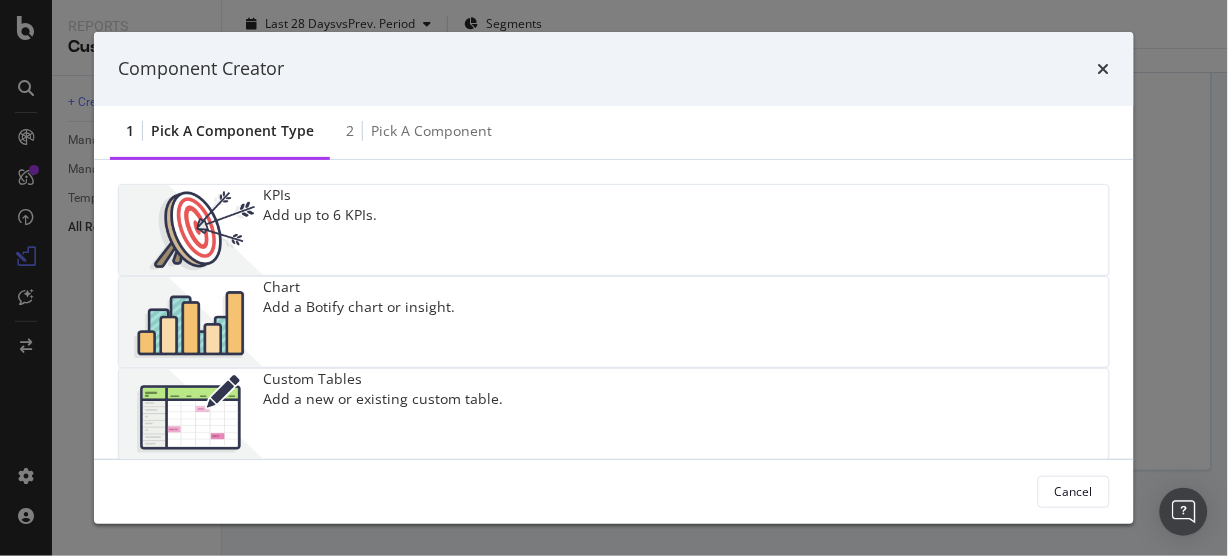 click on "Chart" at bounding box center (359, 287) 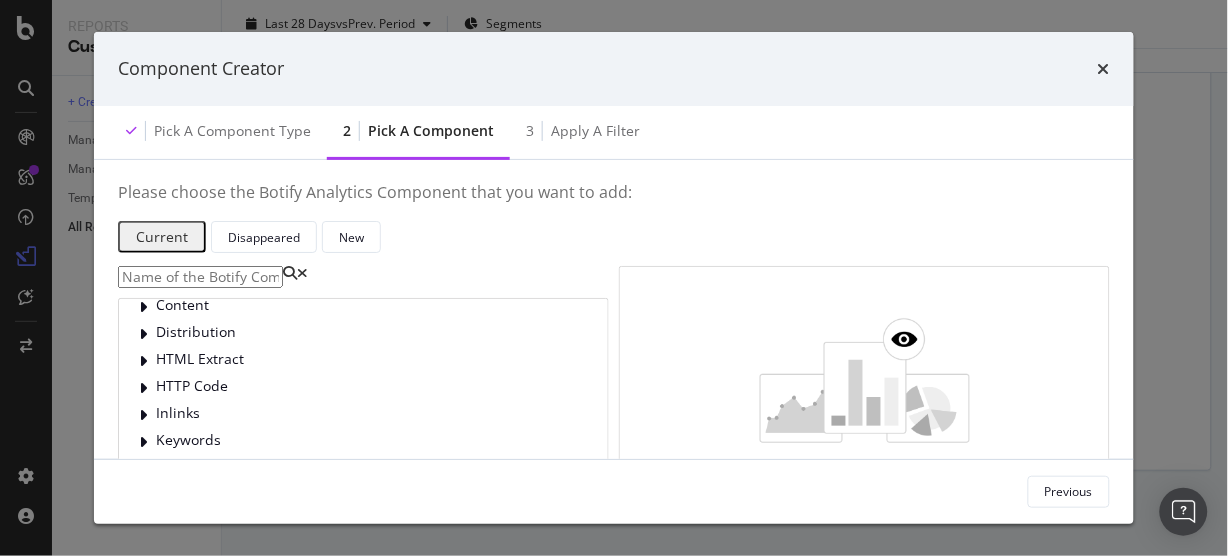 scroll, scrollTop: 0, scrollLeft: 0, axis: both 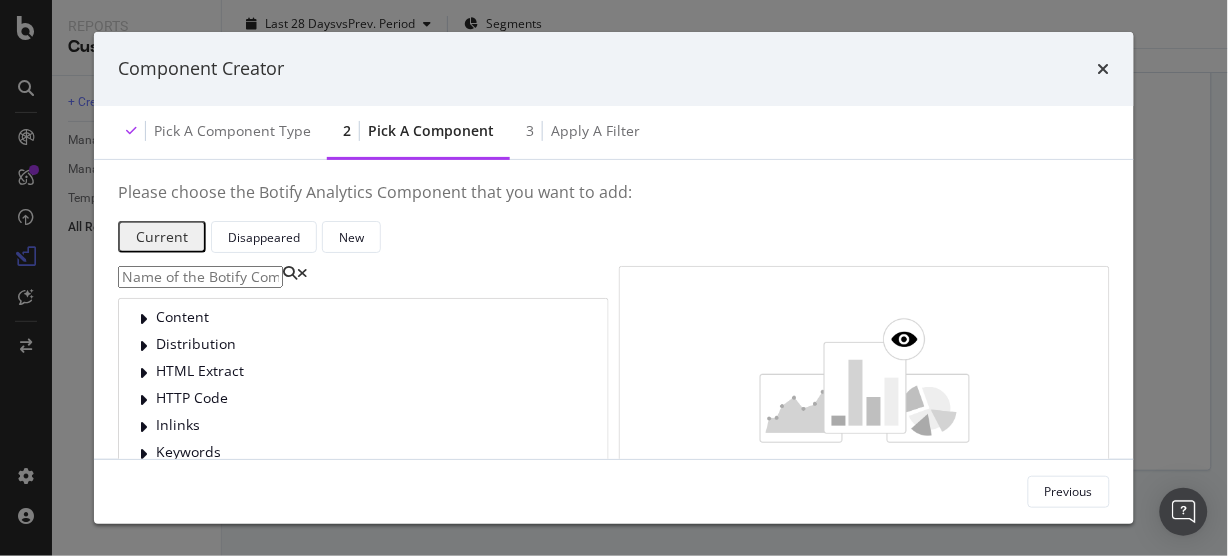 click at bounding box center (200, 277) 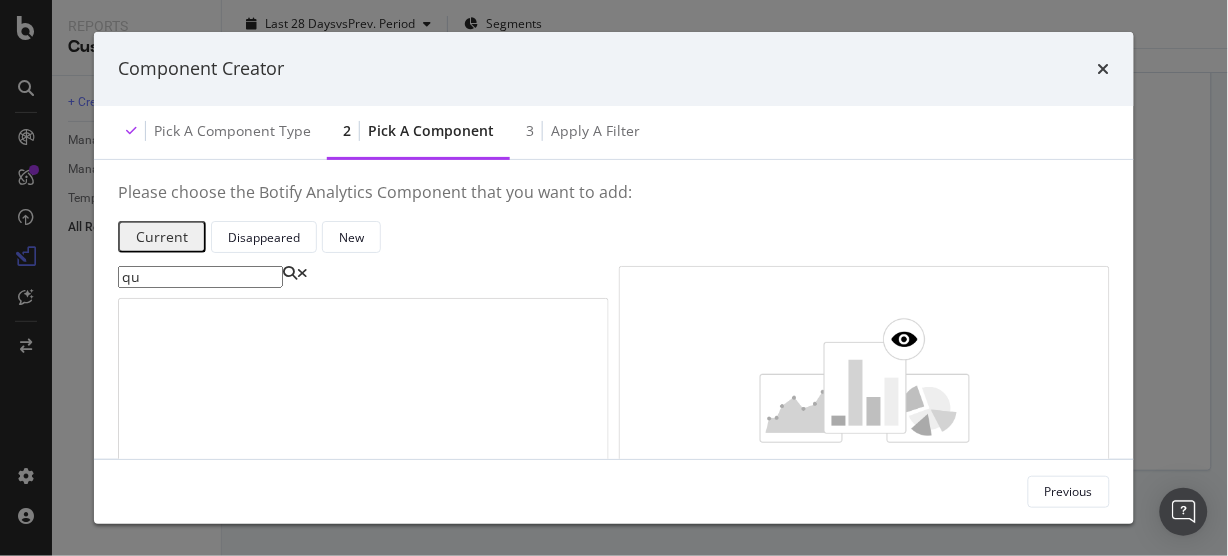 type on "q" 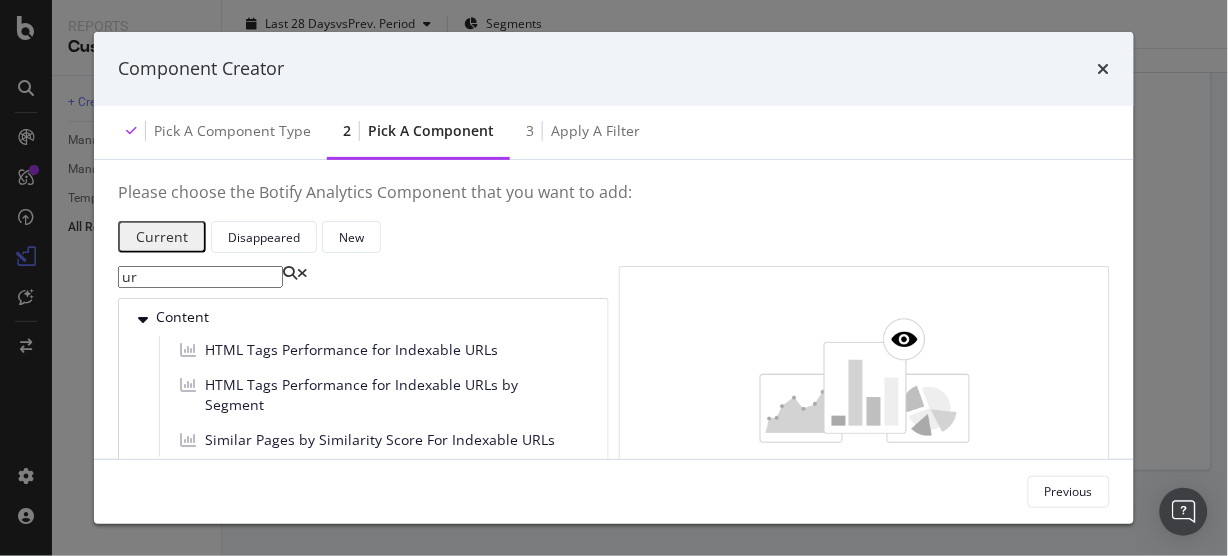 type on "u" 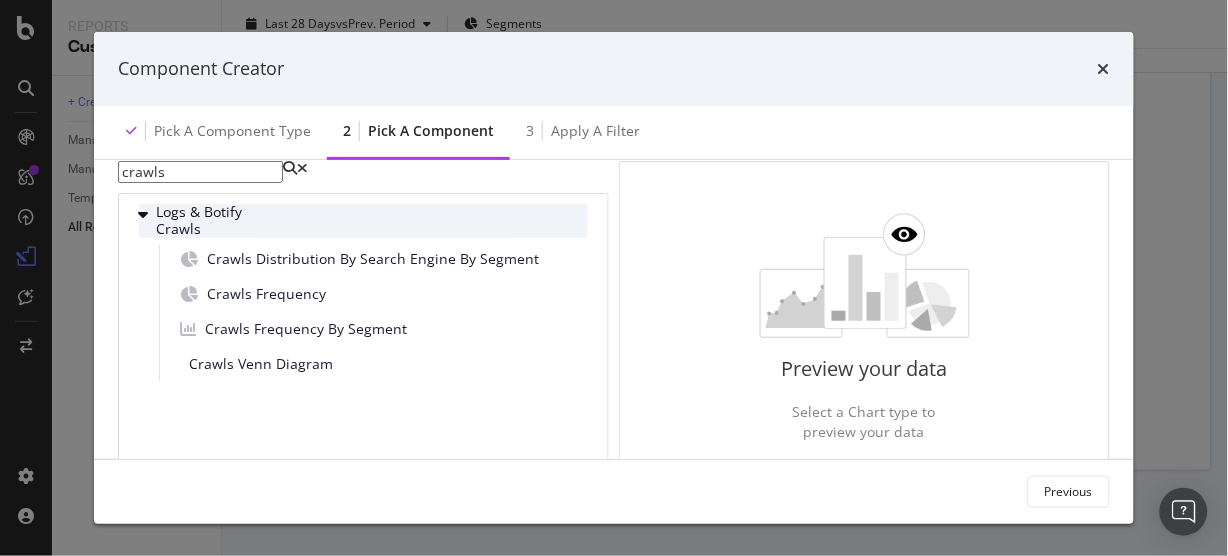 scroll, scrollTop: 106, scrollLeft: 0, axis: vertical 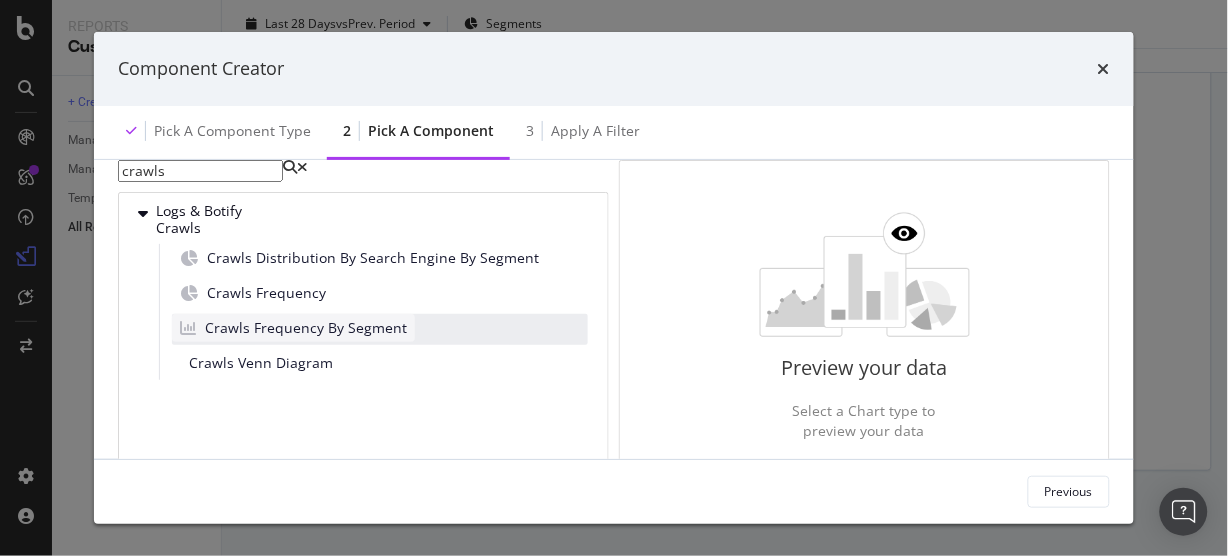 click on "Crawls Frequency By Segment" at bounding box center (306, 328) 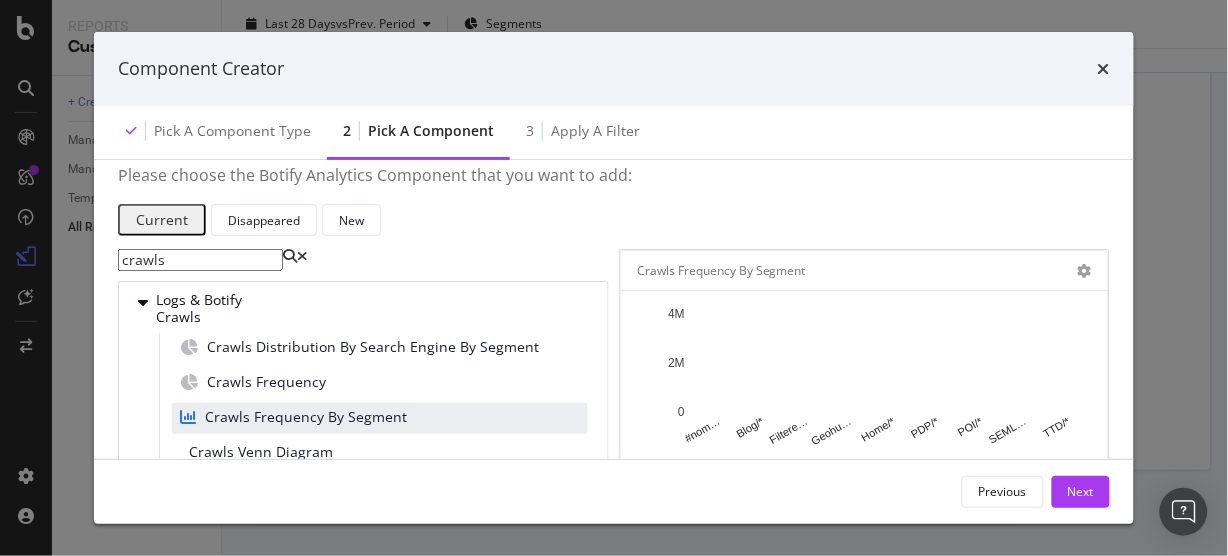 scroll, scrollTop: 0, scrollLeft: 0, axis: both 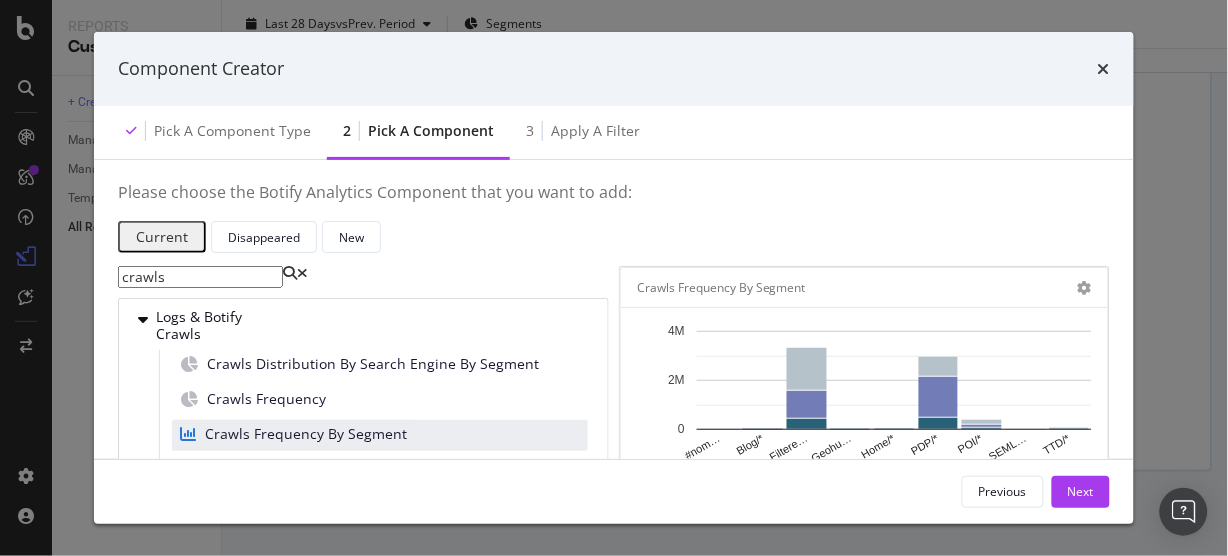 click on "crawls" at bounding box center (200, 277) 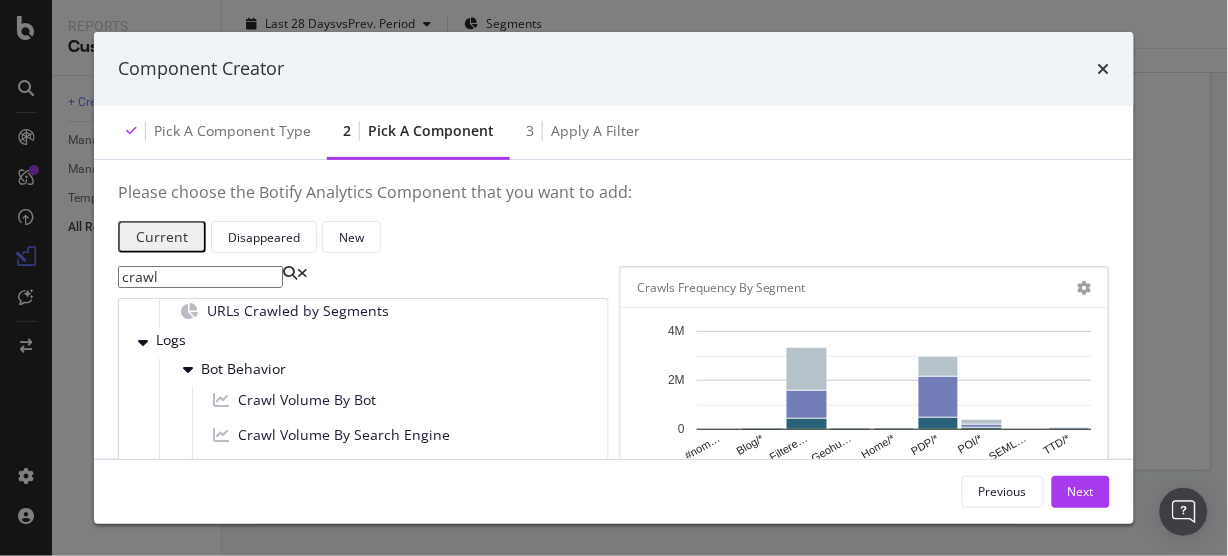 scroll, scrollTop: 106, scrollLeft: 0, axis: vertical 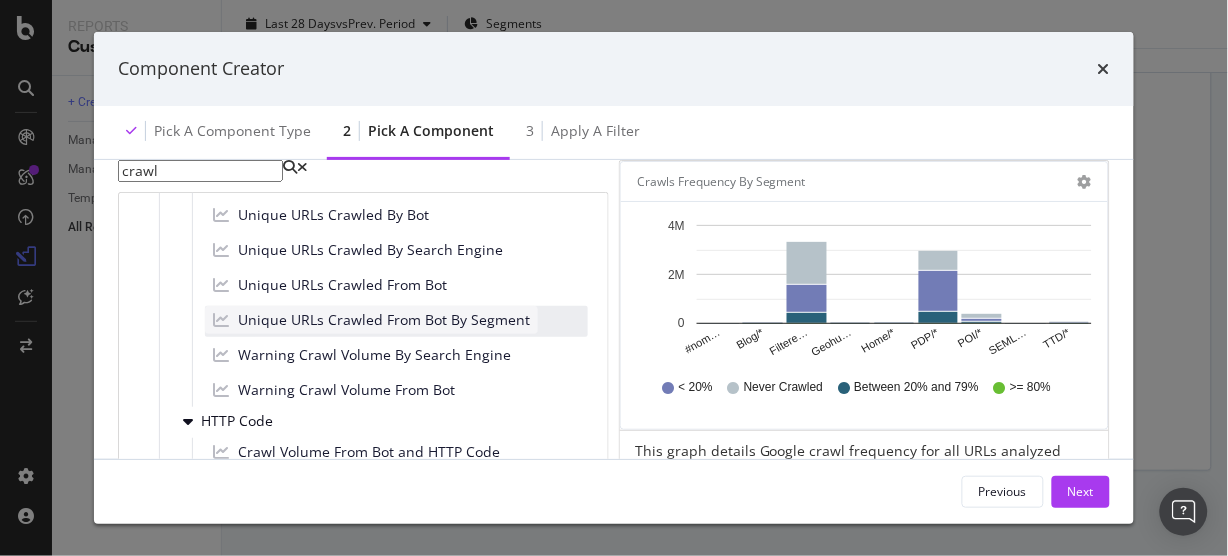 type on "crawl" 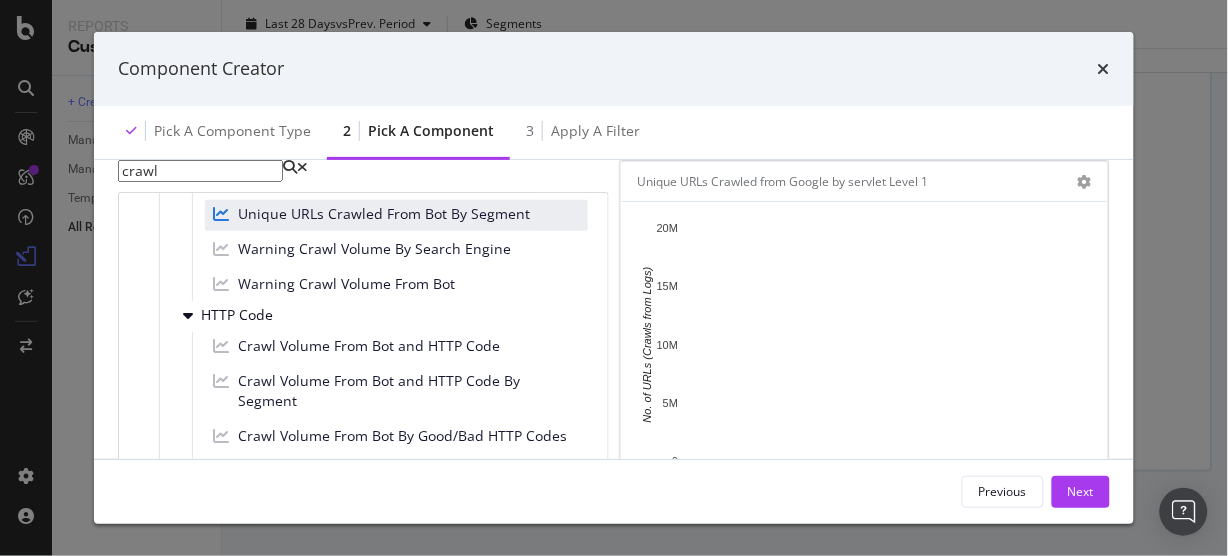 scroll, scrollTop: 320, scrollLeft: 0, axis: vertical 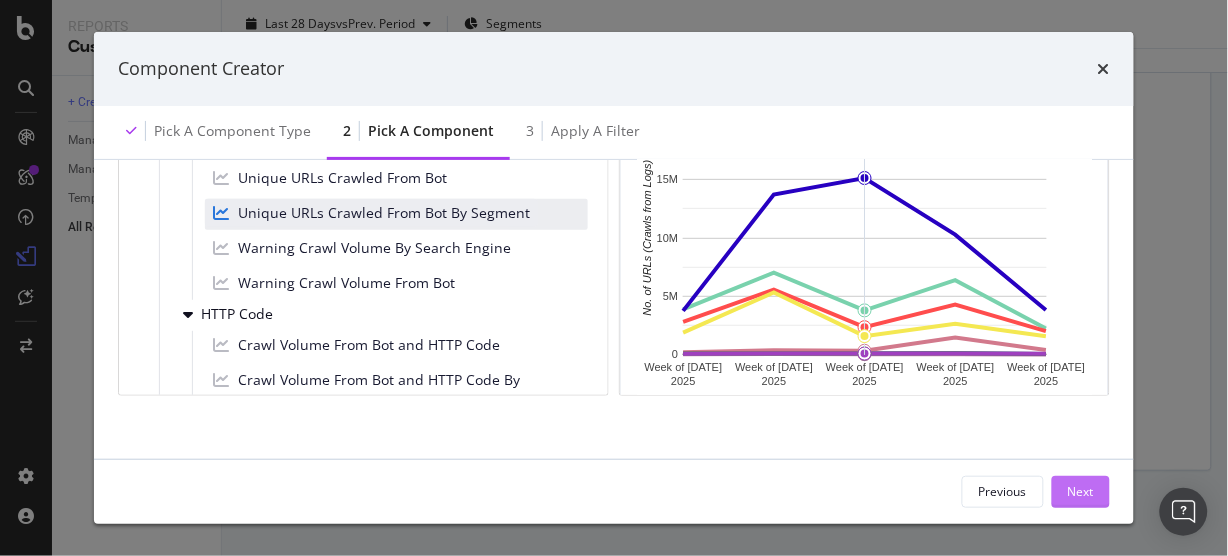 click on "Next" at bounding box center [1081, 491] 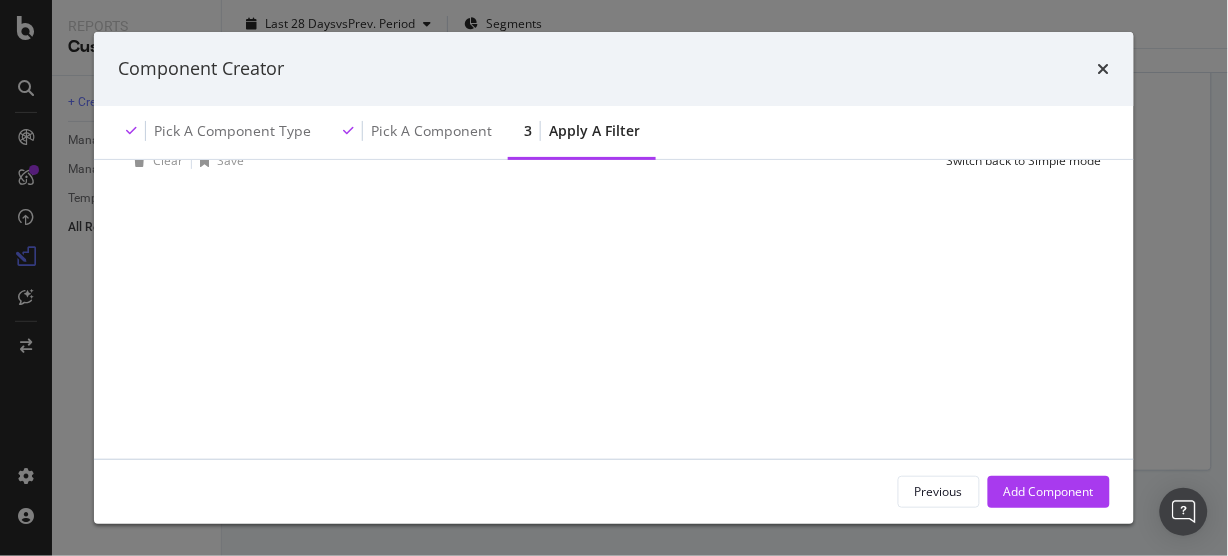 scroll, scrollTop: 0, scrollLeft: 0, axis: both 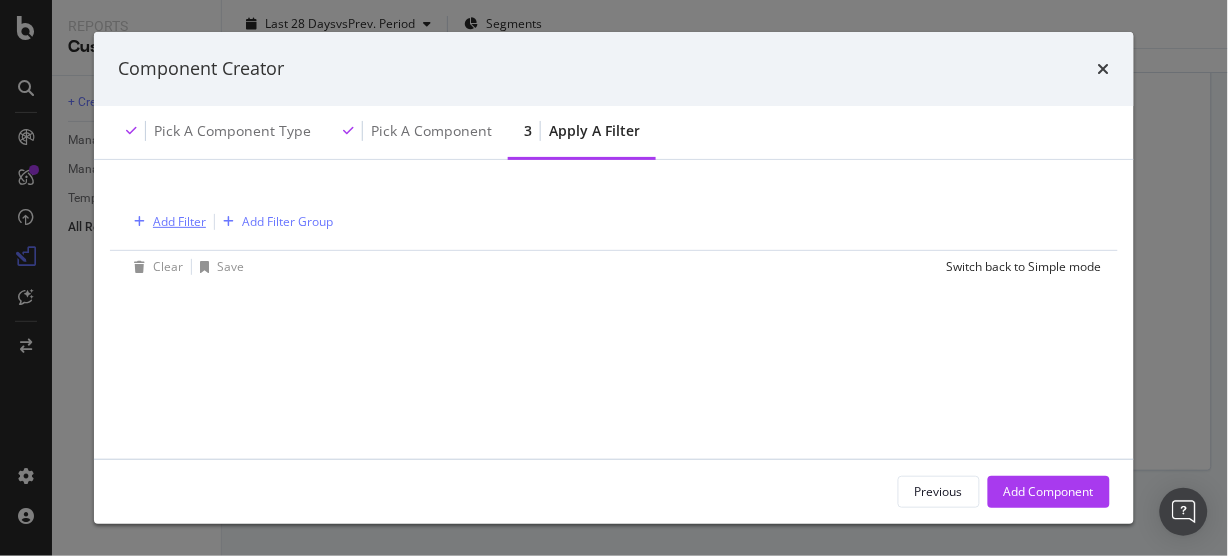 click on "Add Filter" at bounding box center (179, 221) 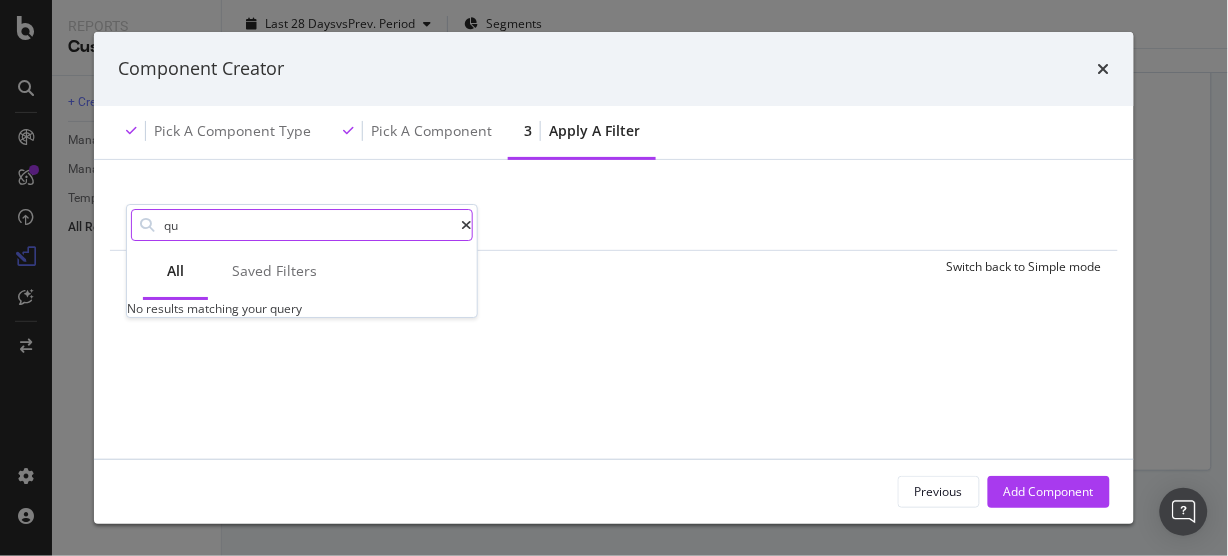 type on "q" 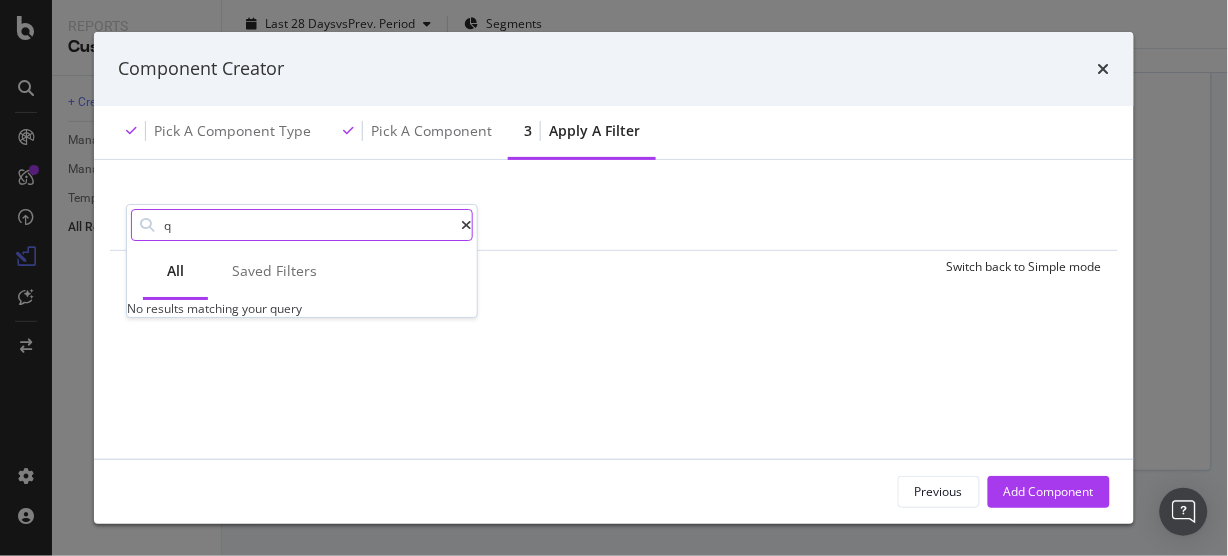 type 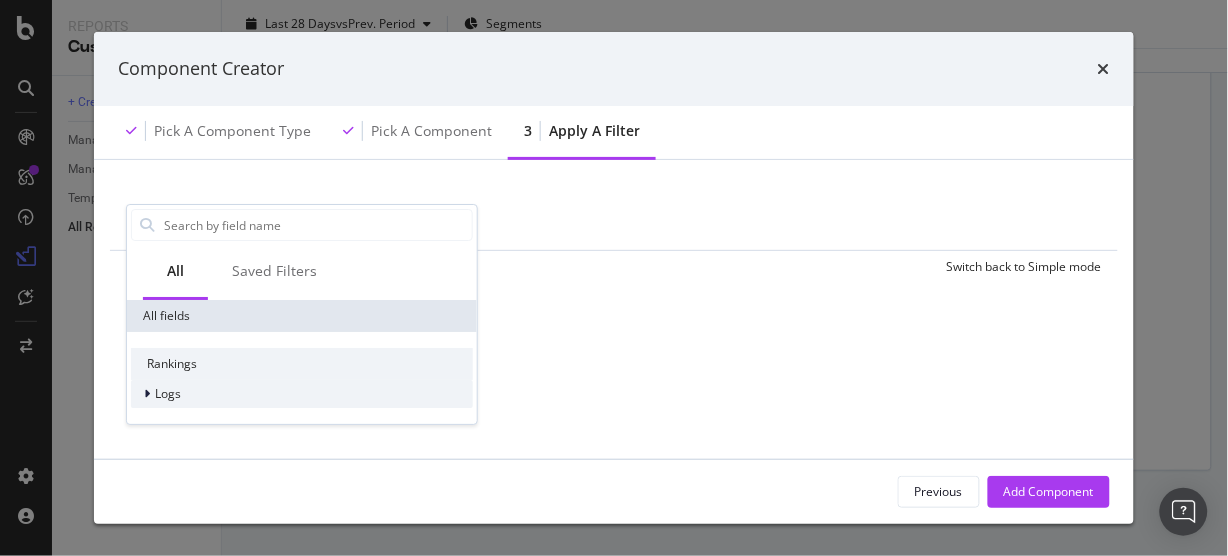 click on "Logs" at bounding box center (156, 394) 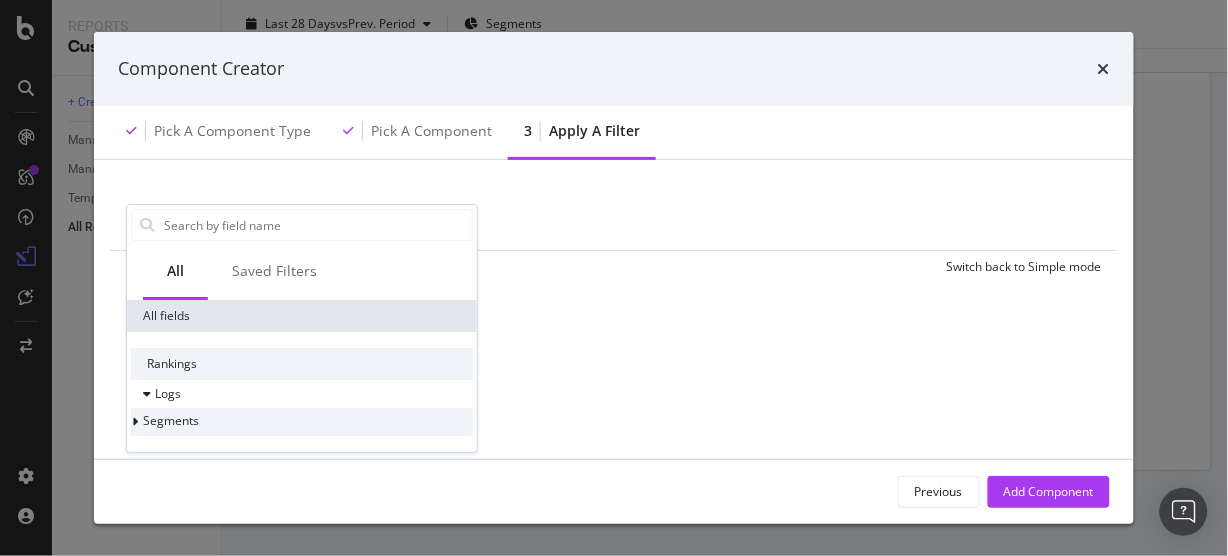 click on "Segments" at bounding box center [171, 420] 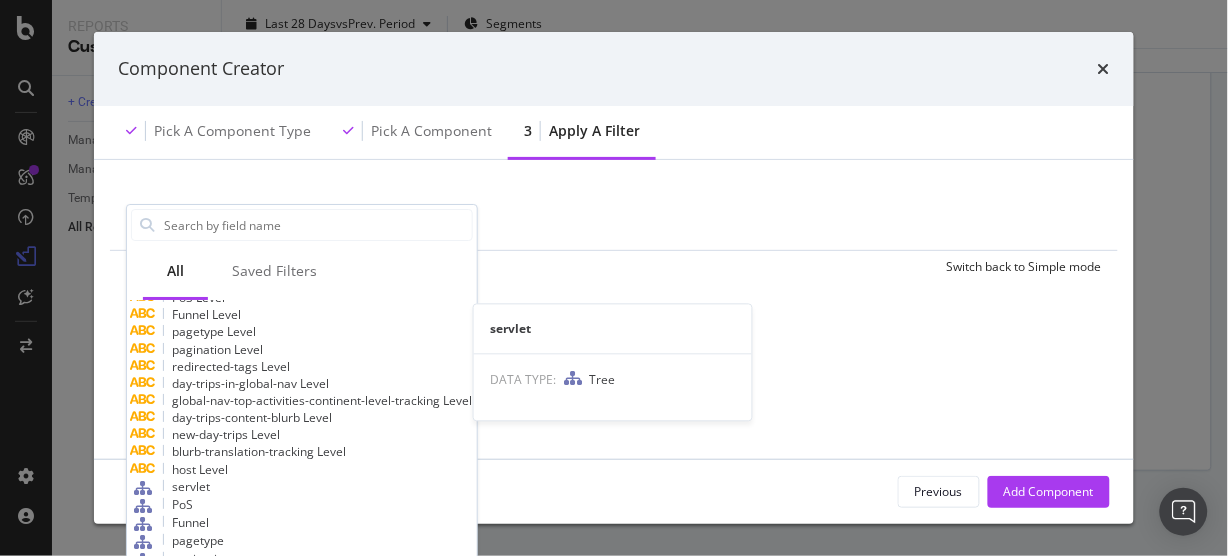 scroll, scrollTop: 341, scrollLeft: 0, axis: vertical 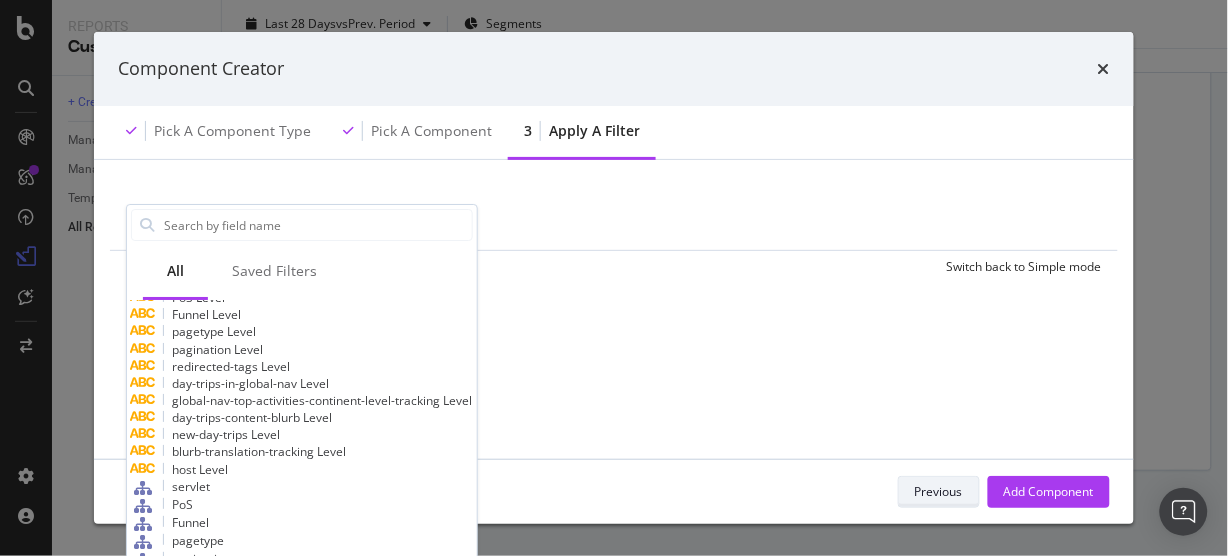 click on "Previous" at bounding box center [939, 492] 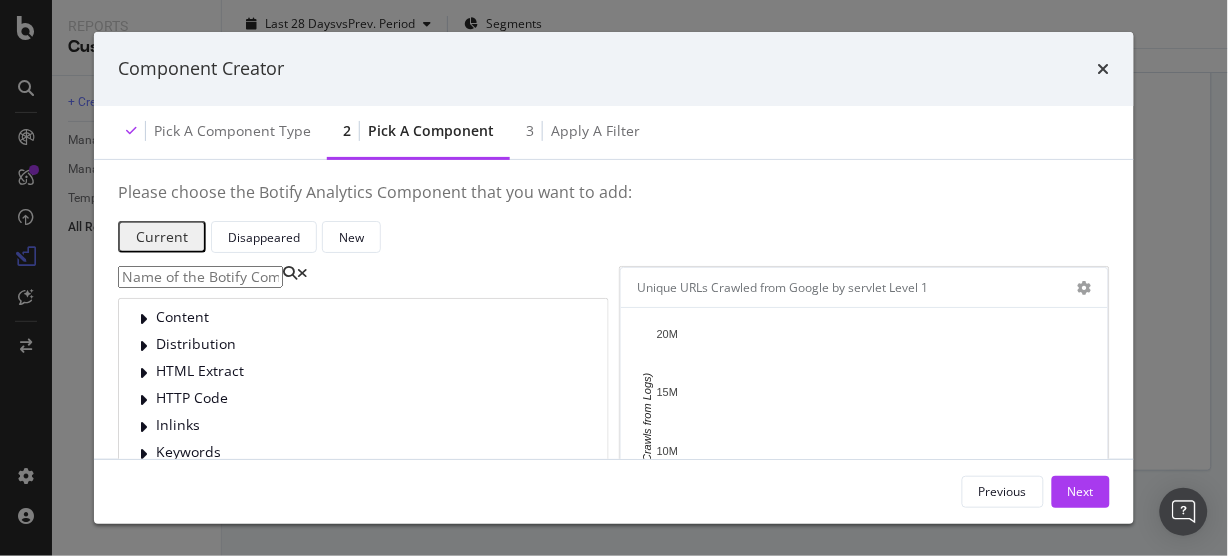 scroll, scrollTop: 106, scrollLeft: 0, axis: vertical 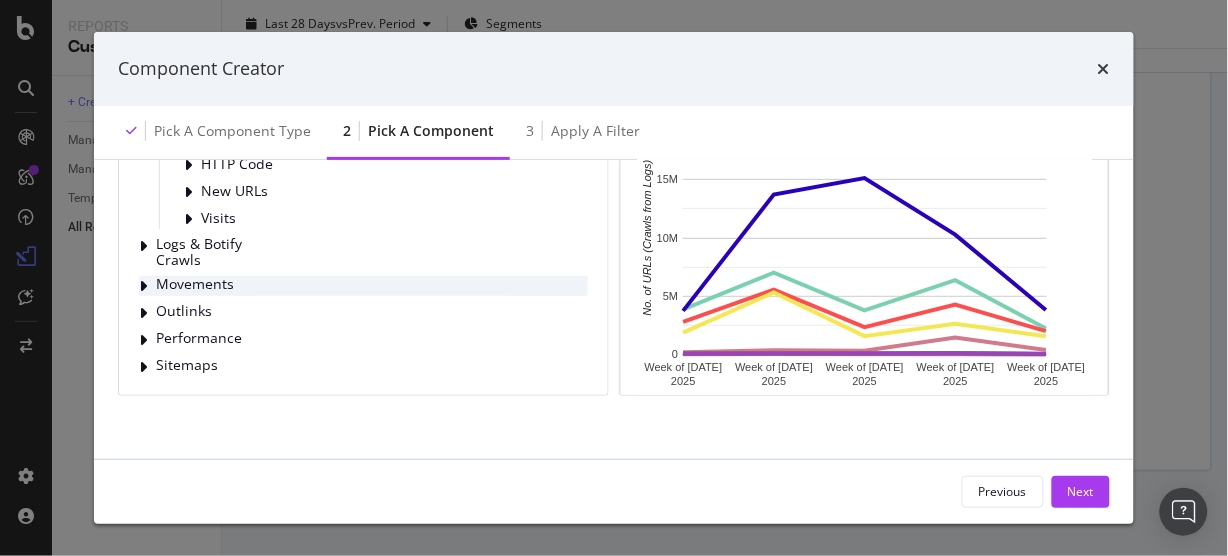 click on "Movements" at bounding box center (200, 286) 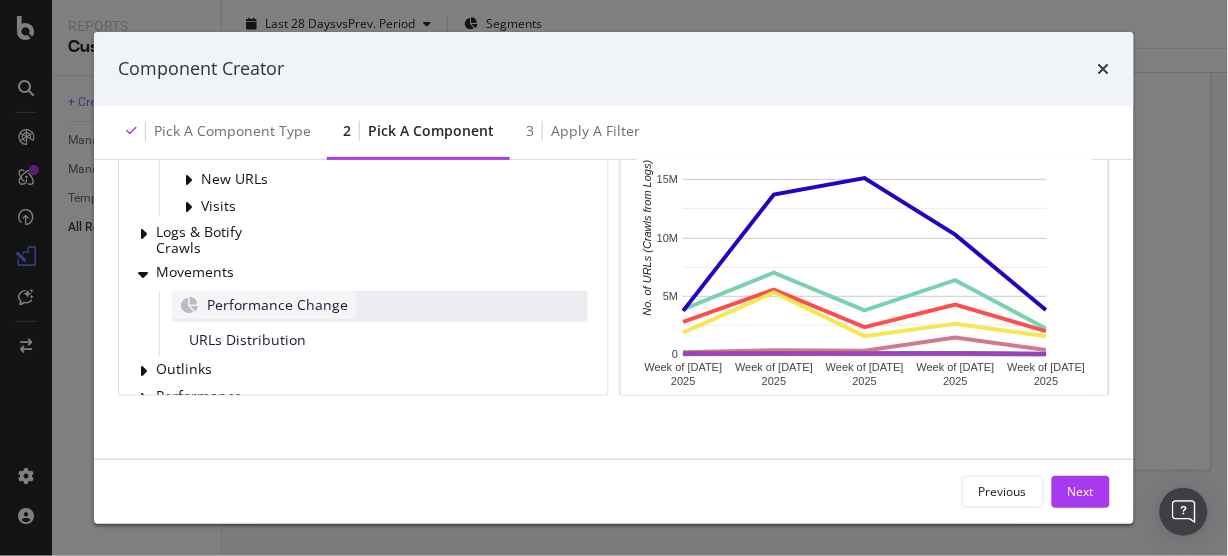 click on "Performance Change" at bounding box center [277, 305] 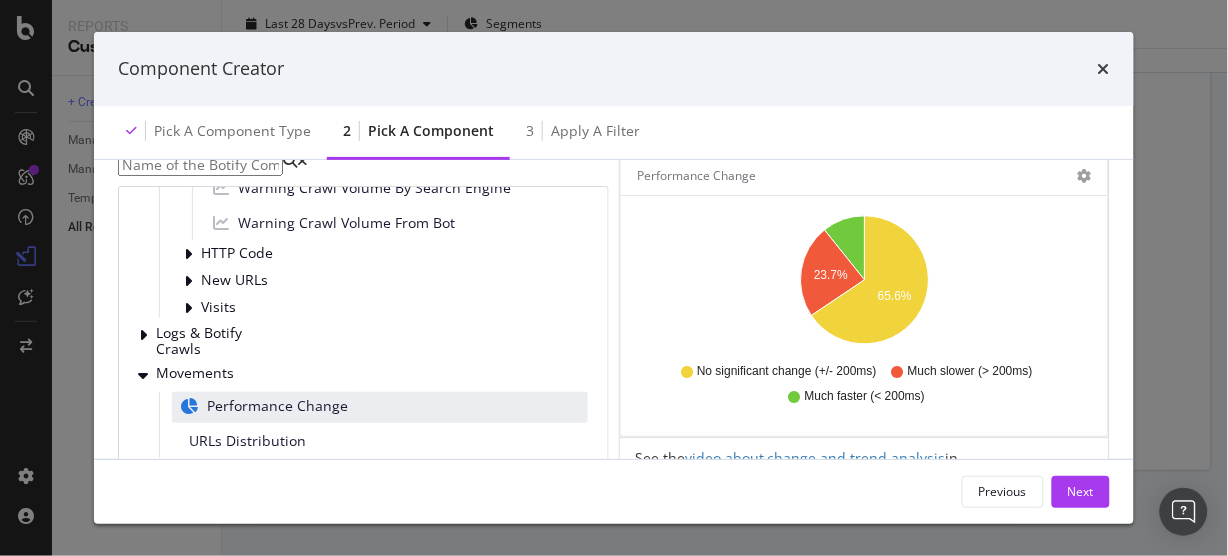 scroll, scrollTop: 106, scrollLeft: 0, axis: vertical 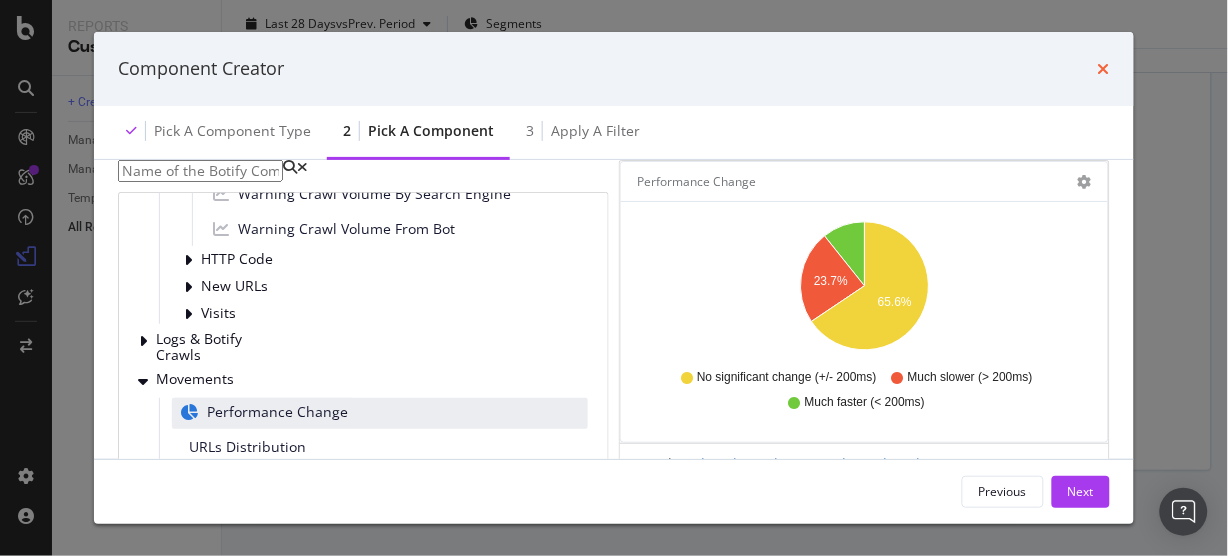 click at bounding box center (1104, 69) 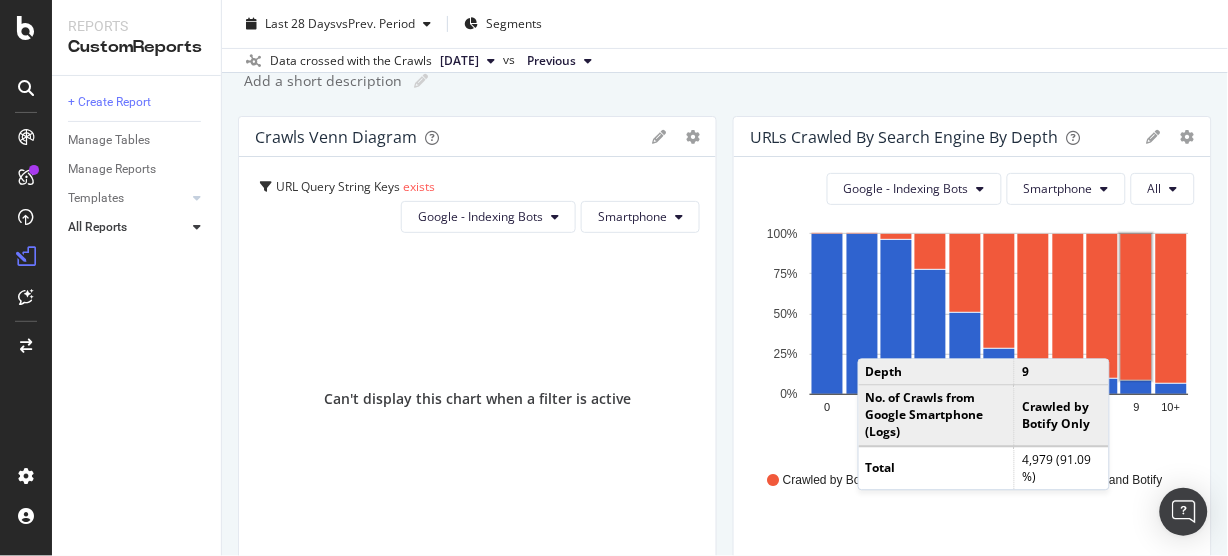 scroll, scrollTop: 0, scrollLeft: 0, axis: both 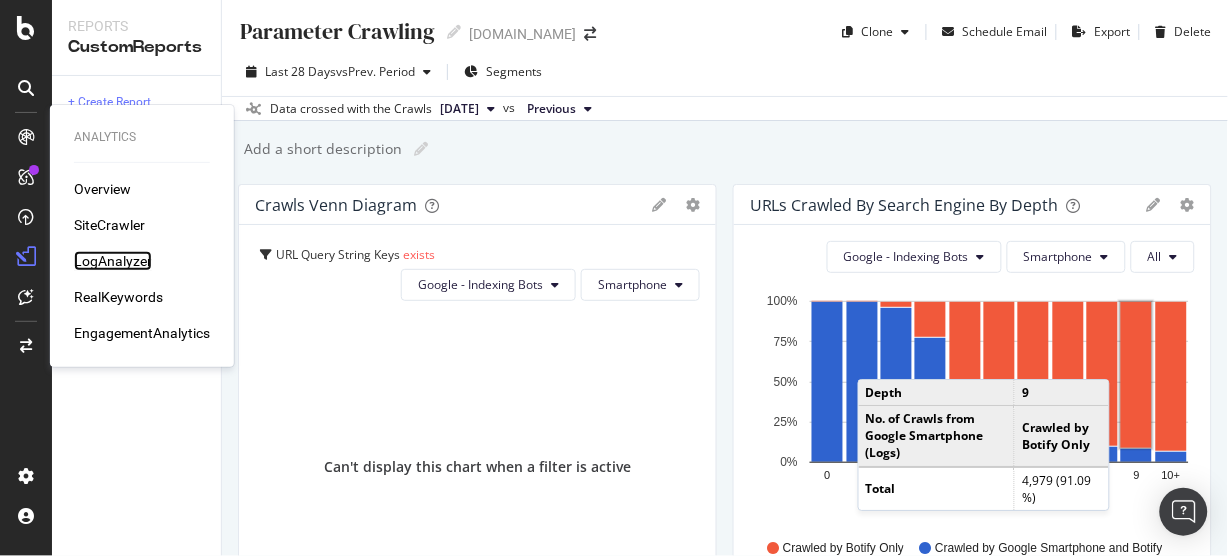 click on "LogAnalyzer" at bounding box center (113, 261) 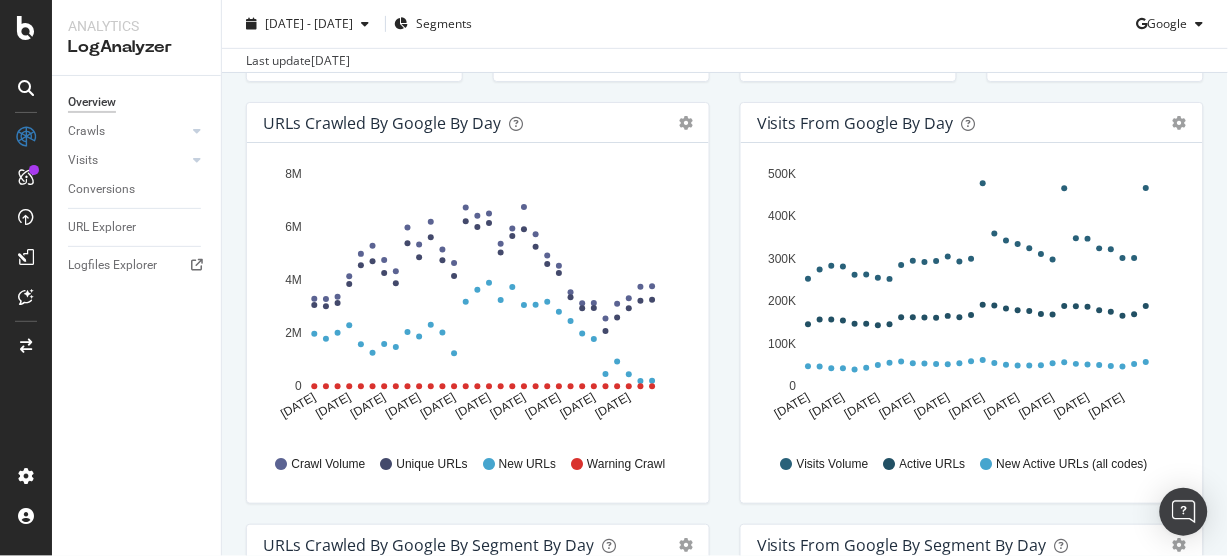 scroll, scrollTop: 213, scrollLeft: 0, axis: vertical 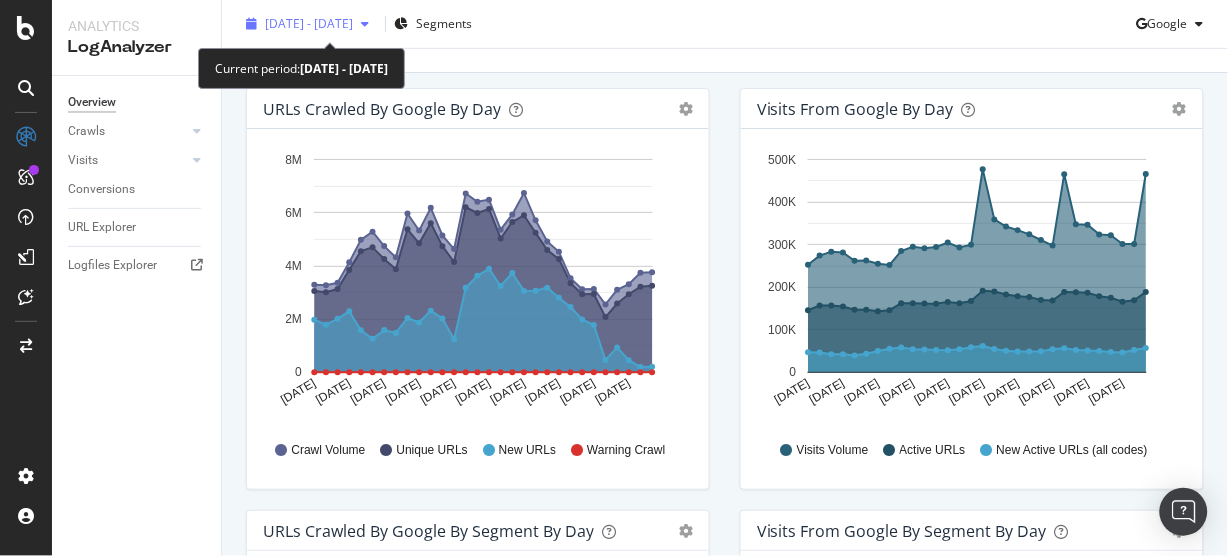 click on "[DATE] - [DATE]" at bounding box center [309, 23] 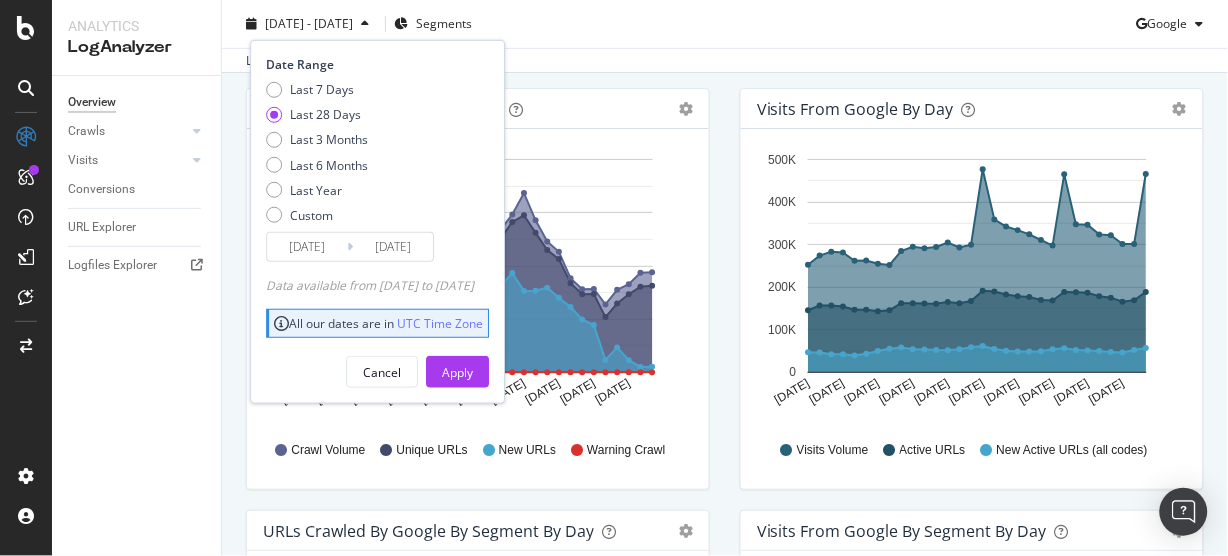 click on "[DATE]" at bounding box center [393, 247] 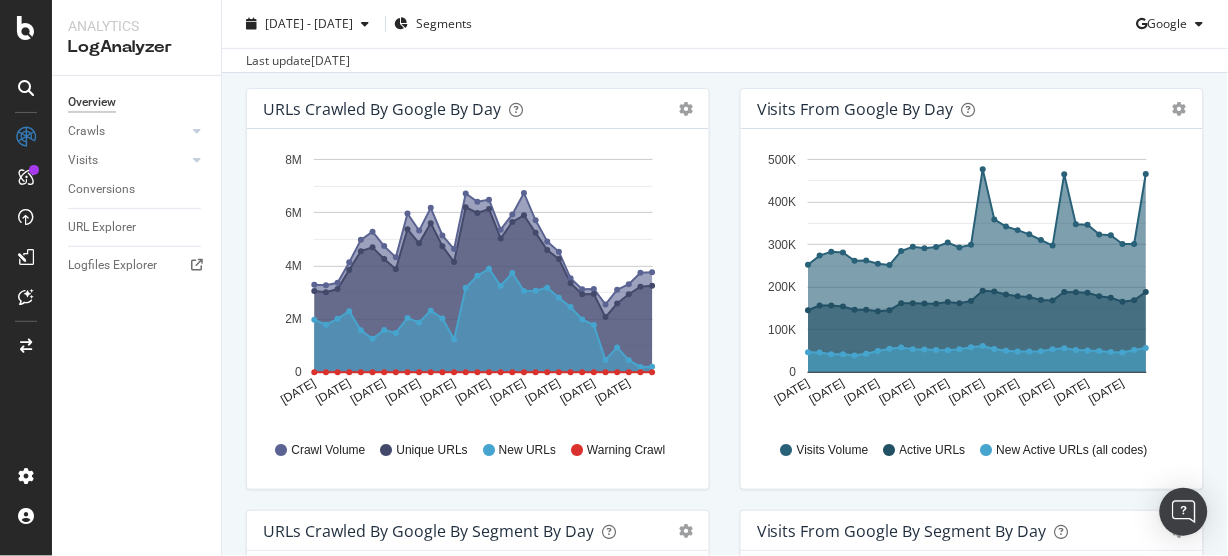 click on "2025 Jun. 21st - Jul. 20th Segments Google" at bounding box center (725, 28) 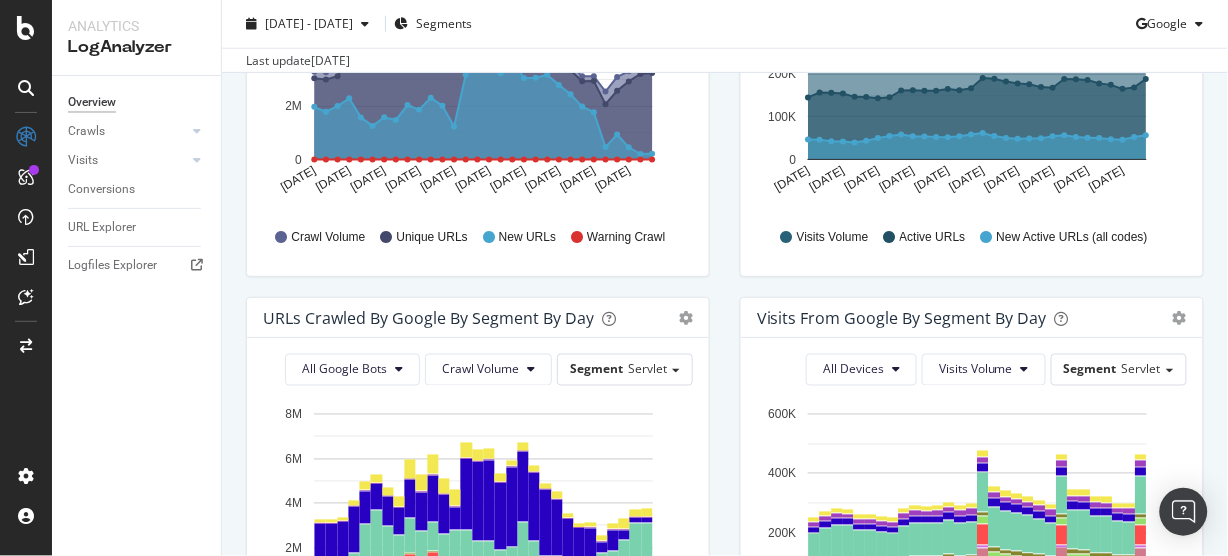 scroll, scrollTop: 213, scrollLeft: 0, axis: vertical 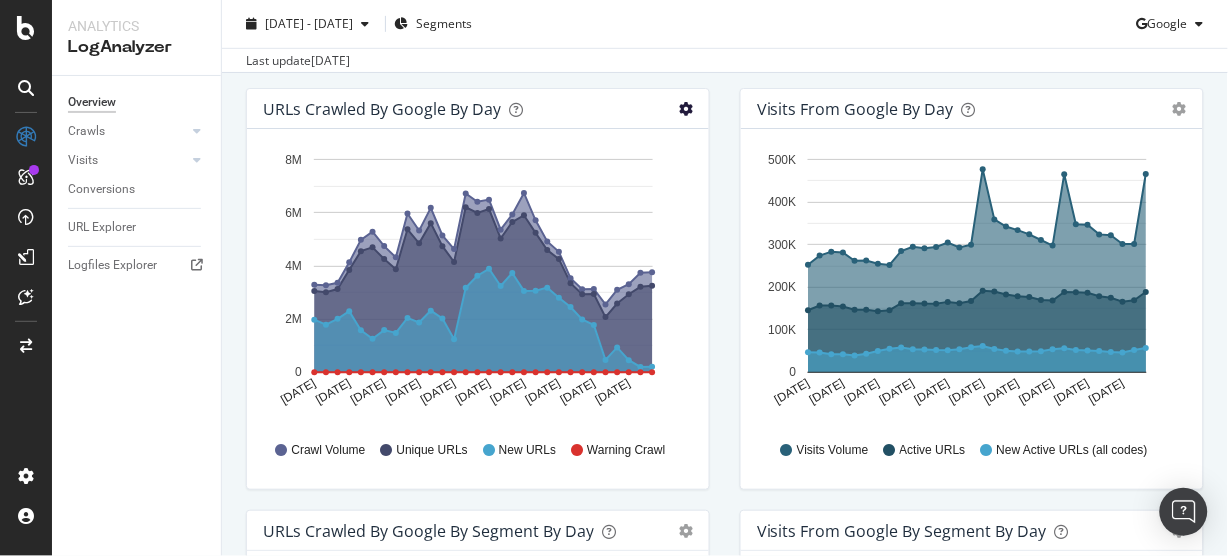 click at bounding box center [686, 109] 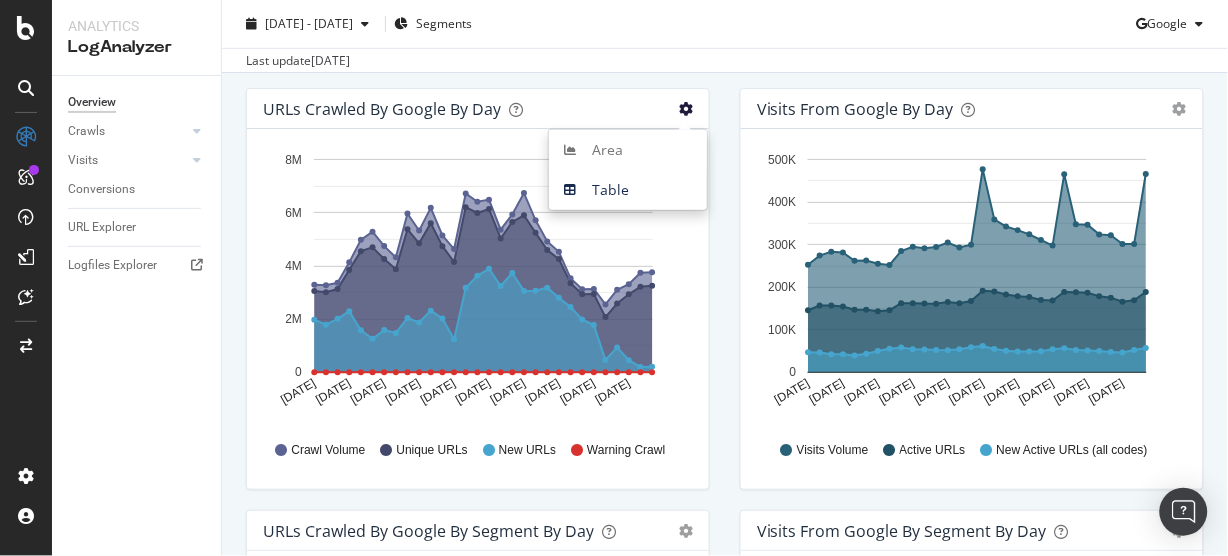 click at bounding box center [686, 109] 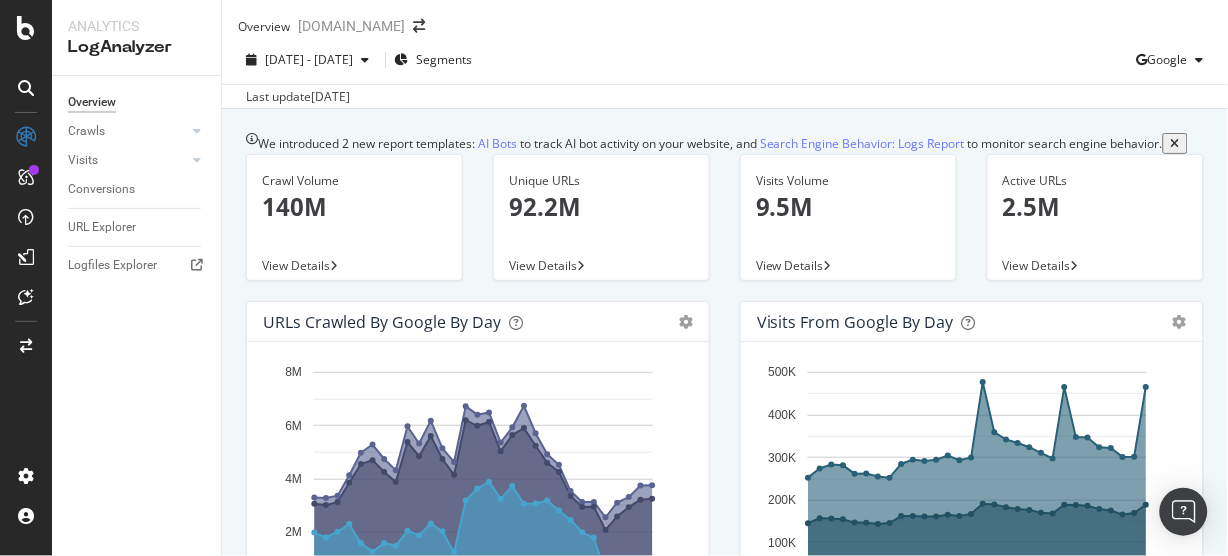 scroll, scrollTop: 106, scrollLeft: 0, axis: vertical 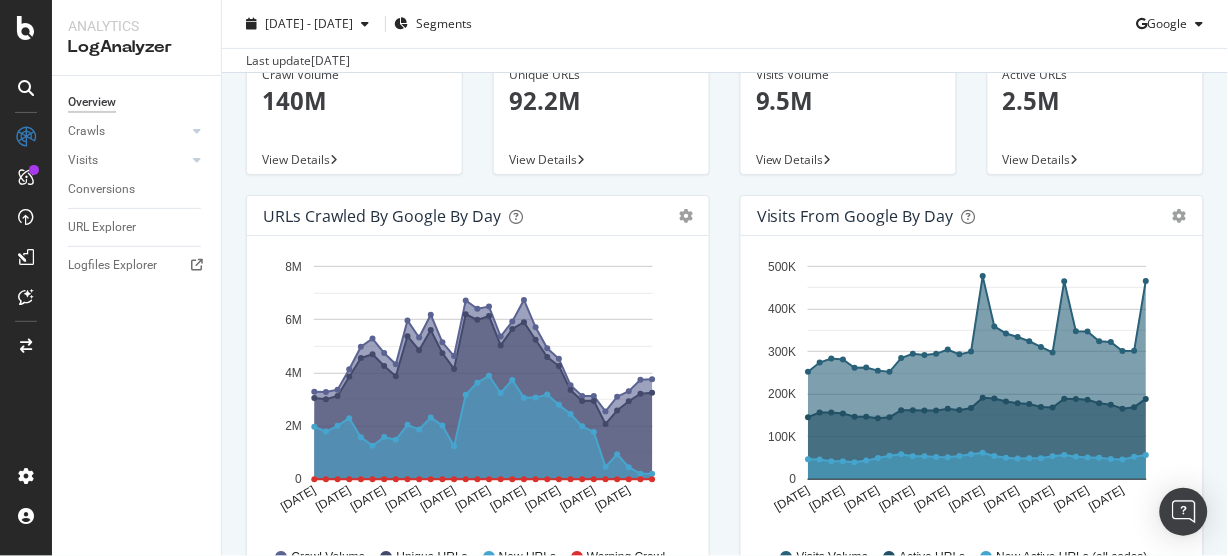 click on "View Details" at bounding box center [543, 159] 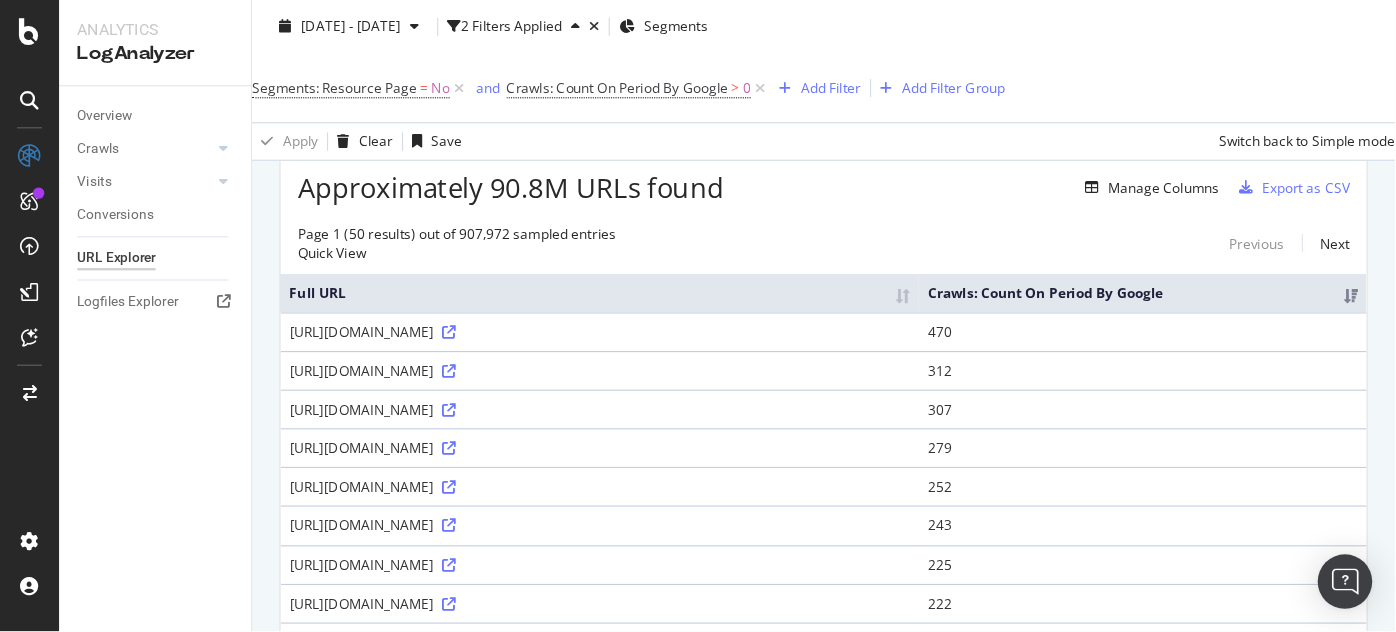 scroll, scrollTop: 0, scrollLeft: 0, axis: both 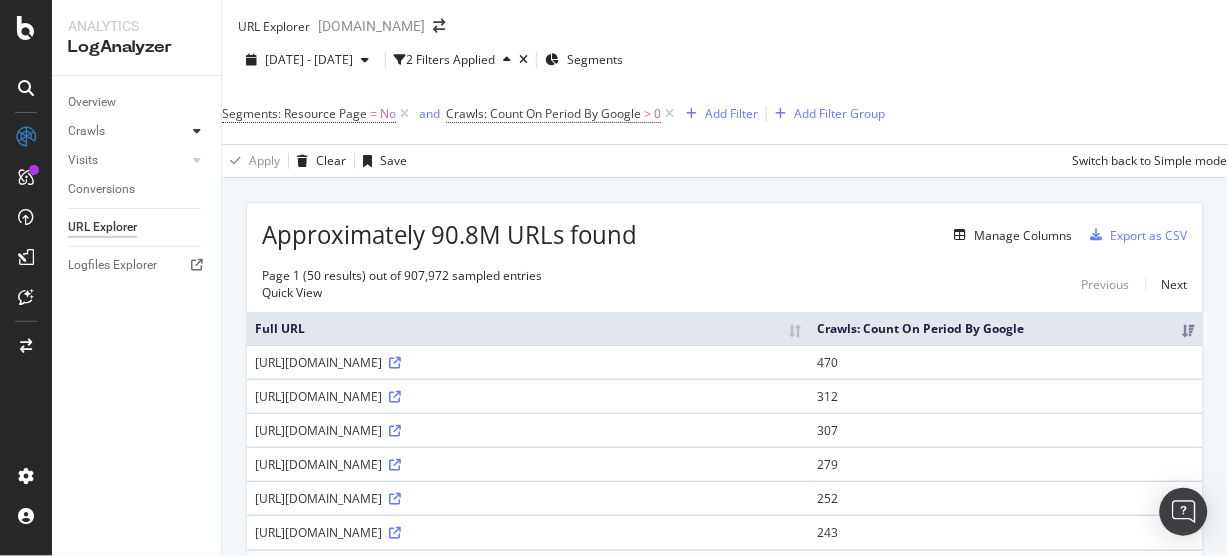 click at bounding box center [197, 131] 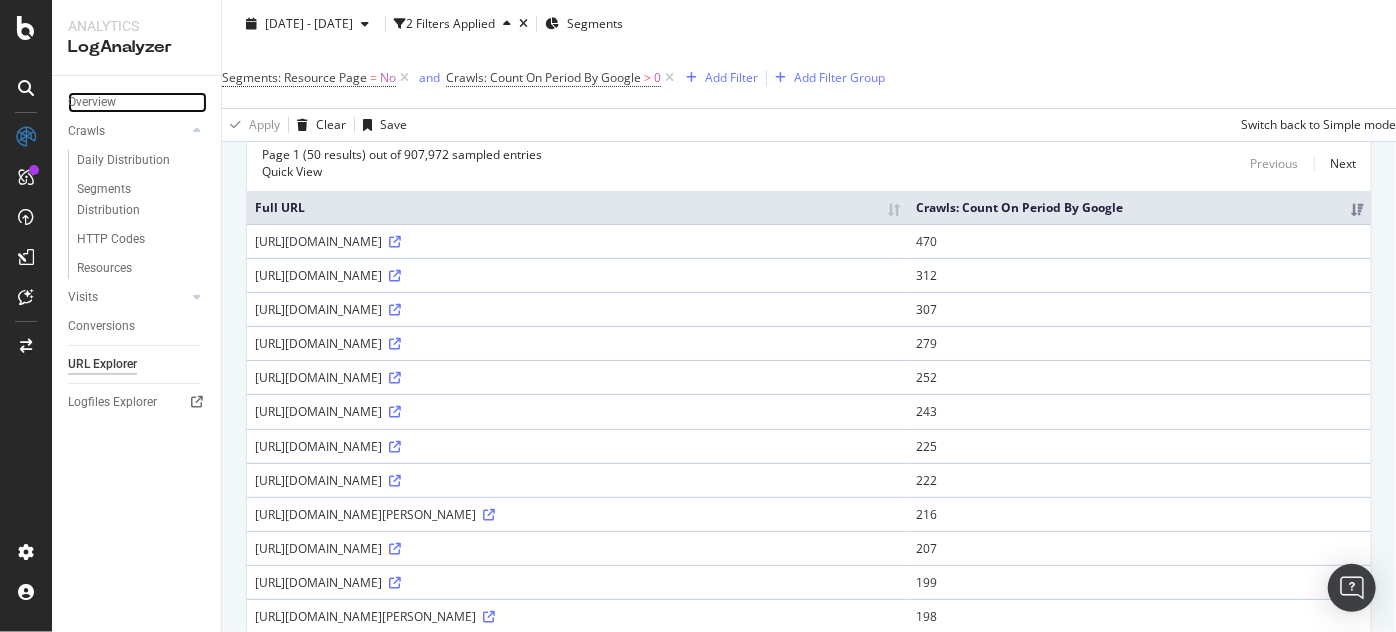 scroll, scrollTop: 0, scrollLeft: 0, axis: both 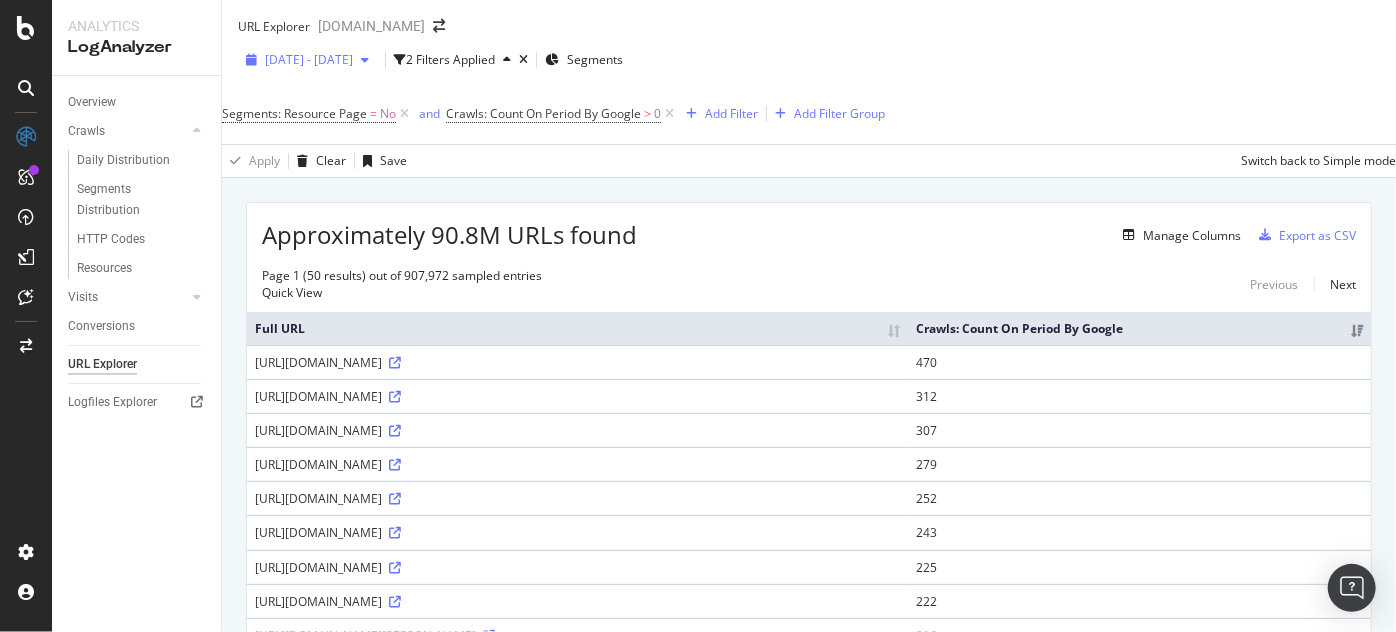 drag, startPoint x: 320, startPoint y: 52, endPoint x: 328, endPoint y: 60, distance: 11.313708 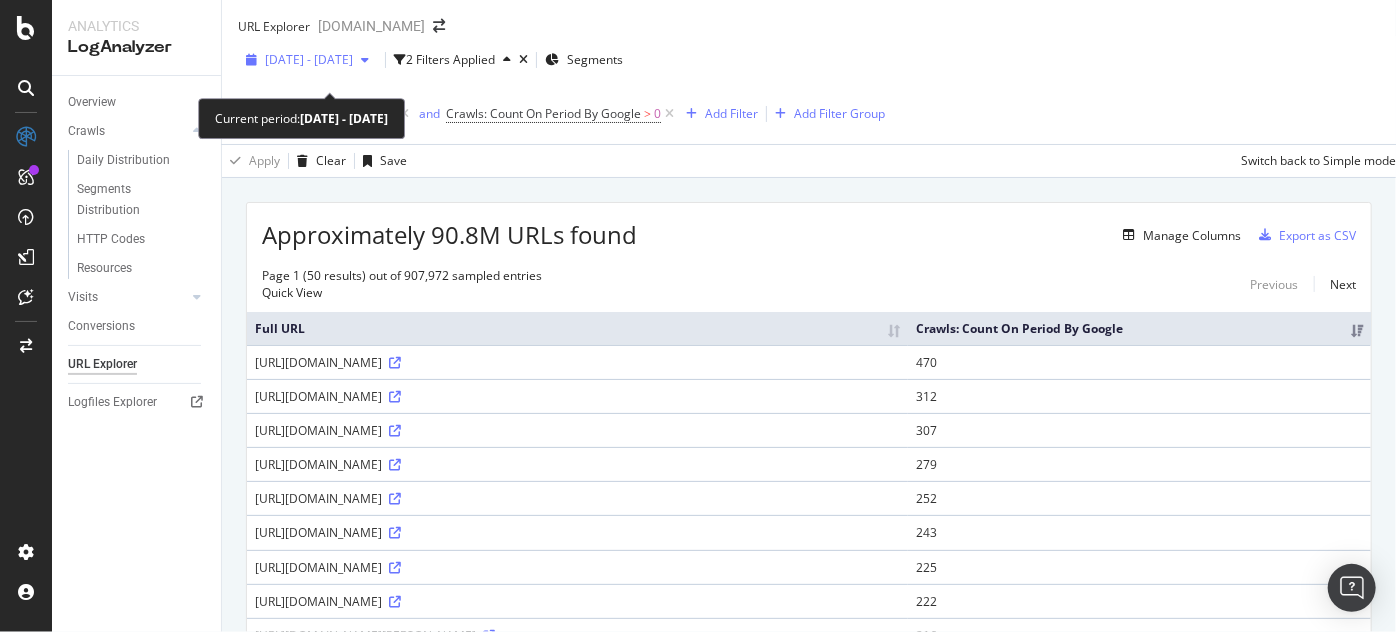 click on "[DATE] - [DATE]" at bounding box center (307, 60) 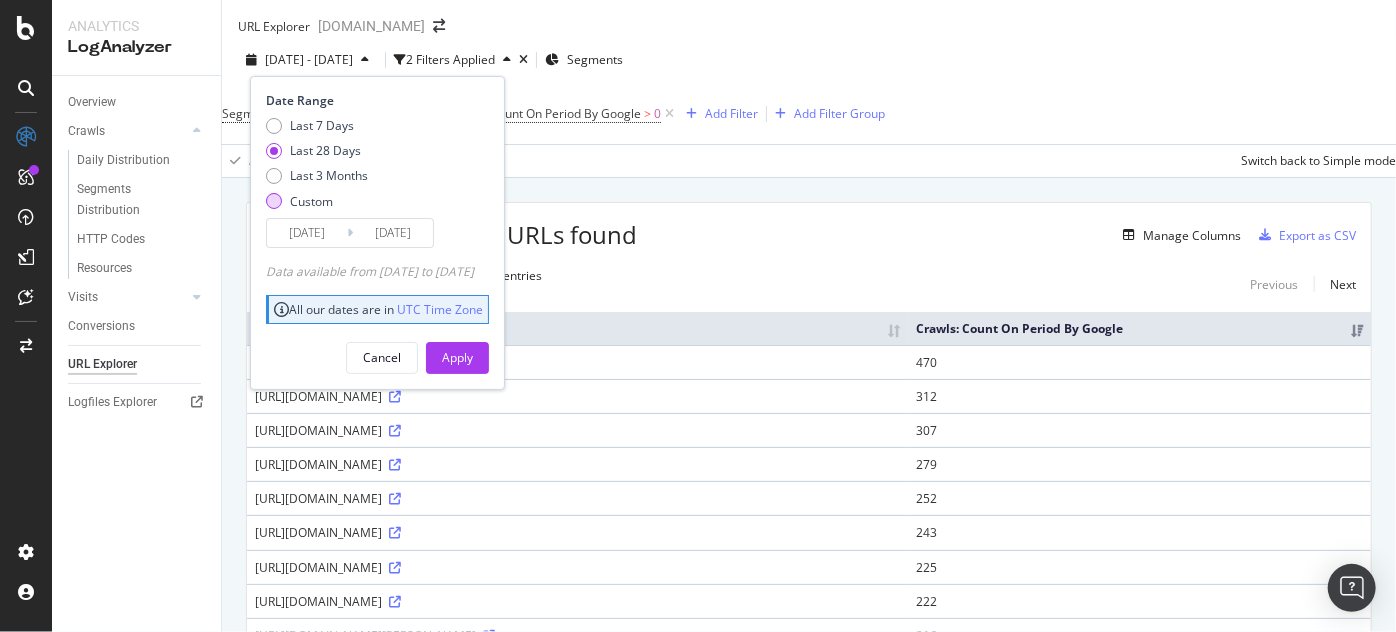 click on "Custom" at bounding box center (311, 201) 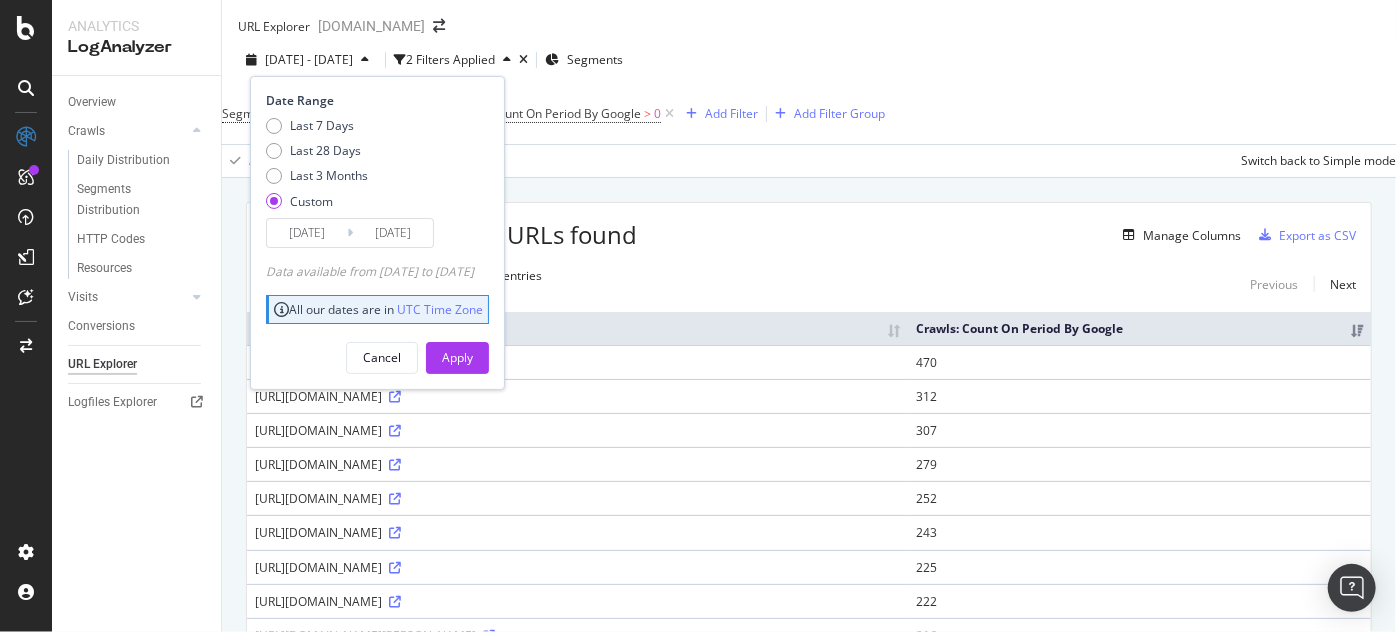 click on "2025/06/23" at bounding box center [307, 233] 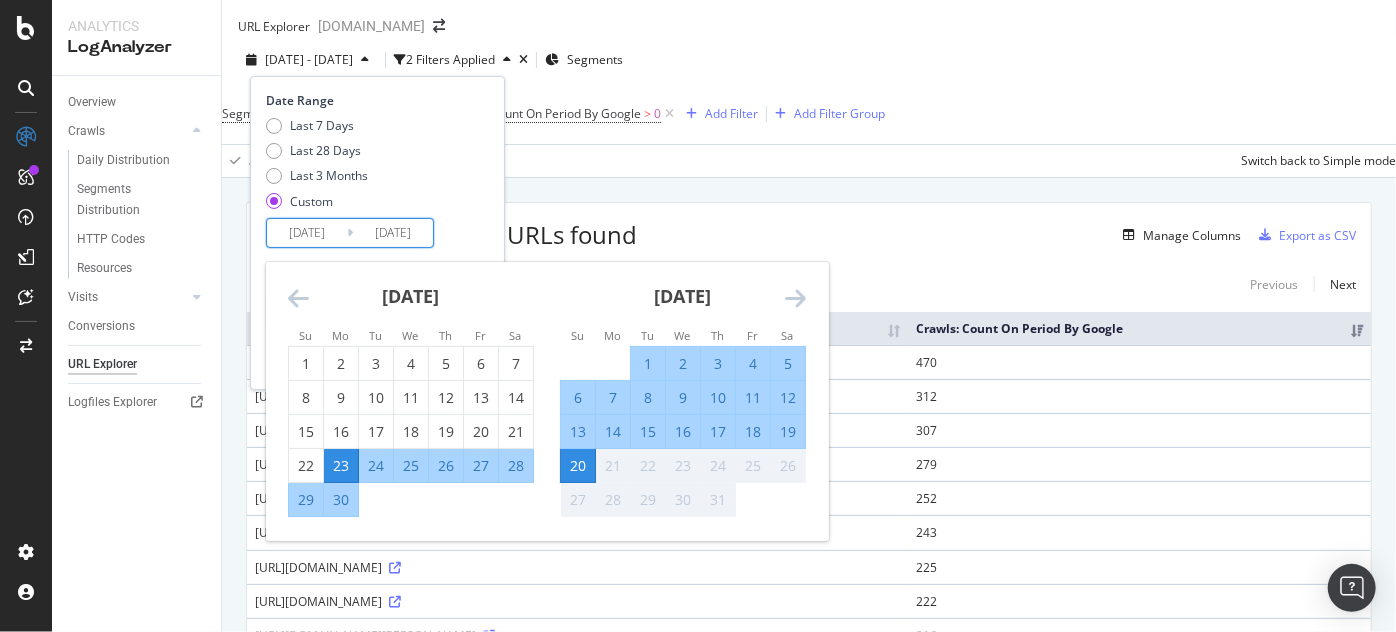 click on "11" at bounding box center (753, 398) 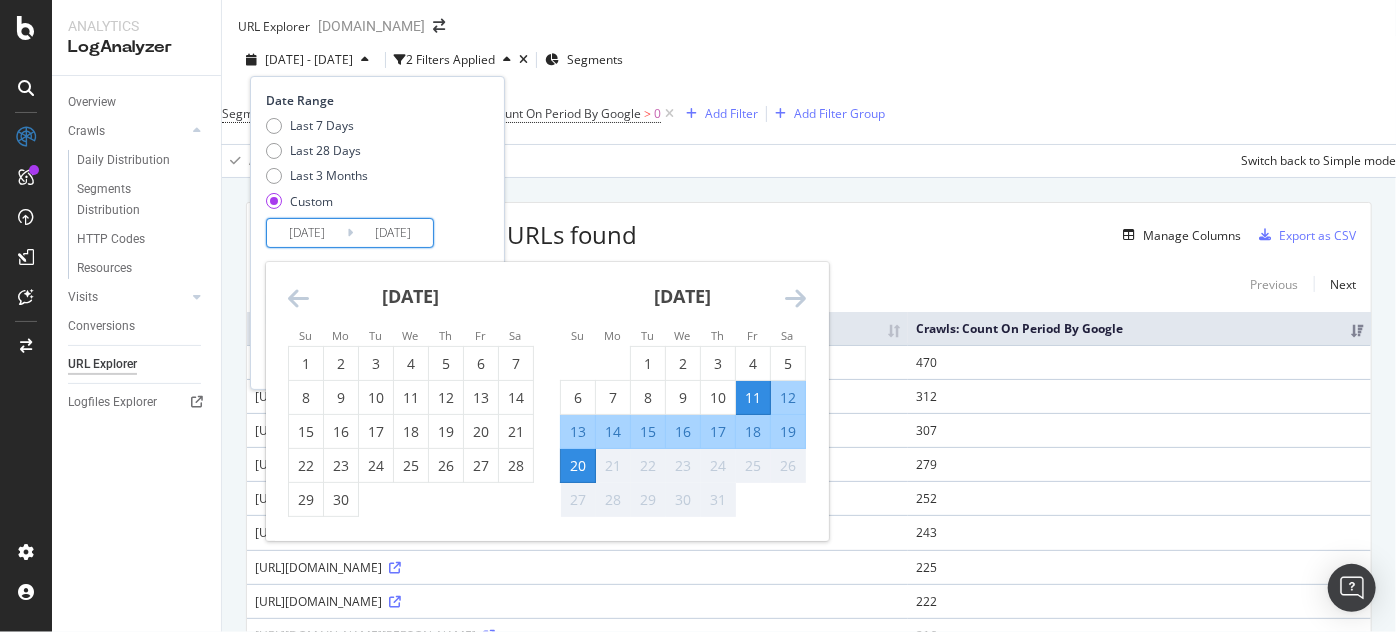 click on "20" at bounding box center (578, 466) 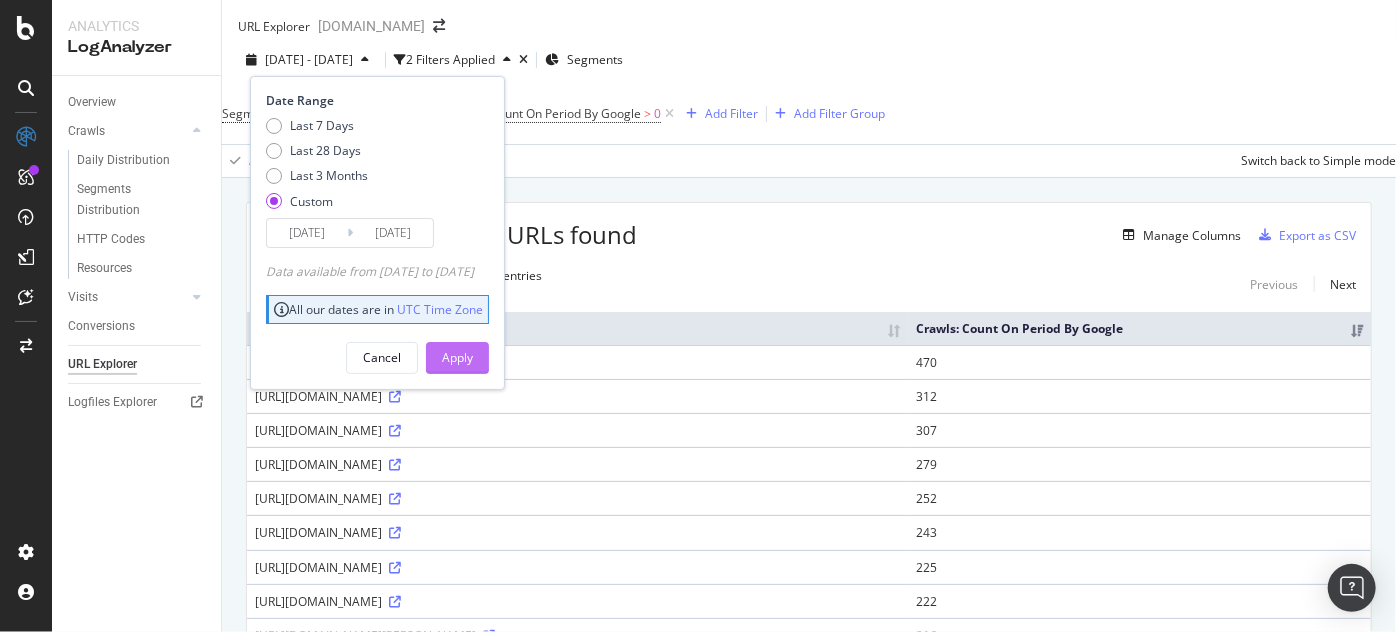 click on "Apply" at bounding box center [457, 357] 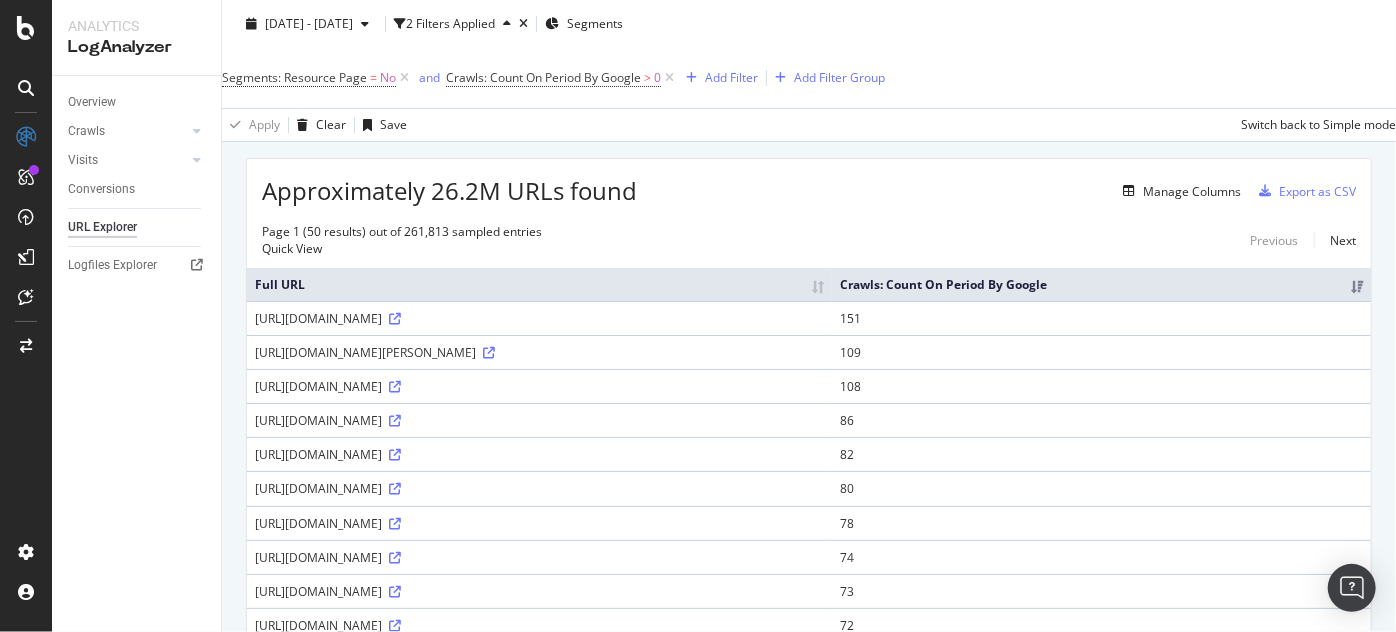 scroll, scrollTop: 0, scrollLeft: 0, axis: both 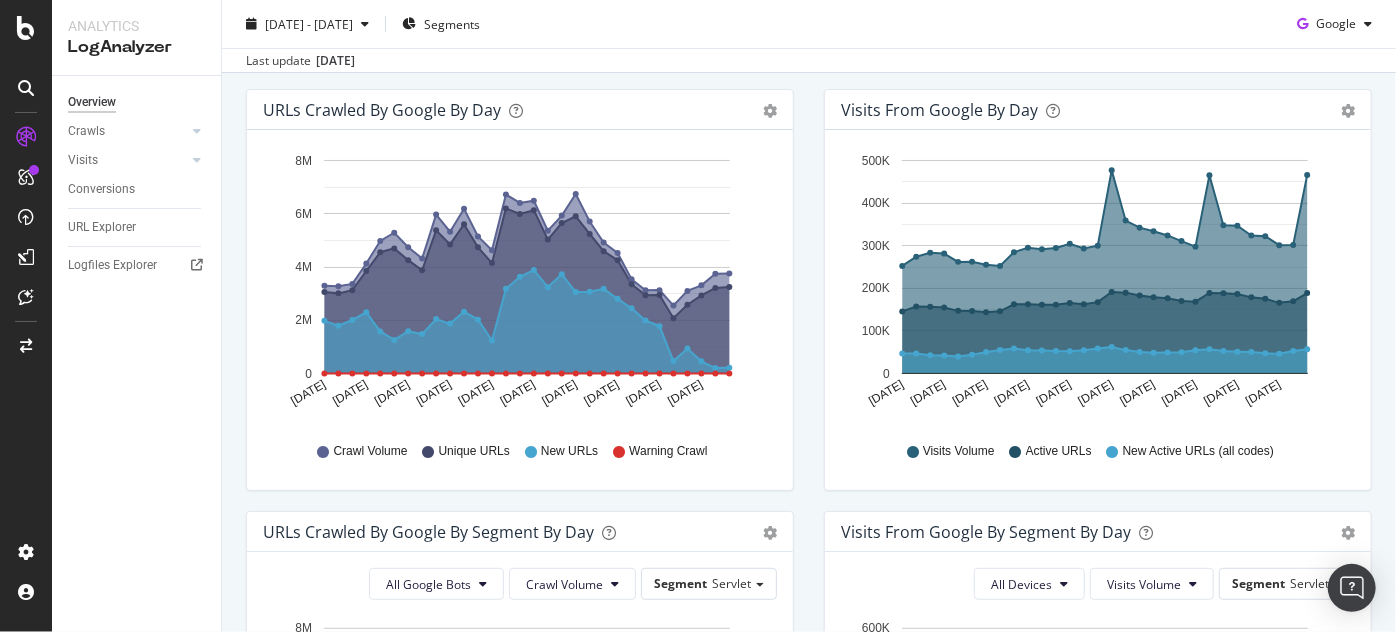 drag, startPoint x: 811, startPoint y: 394, endPoint x: 801, endPoint y: 395, distance: 10.049875 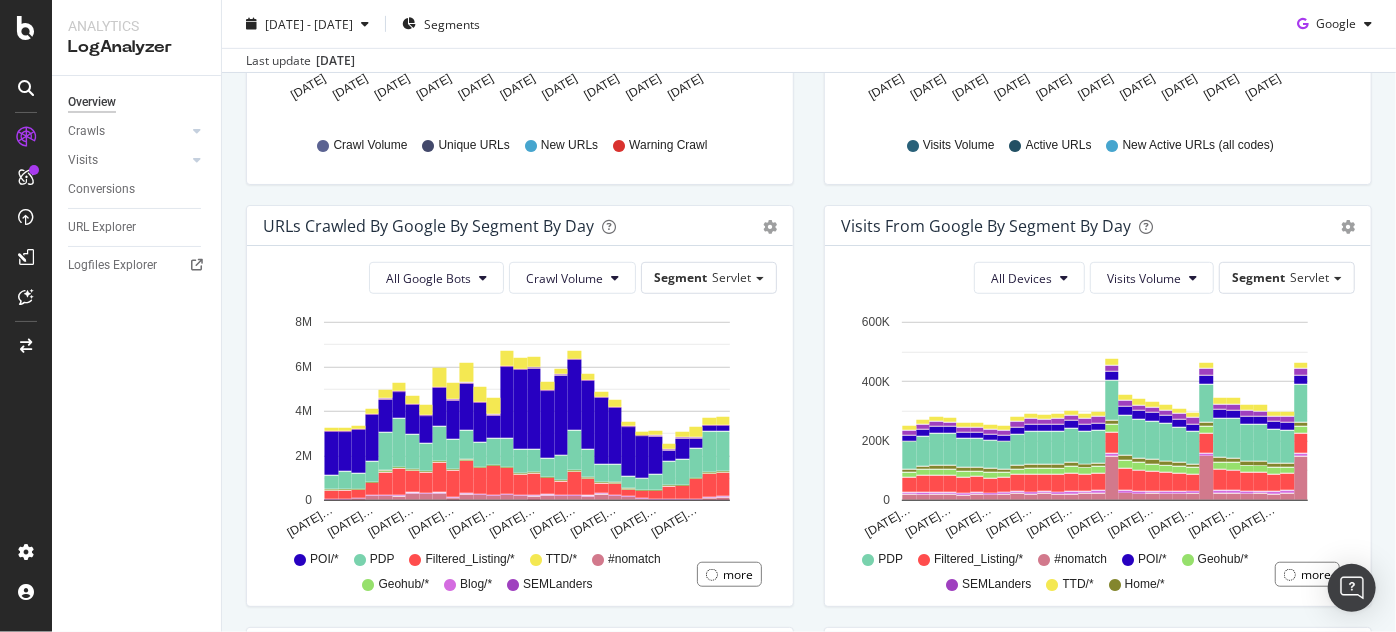 scroll, scrollTop: 669, scrollLeft: 0, axis: vertical 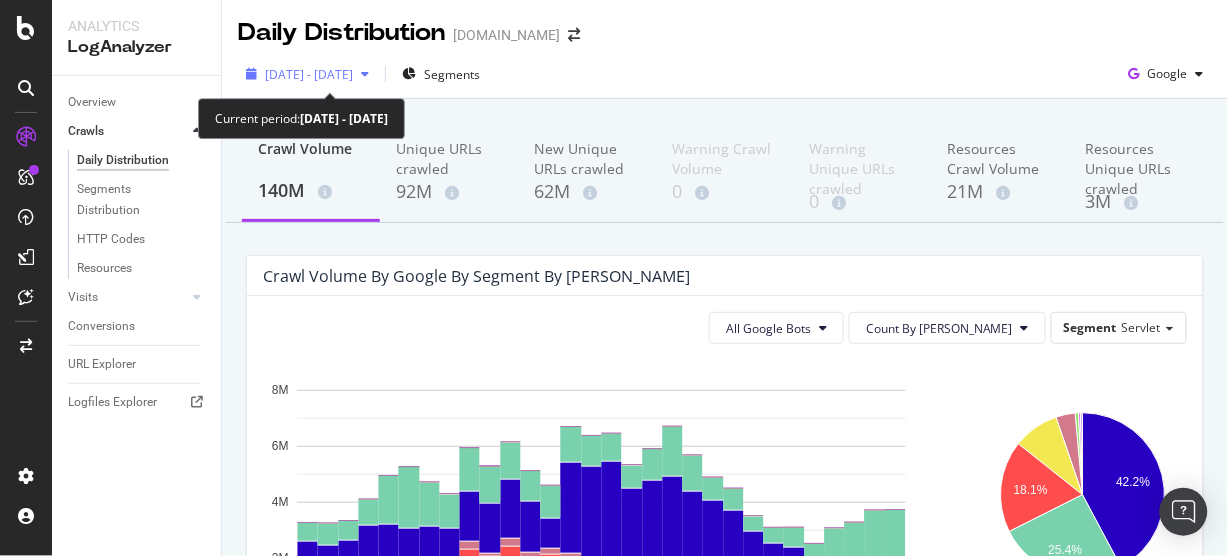 click on "[DATE] - [DATE]" at bounding box center [309, 74] 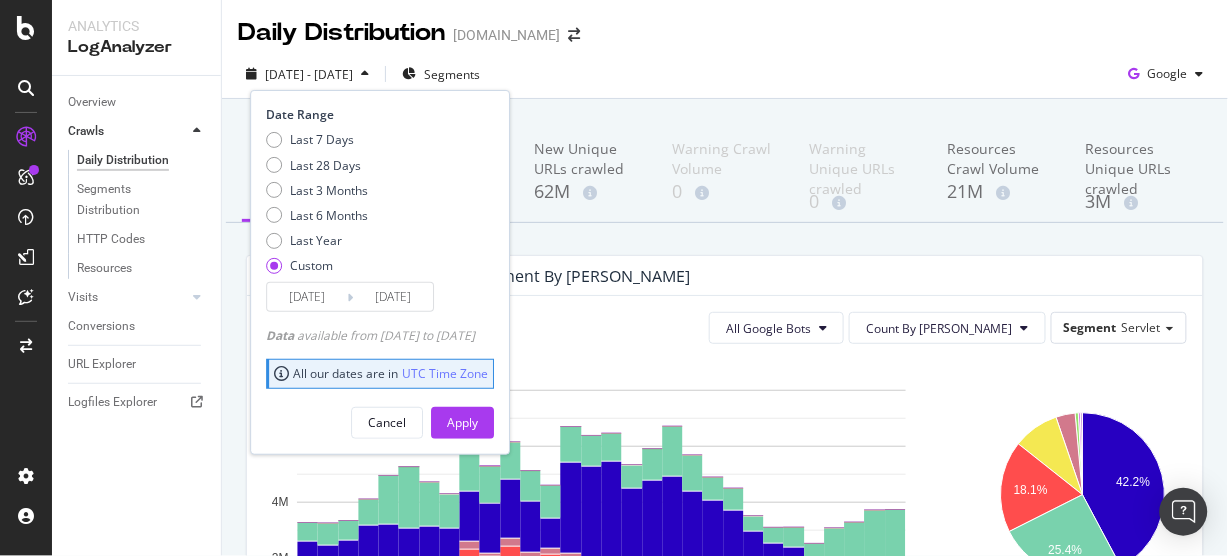 click on "2025/06/21" at bounding box center [307, 297] 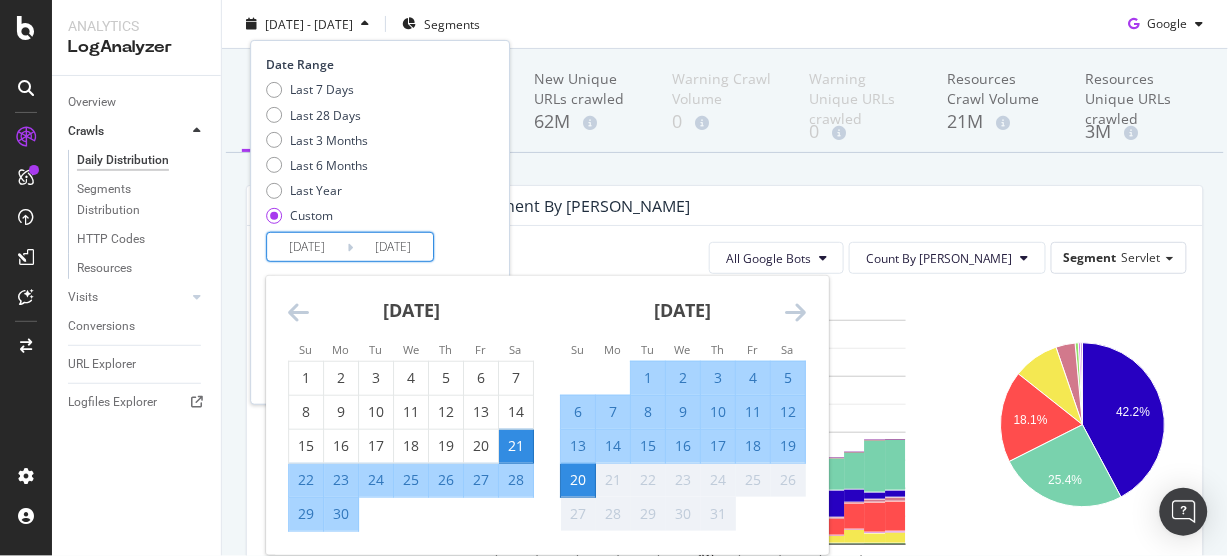 scroll, scrollTop: 106, scrollLeft: 0, axis: vertical 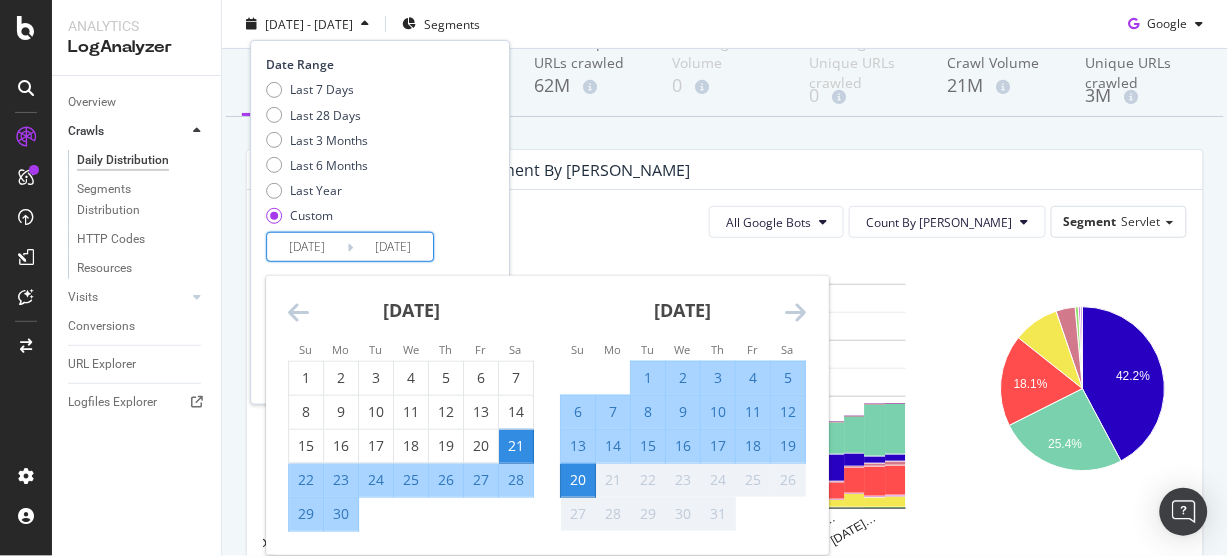 click on "7" at bounding box center [613, 412] 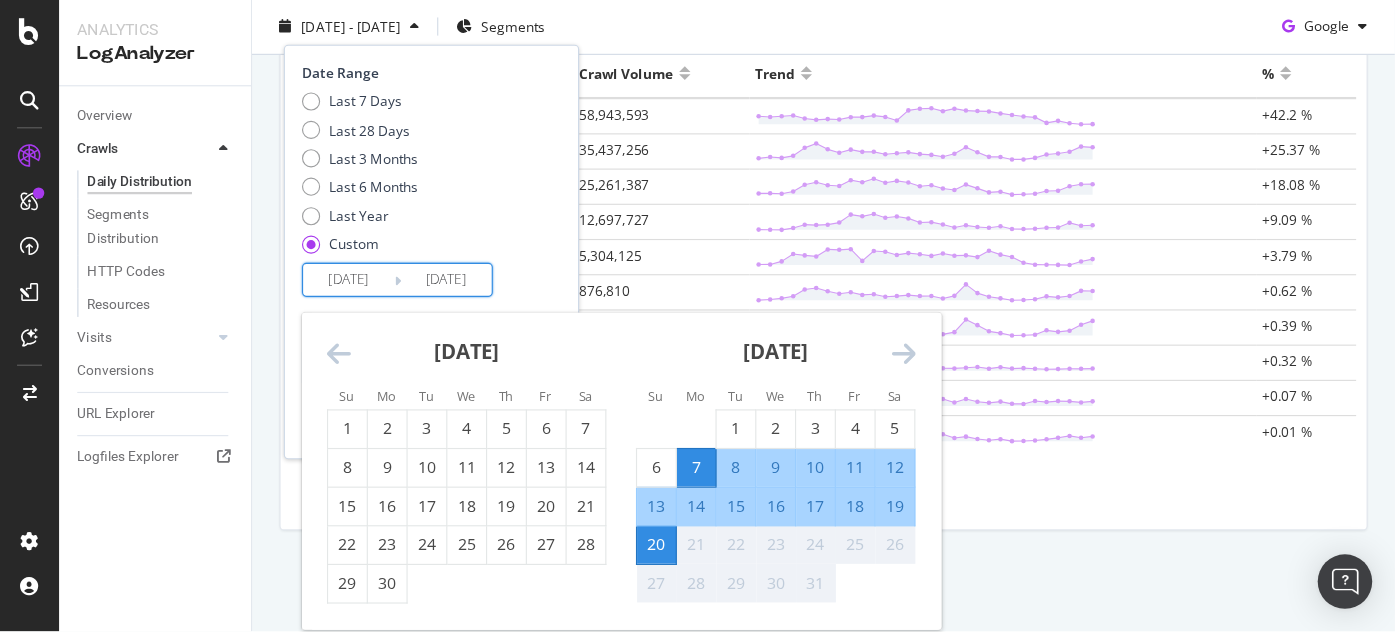 scroll, scrollTop: 608, scrollLeft: 0, axis: vertical 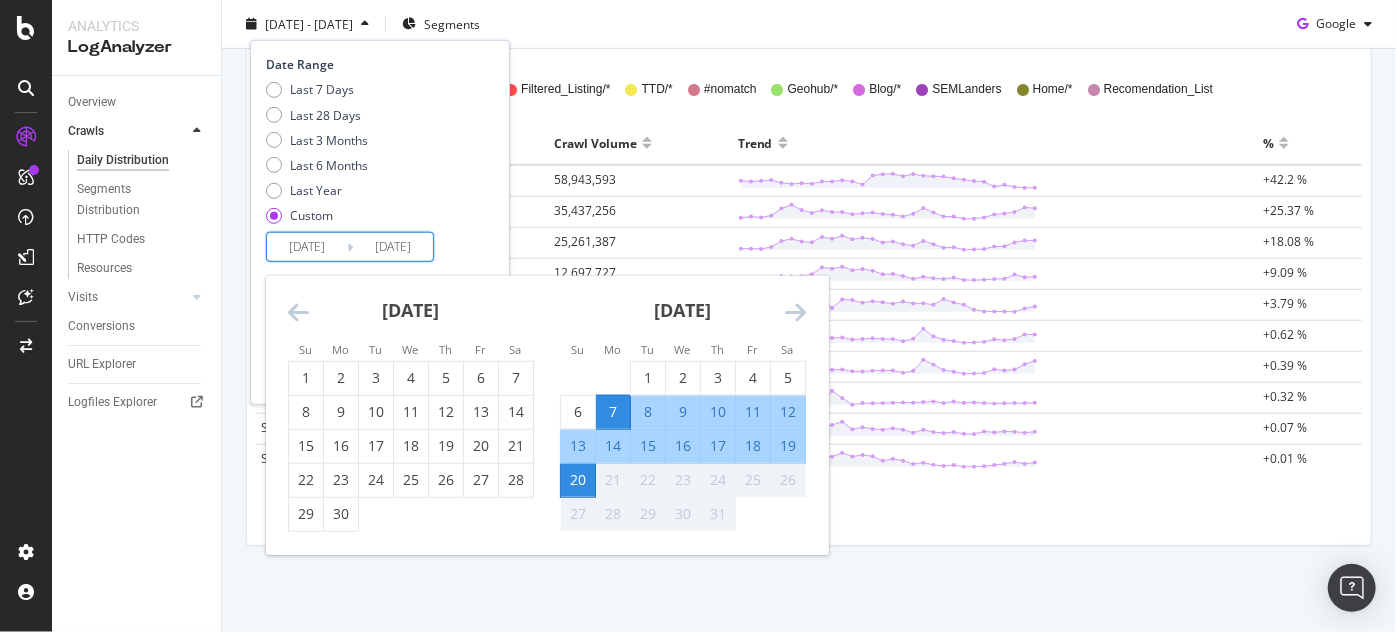 click on "20" at bounding box center [578, 480] 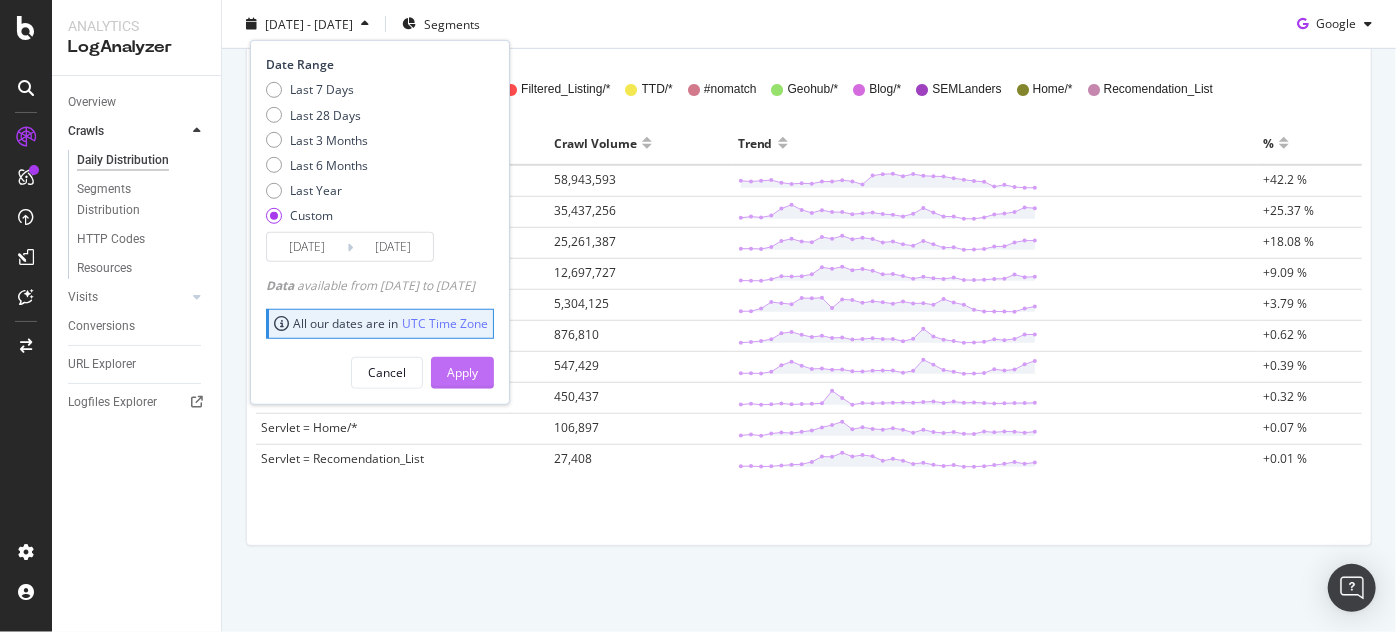 click on "Apply" at bounding box center [462, 372] 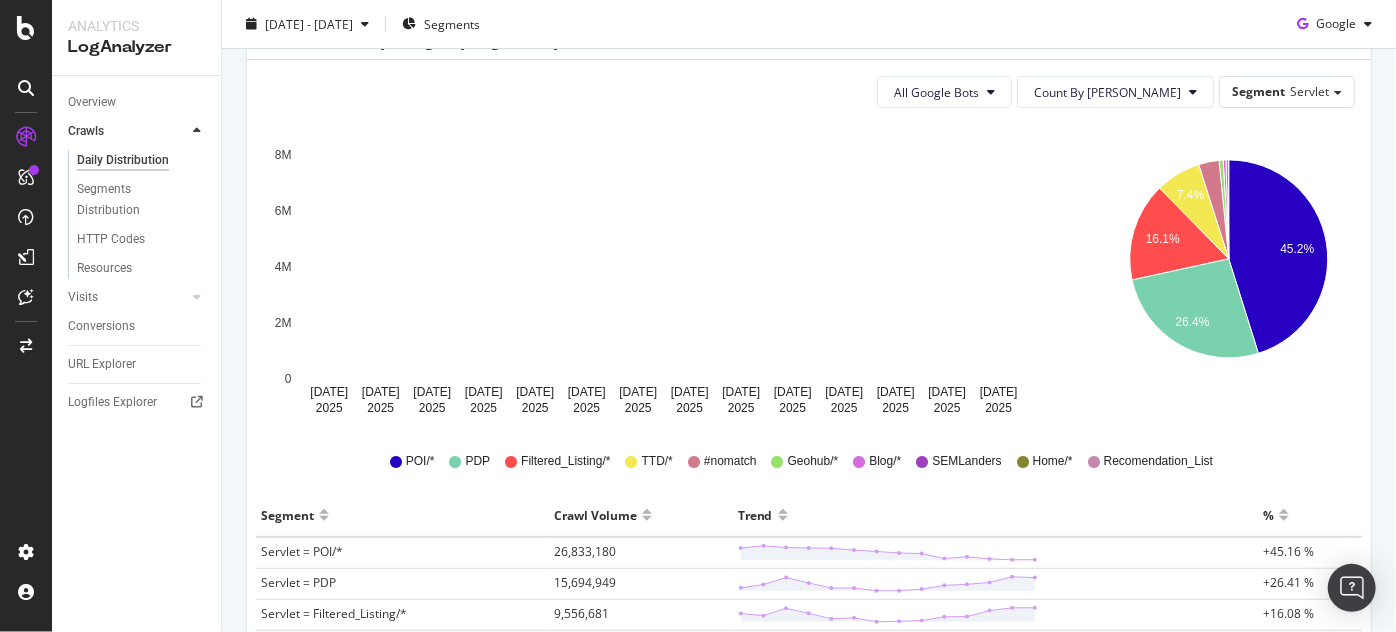 scroll, scrollTop: 242, scrollLeft: 0, axis: vertical 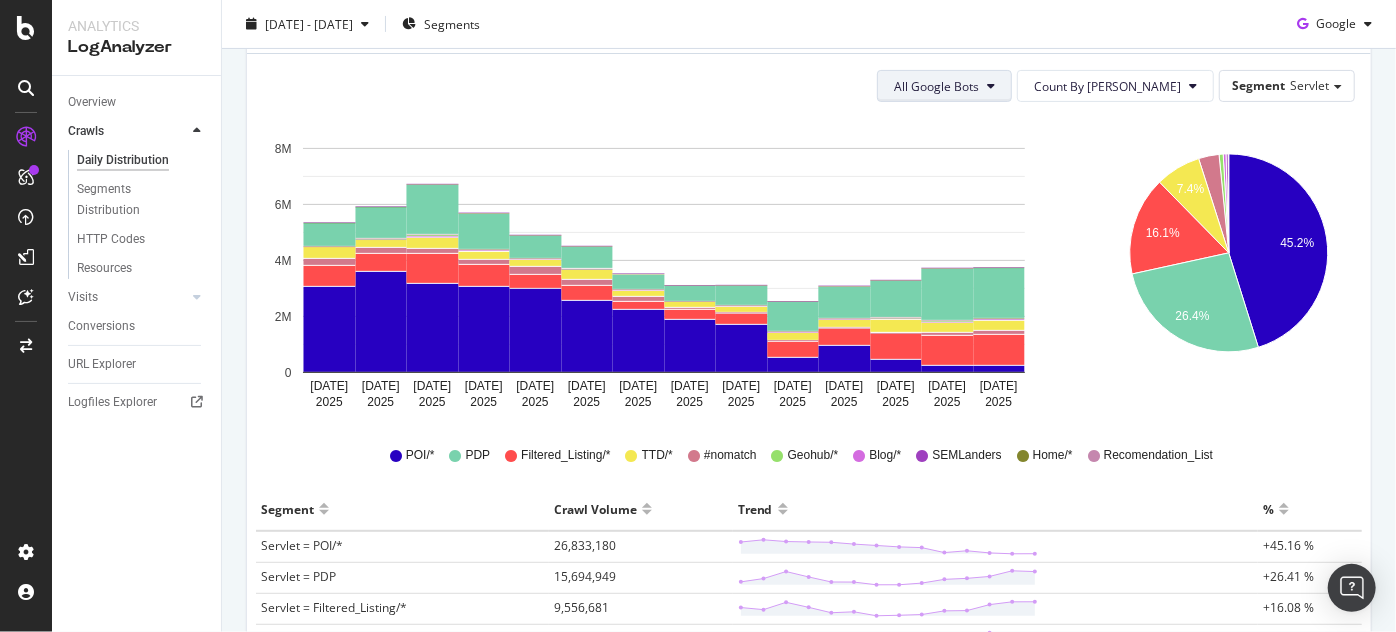 click on "All Google Bots" at bounding box center [936, 86] 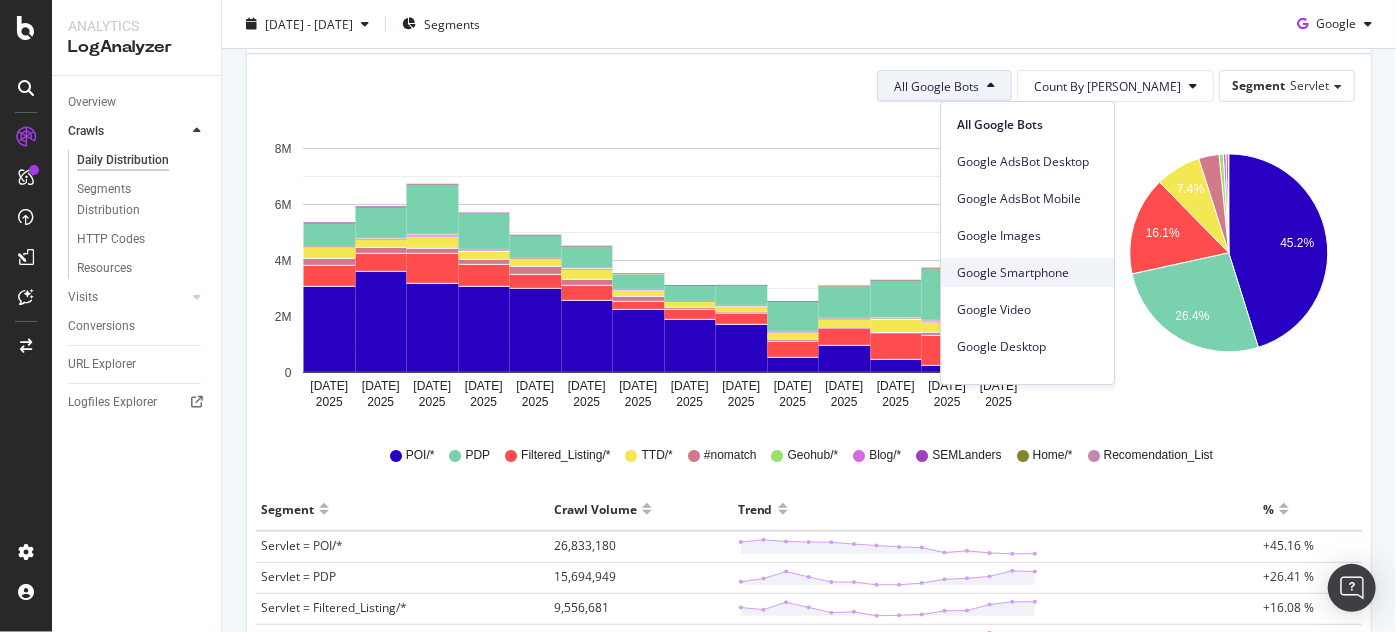 click on "Google Smartphone" at bounding box center [1027, 273] 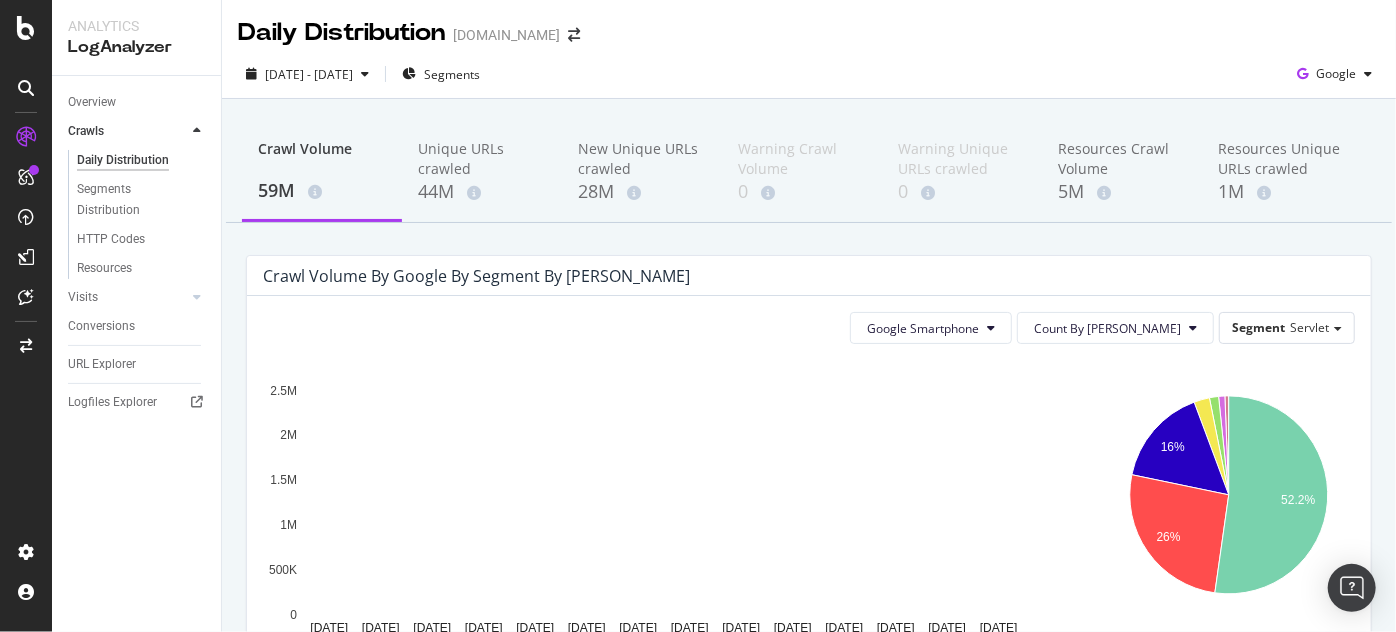 scroll, scrollTop: 121, scrollLeft: 0, axis: vertical 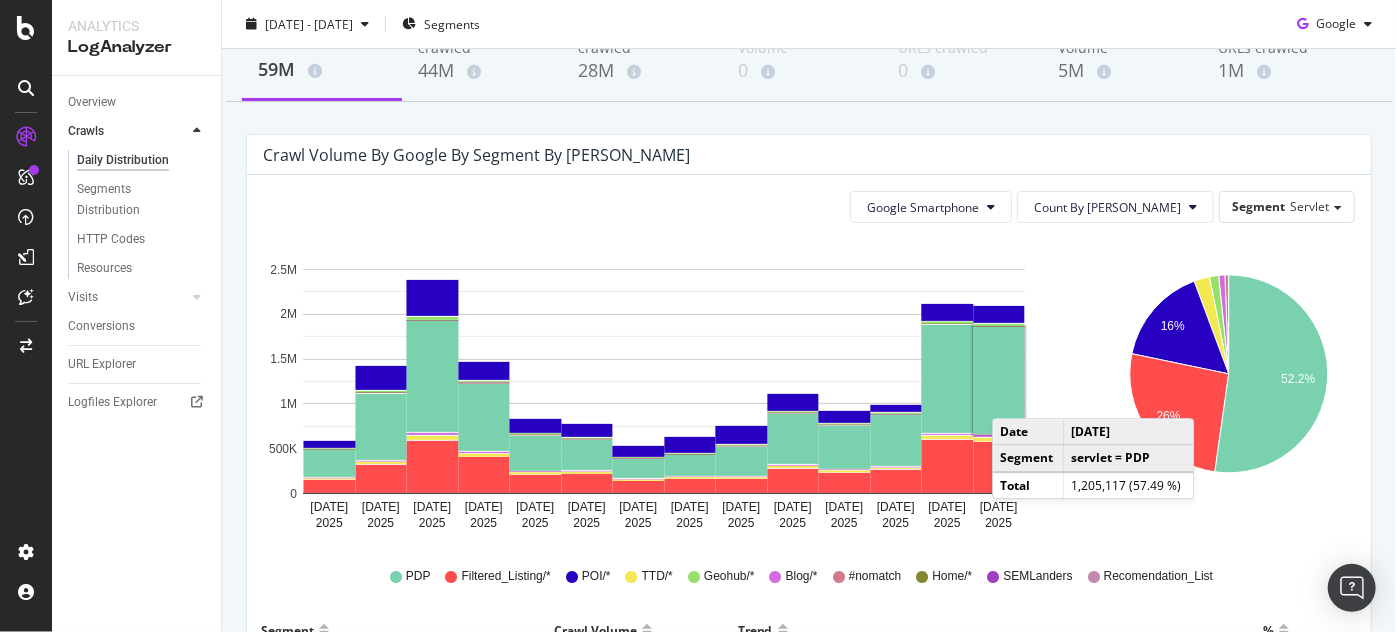 click 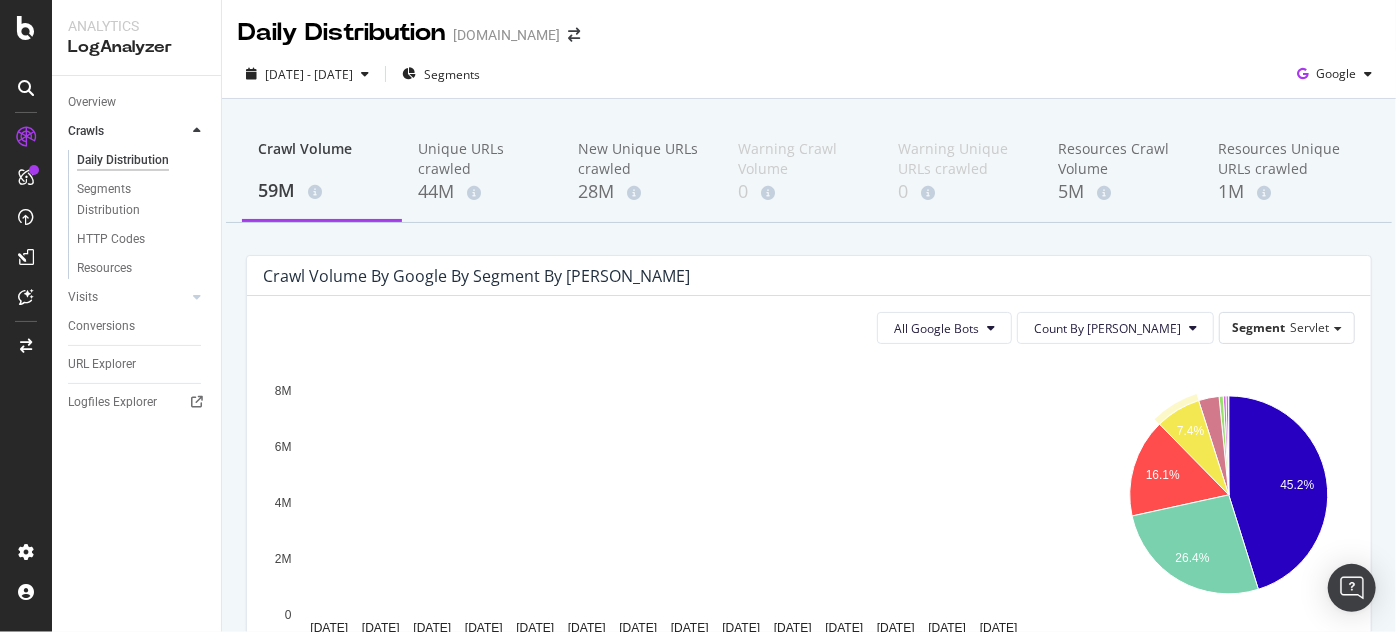 scroll, scrollTop: 121, scrollLeft: 0, axis: vertical 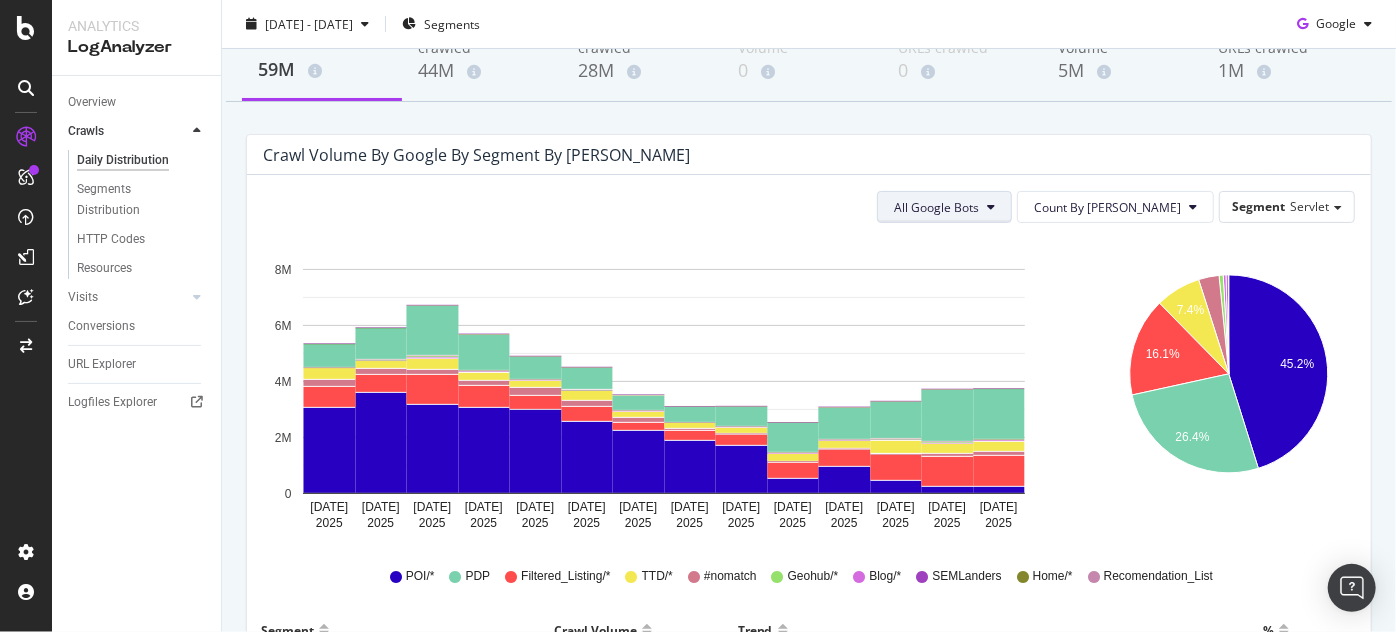click on "All Google Bots" at bounding box center [944, 207] 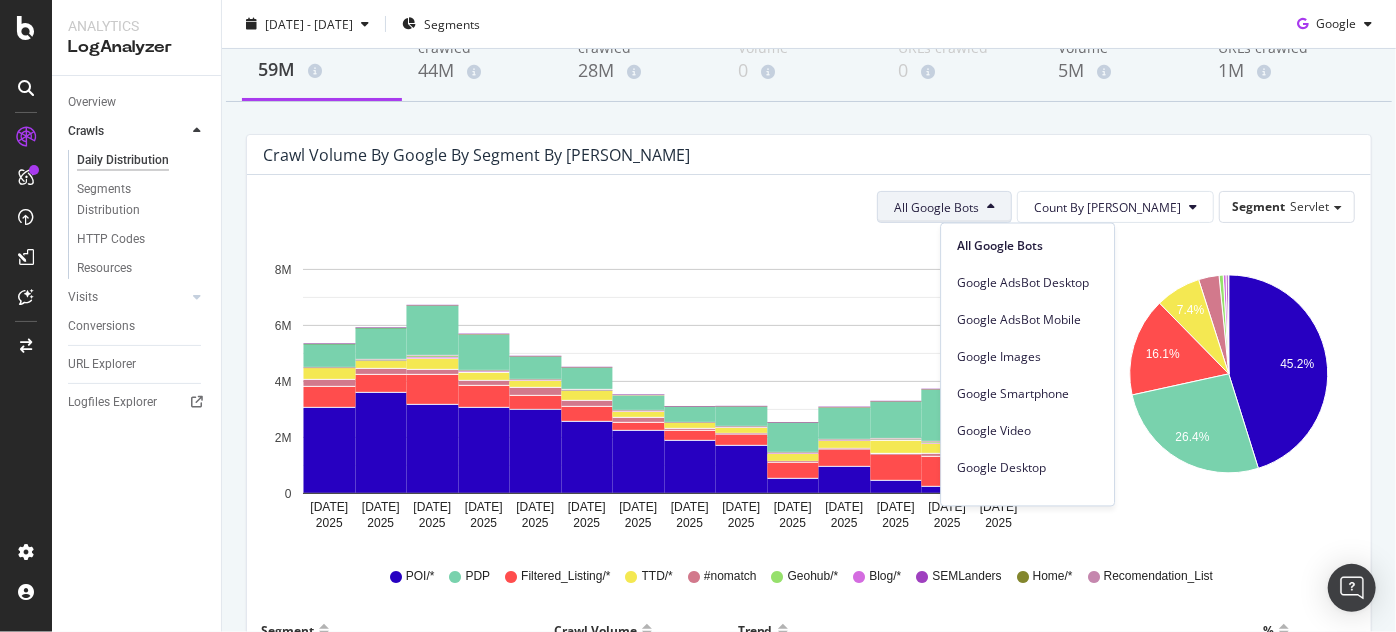 click on "All Google Bots" at bounding box center (936, 207) 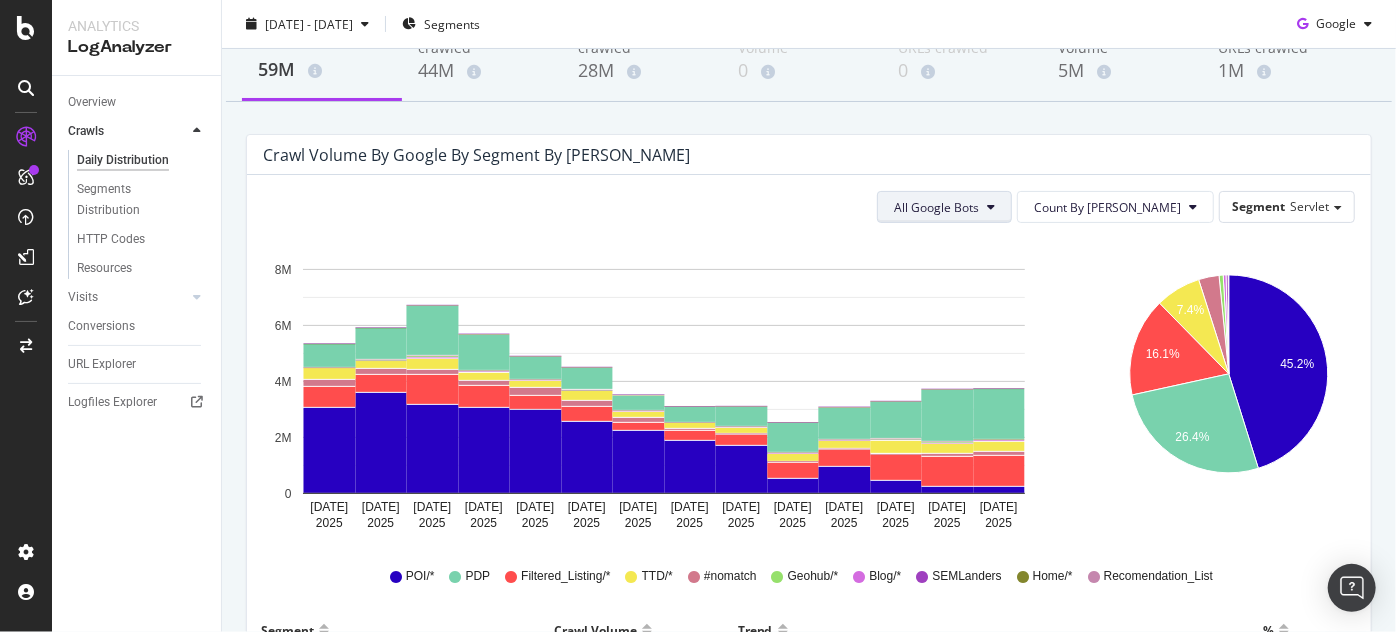 click on "All Google Bots" at bounding box center (936, 207) 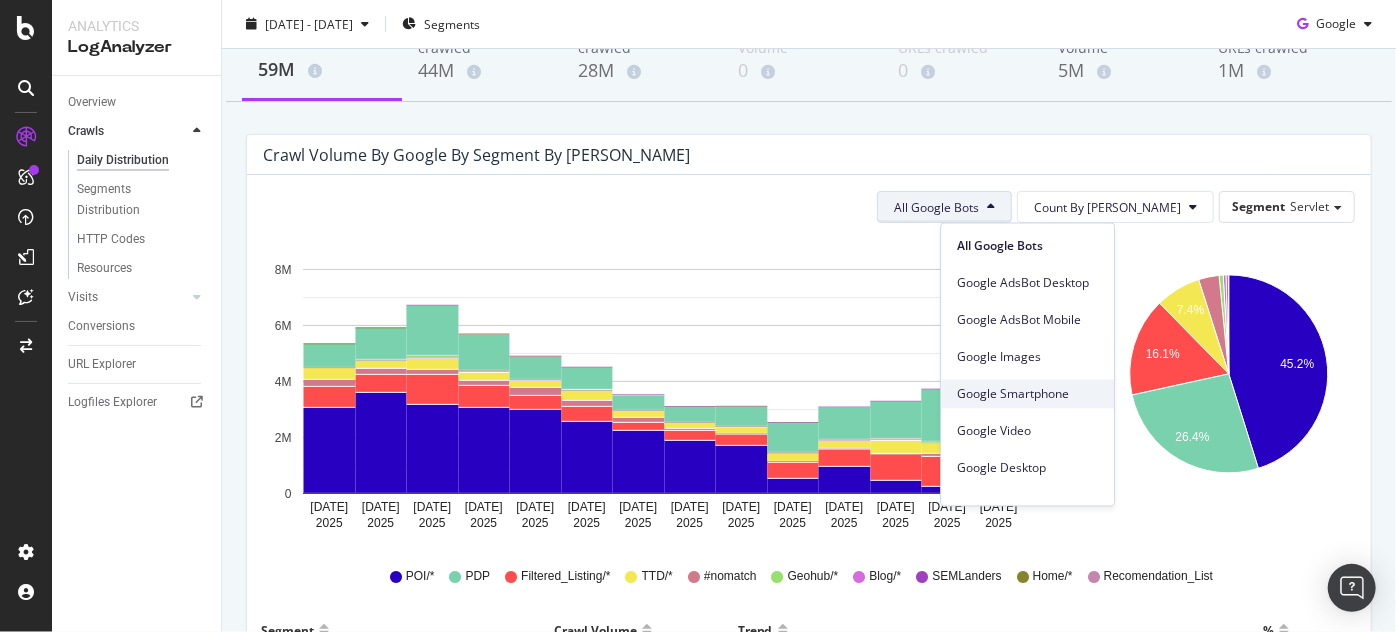 click on "Google Smartphone" at bounding box center [1027, 394] 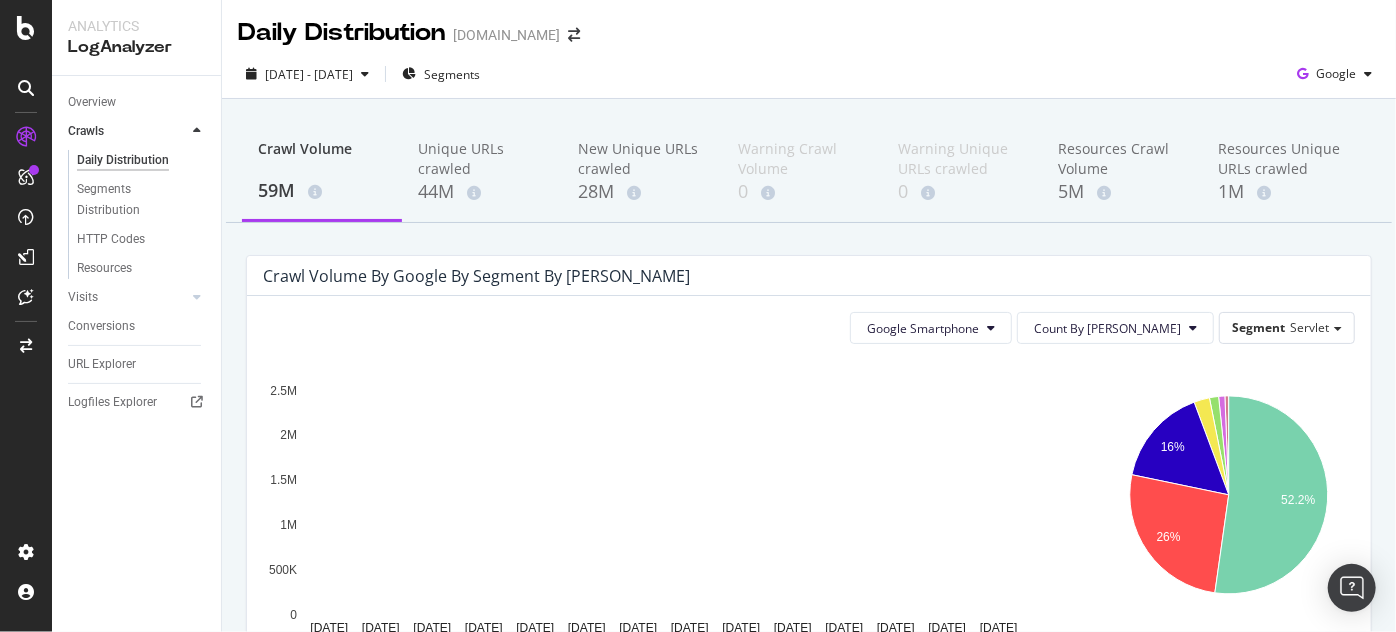 scroll, scrollTop: 121, scrollLeft: 0, axis: vertical 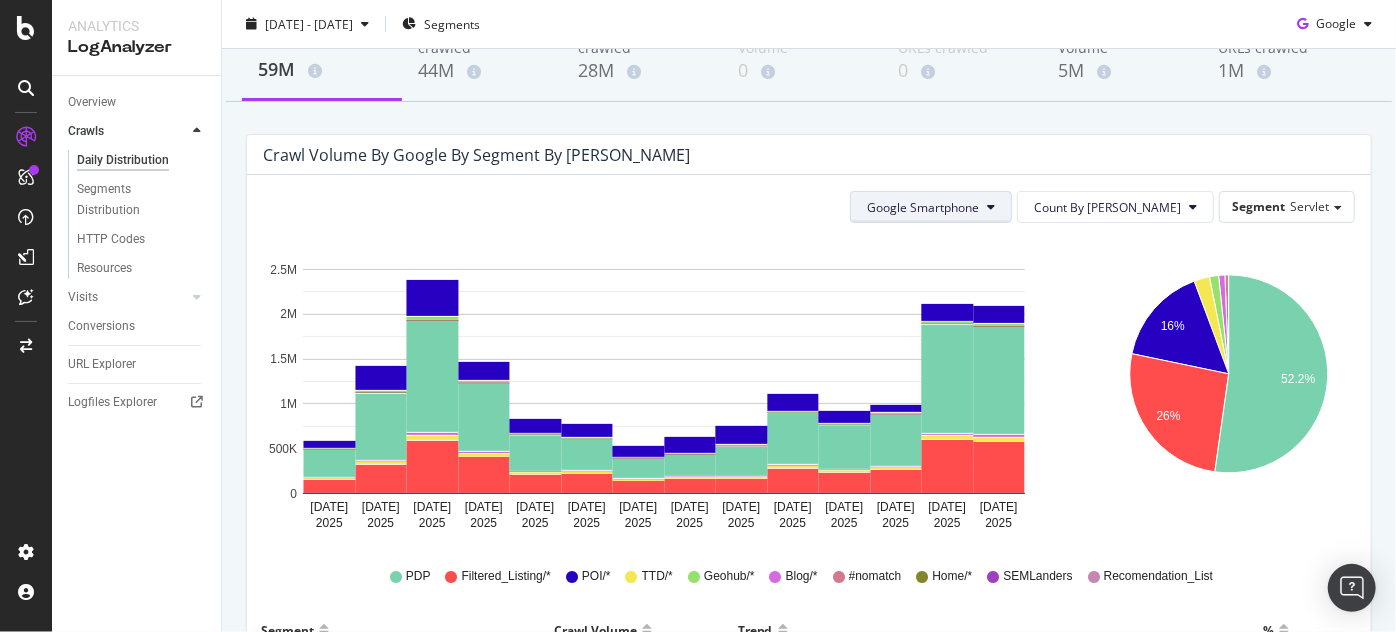 click on "Google Smartphone" at bounding box center (923, 207) 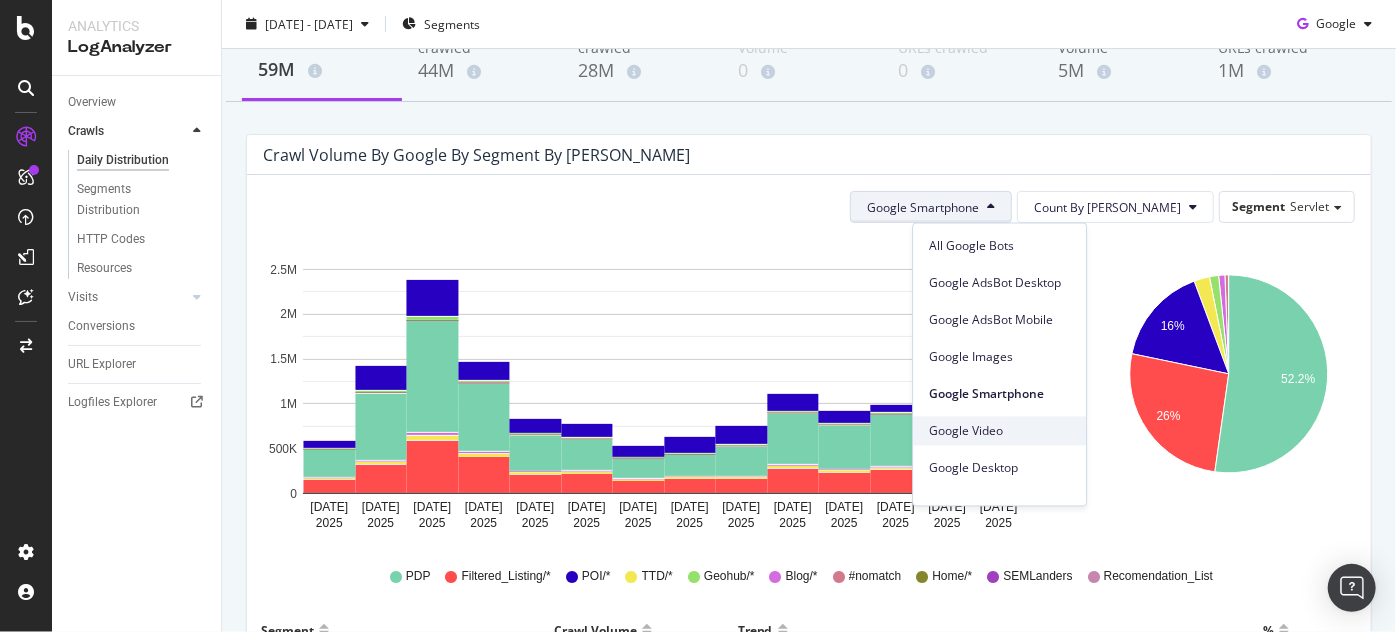 click on "Google Video" at bounding box center [999, 431] 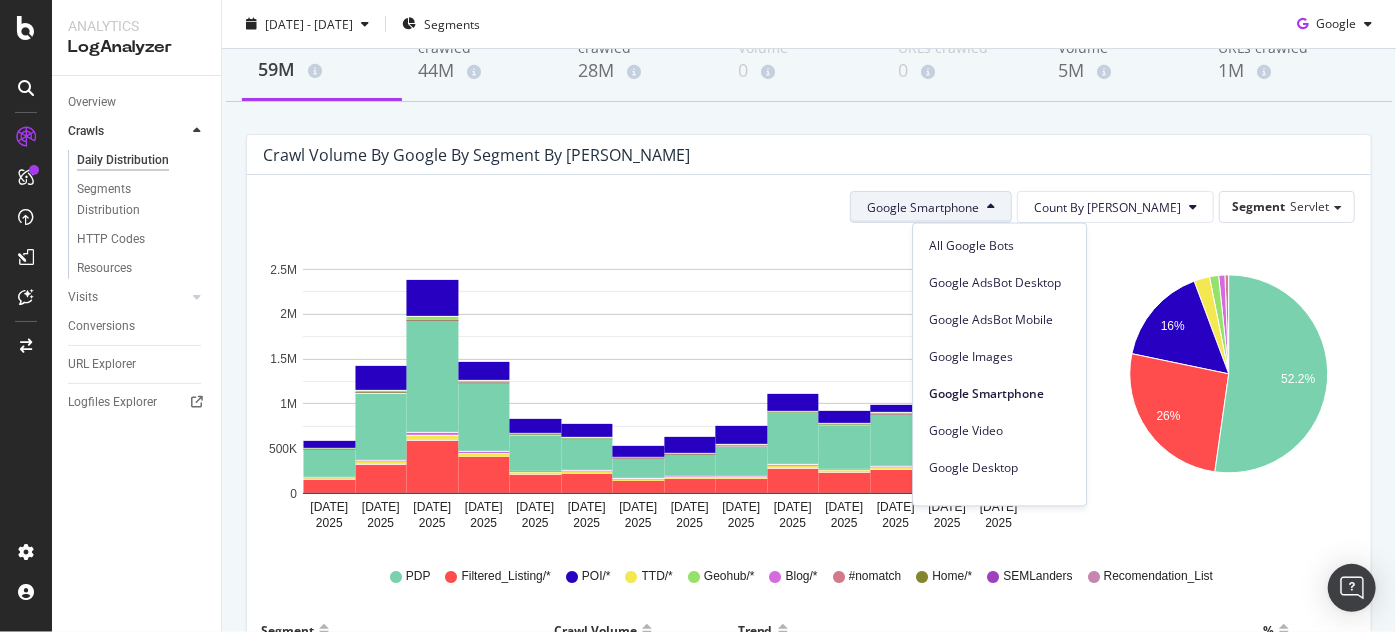 scroll, scrollTop: 0, scrollLeft: 0, axis: both 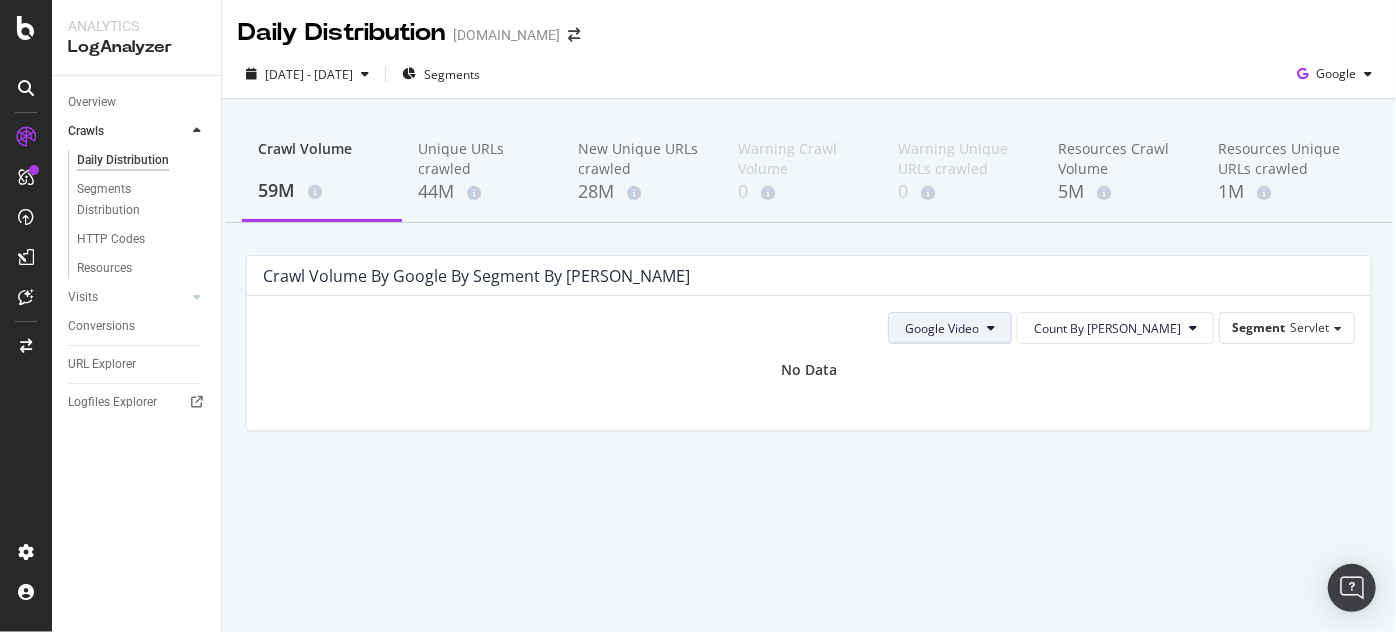 click on "Google Video" at bounding box center [942, 328] 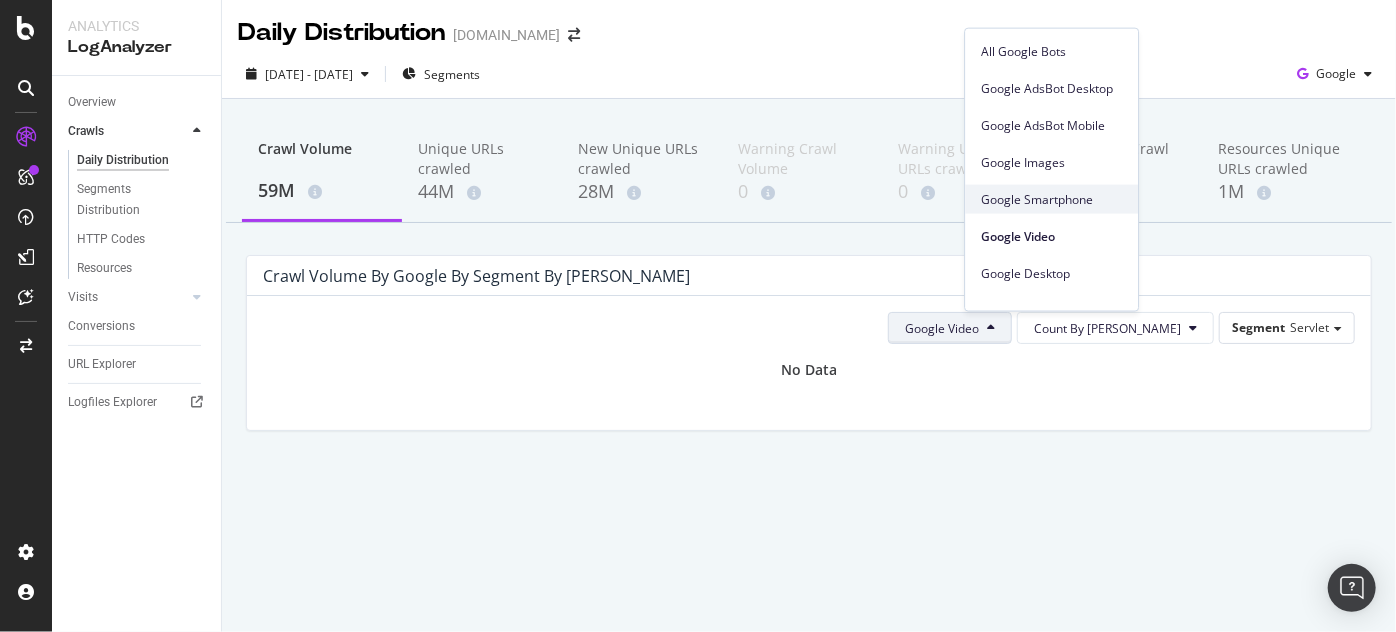 click on "Google Smartphone" at bounding box center (1051, 199) 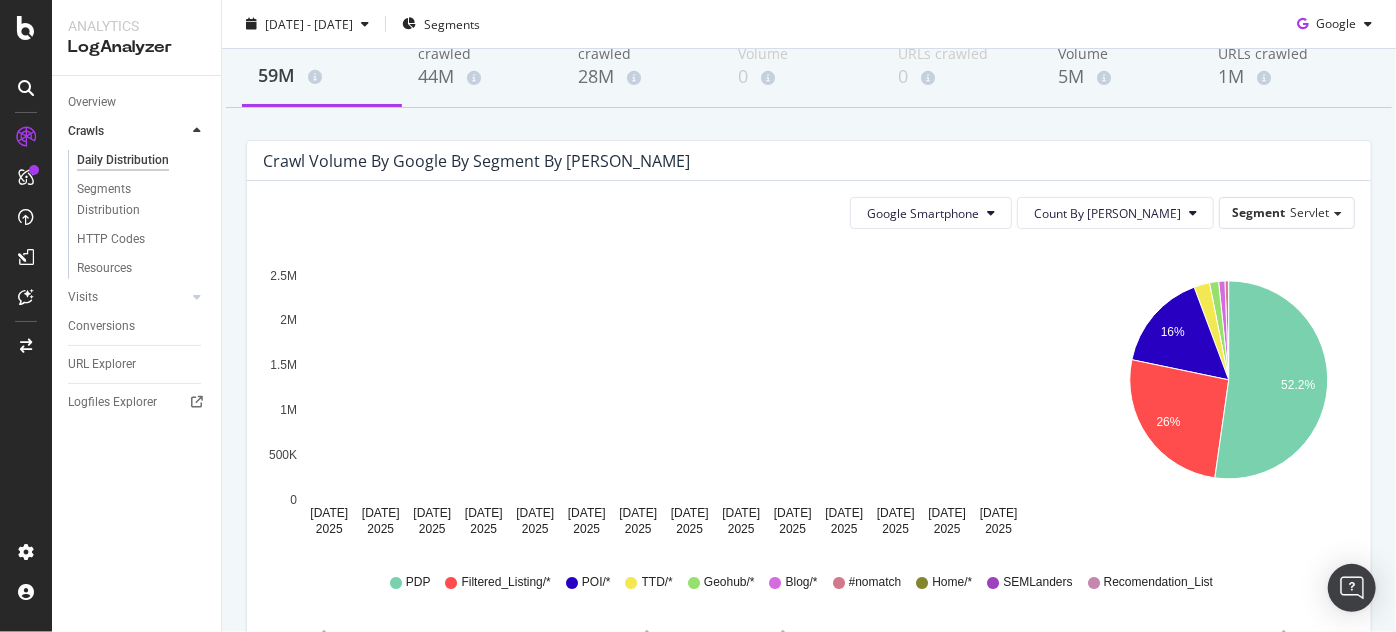 scroll, scrollTop: 121, scrollLeft: 0, axis: vertical 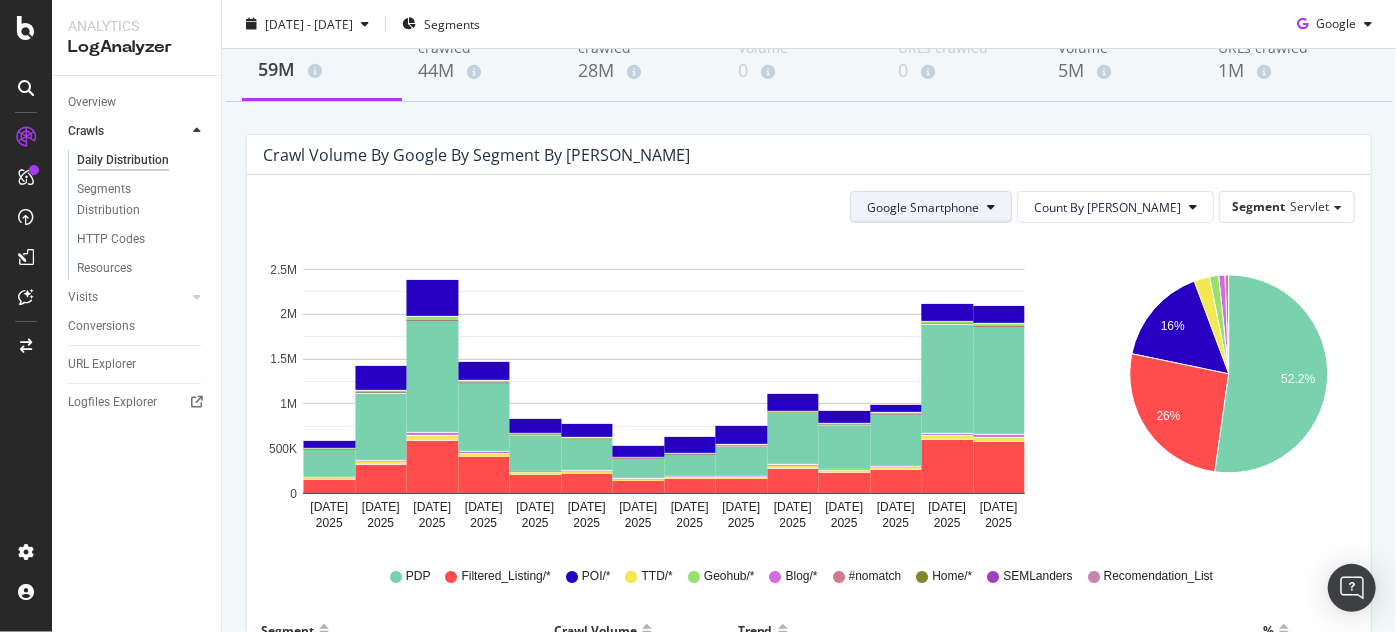 click on "Google Smartphone" at bounding box center (931, 207) 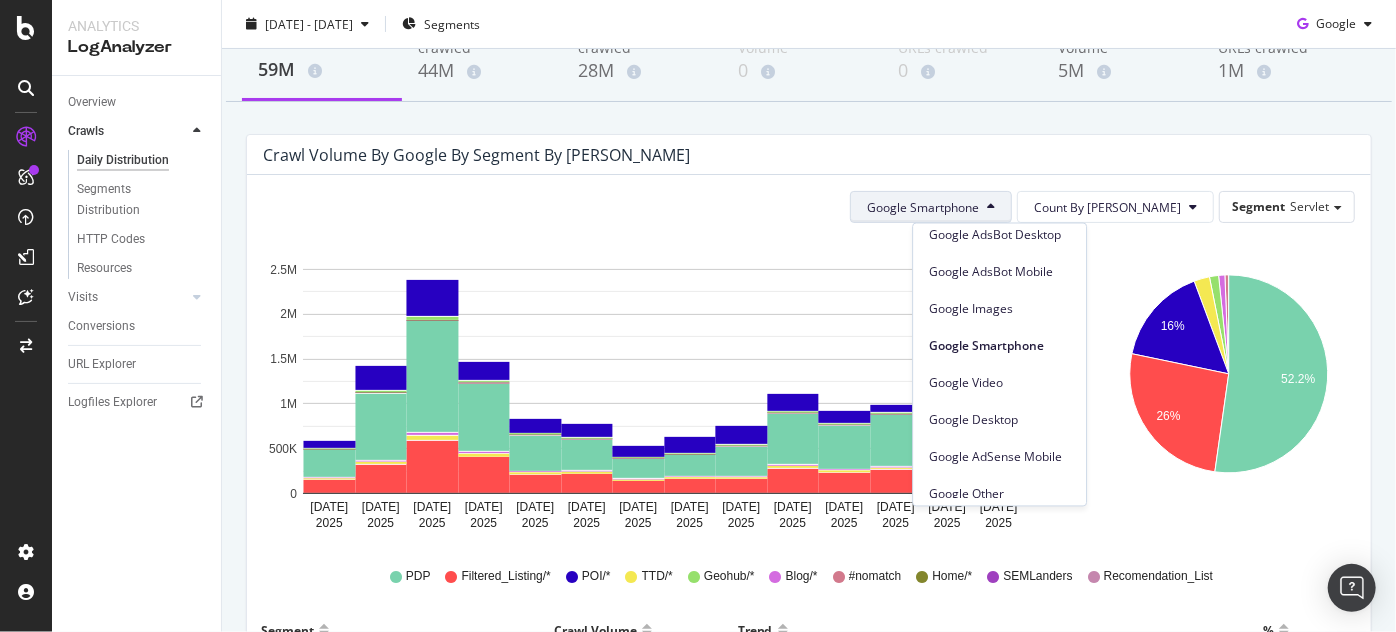 scroll, scrollTop: 0, scrollLeft: 0, axis: both 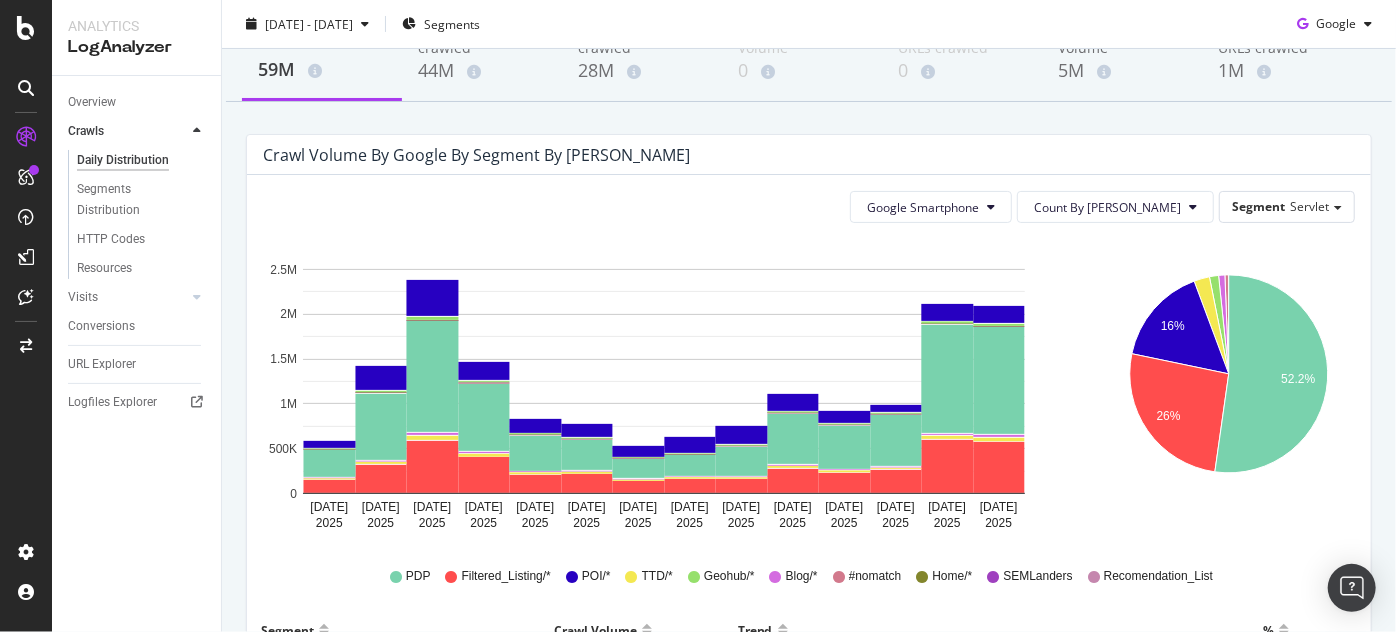 click on "Crawl Volume by google by Segment by Day" at bounding box center (794, 155) 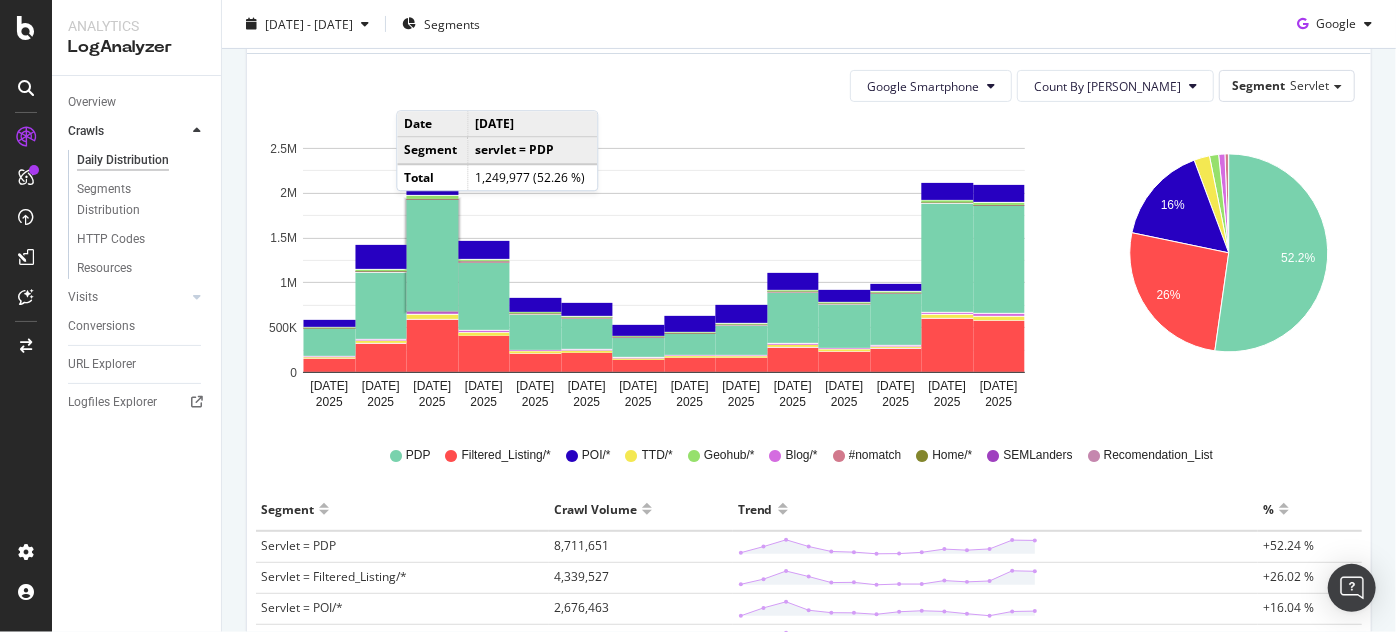 scroll, scrollTop: 0, scrollLeft: 0, axis: both 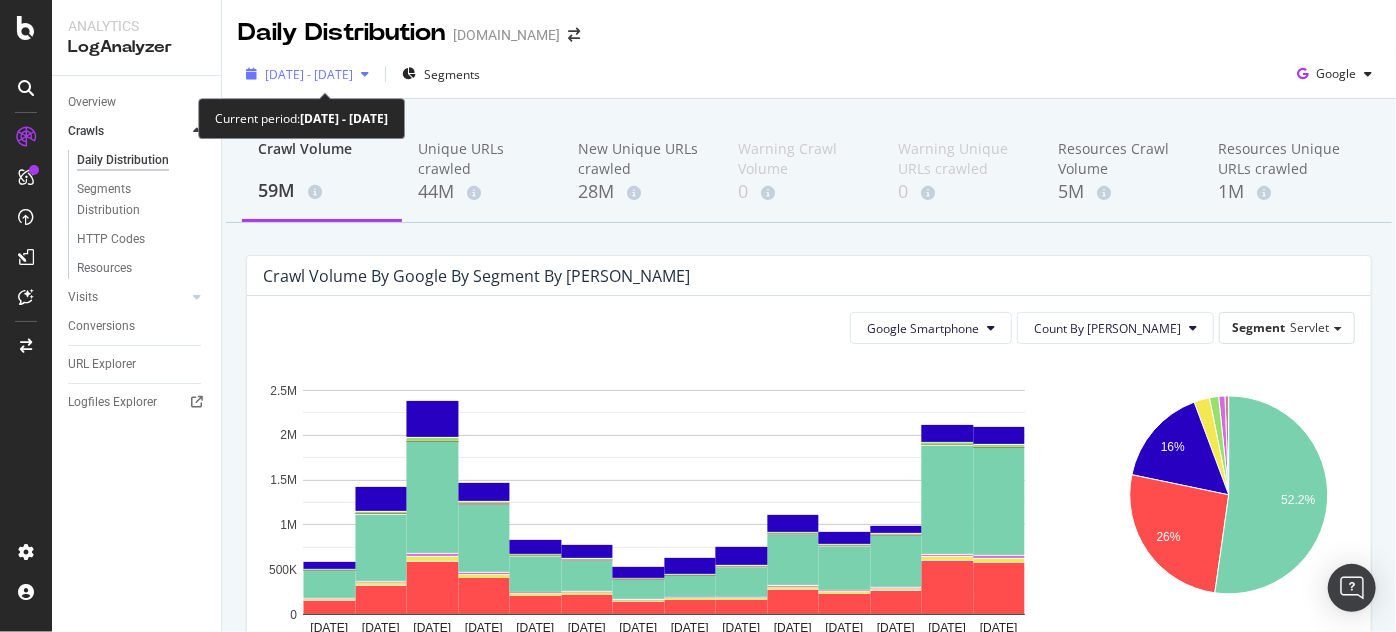 click on "[DATE] - [DATE]" at bounding box center [309, 74] 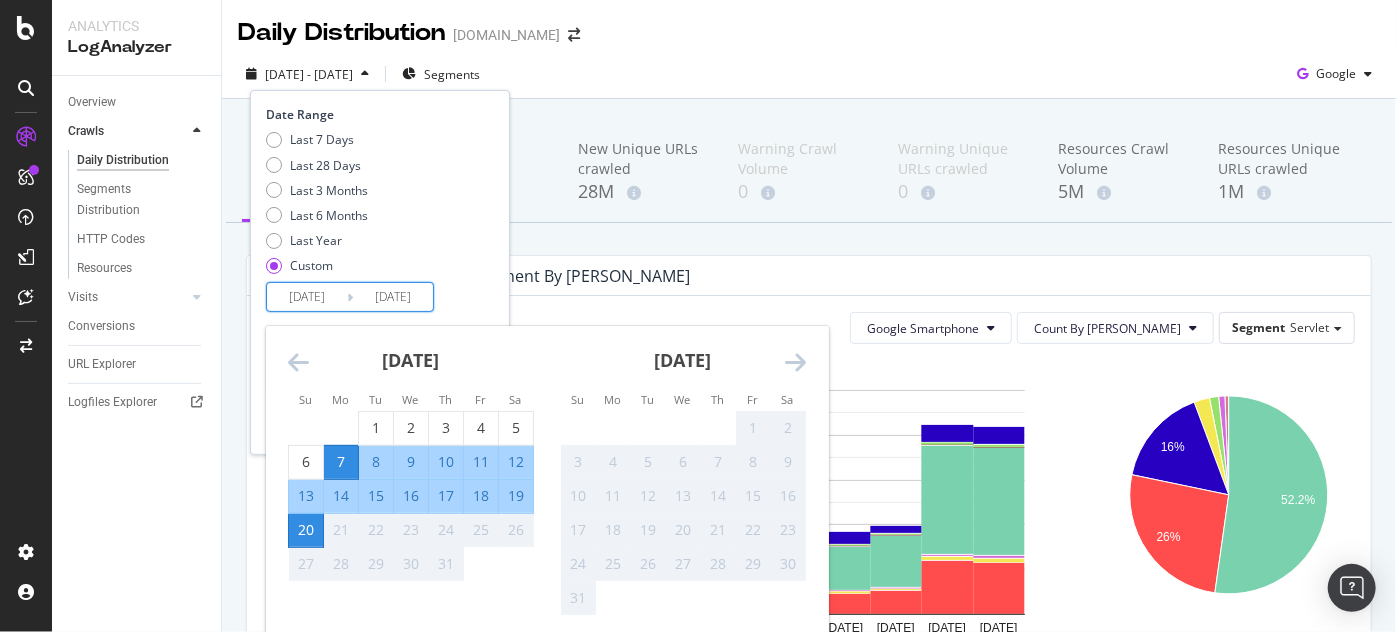 click on "2025/07/07" at bounding box center (307, 297) 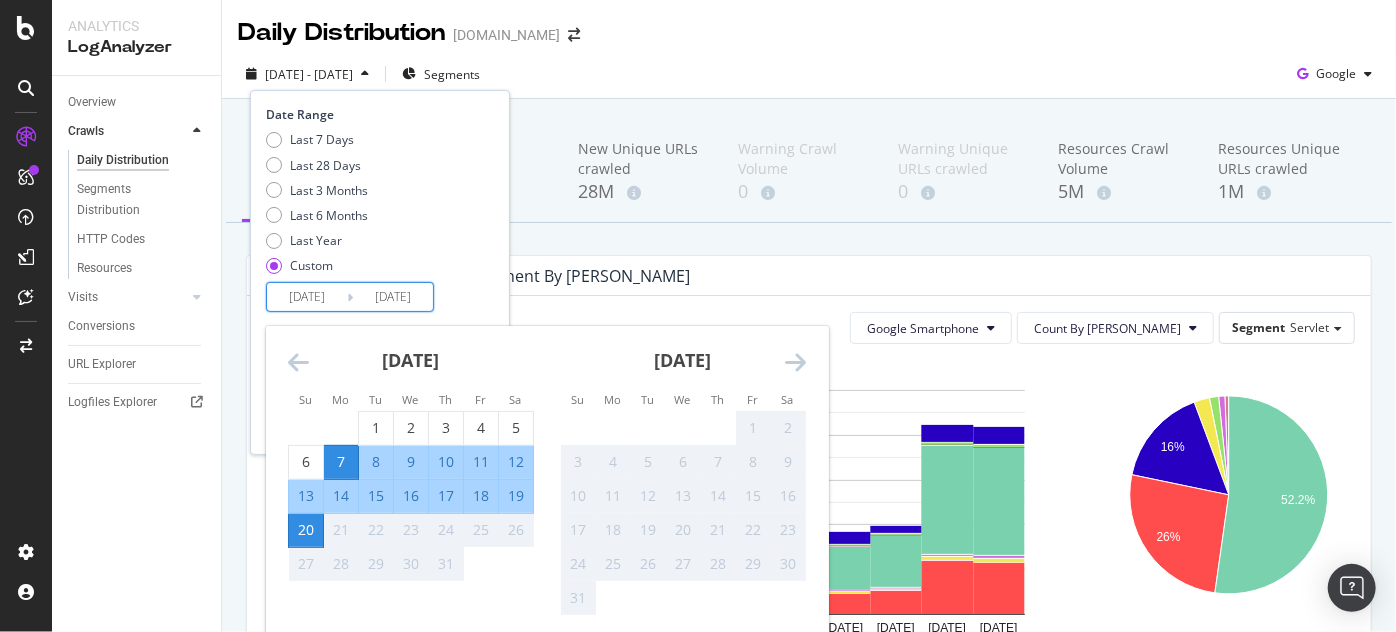 click on "11" at bounding box center (481, 462) 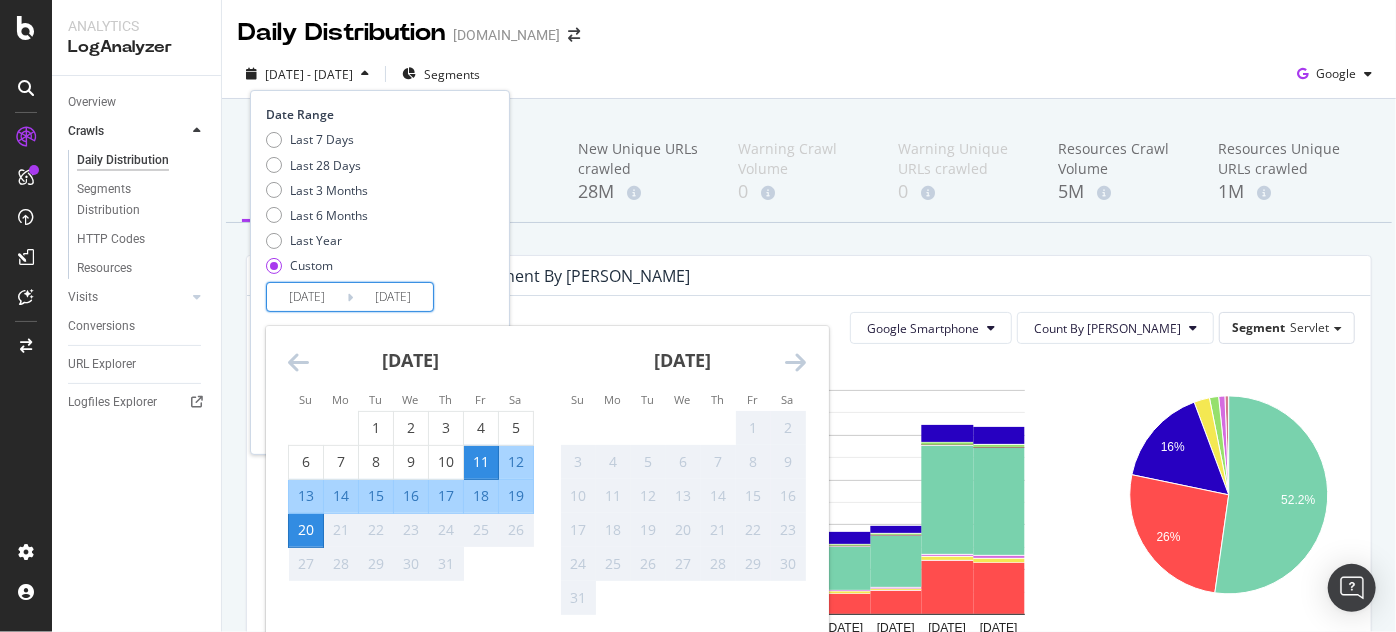 click on "20" at bounding box center [306, 530] 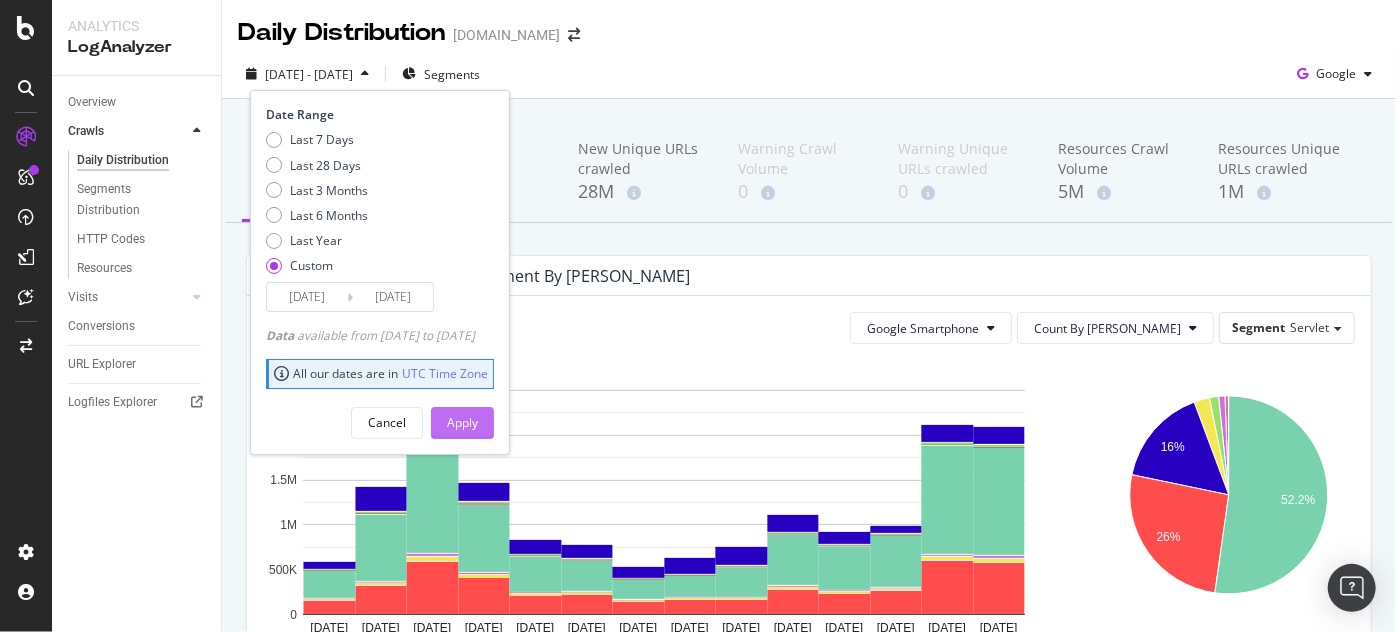 click on "Apply" at bounding box center [462, 422] 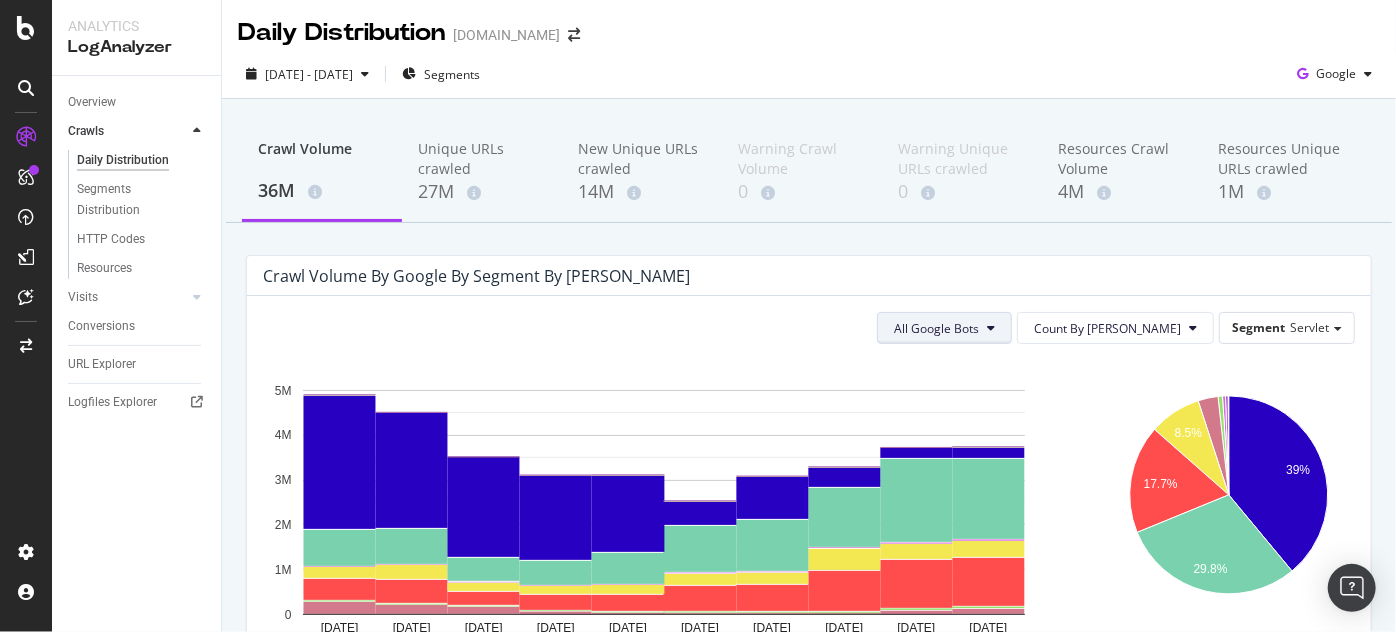 click on "All Google Bots" at bounding box center [944, 328] 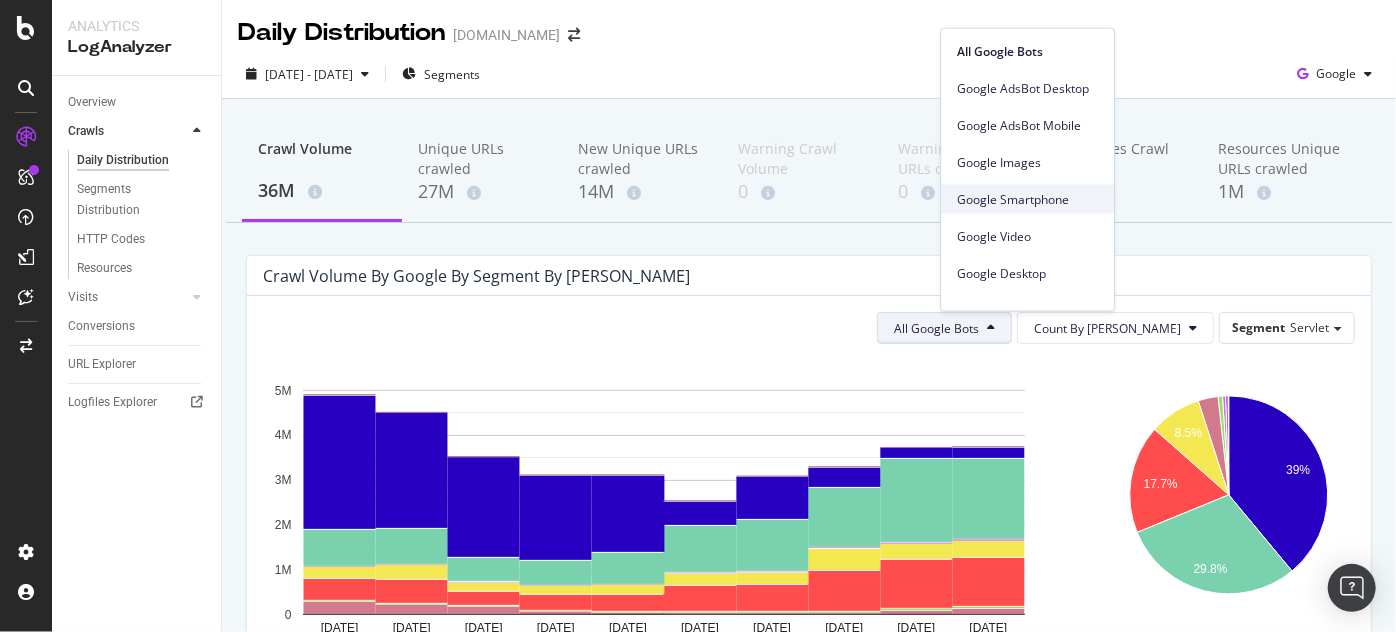 click on "Google Smartphone" at bounding box center [1027, 199] 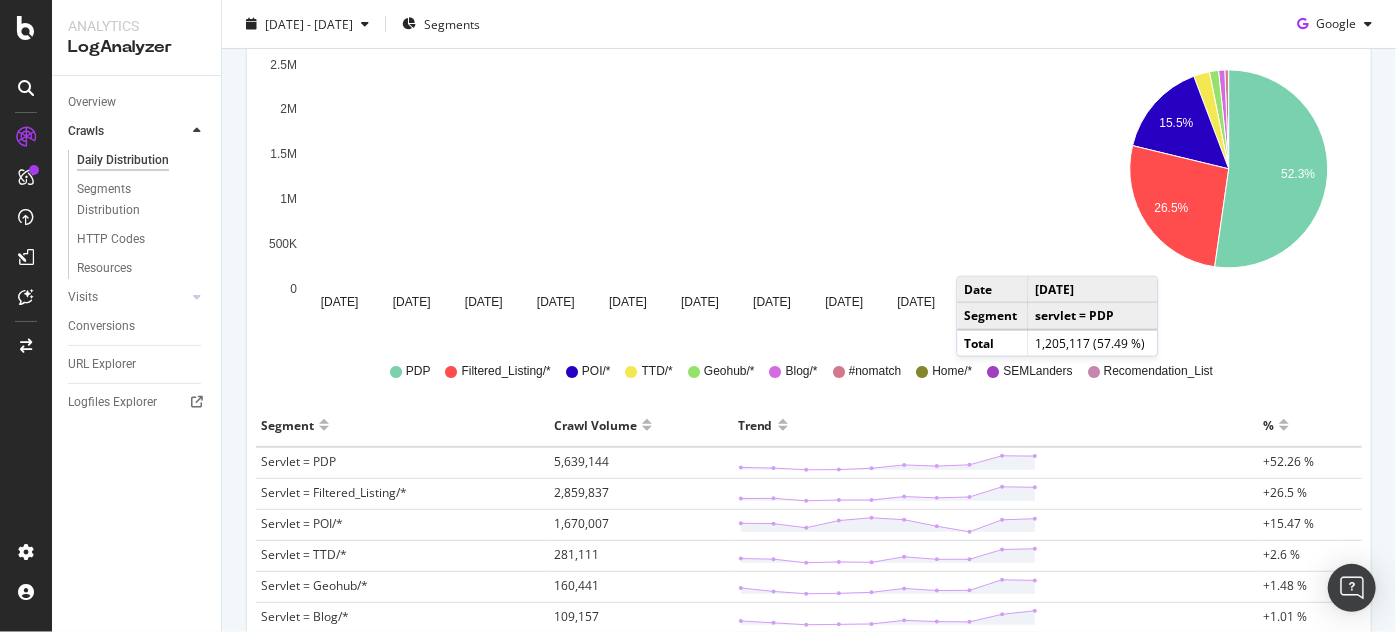 scroll, scrollTop: 242, scrollLeft: 0, axis: vertical 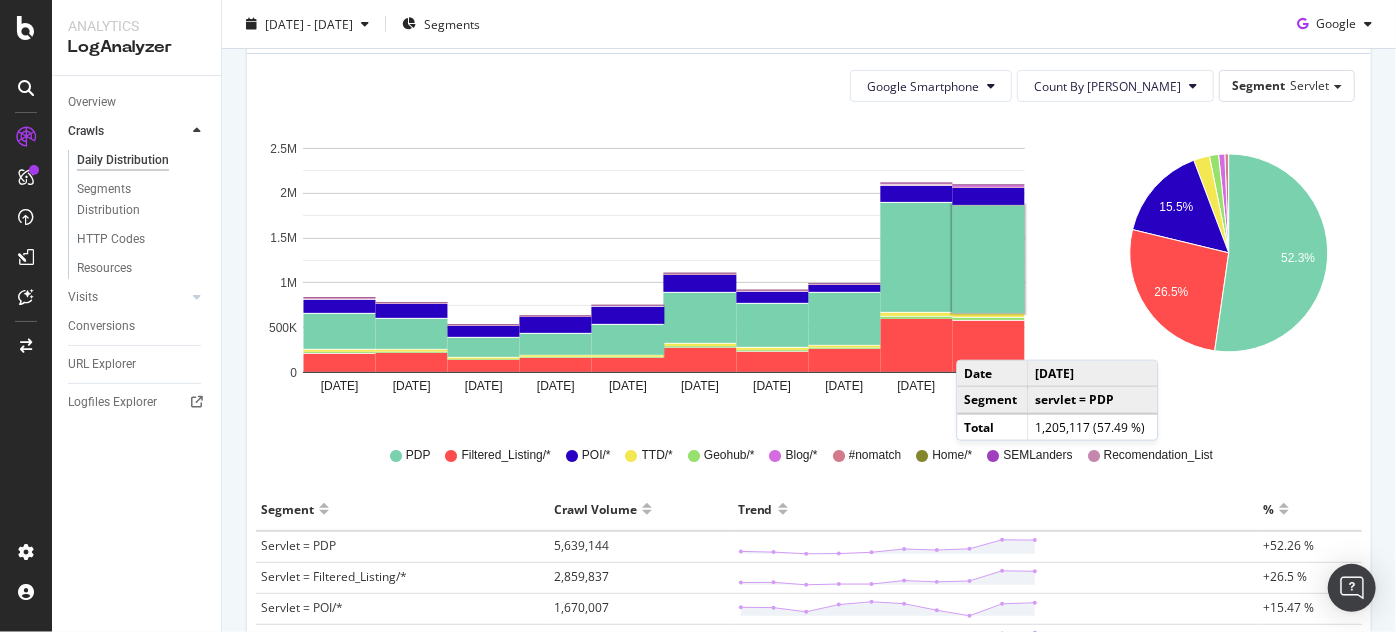 click on "PDP Filtered_Listing/* POI/* TTD/* Geohub/* Blog/* #nomatch Home/* SEMLanders Recomendation_List" at bounding box center [809, 453] 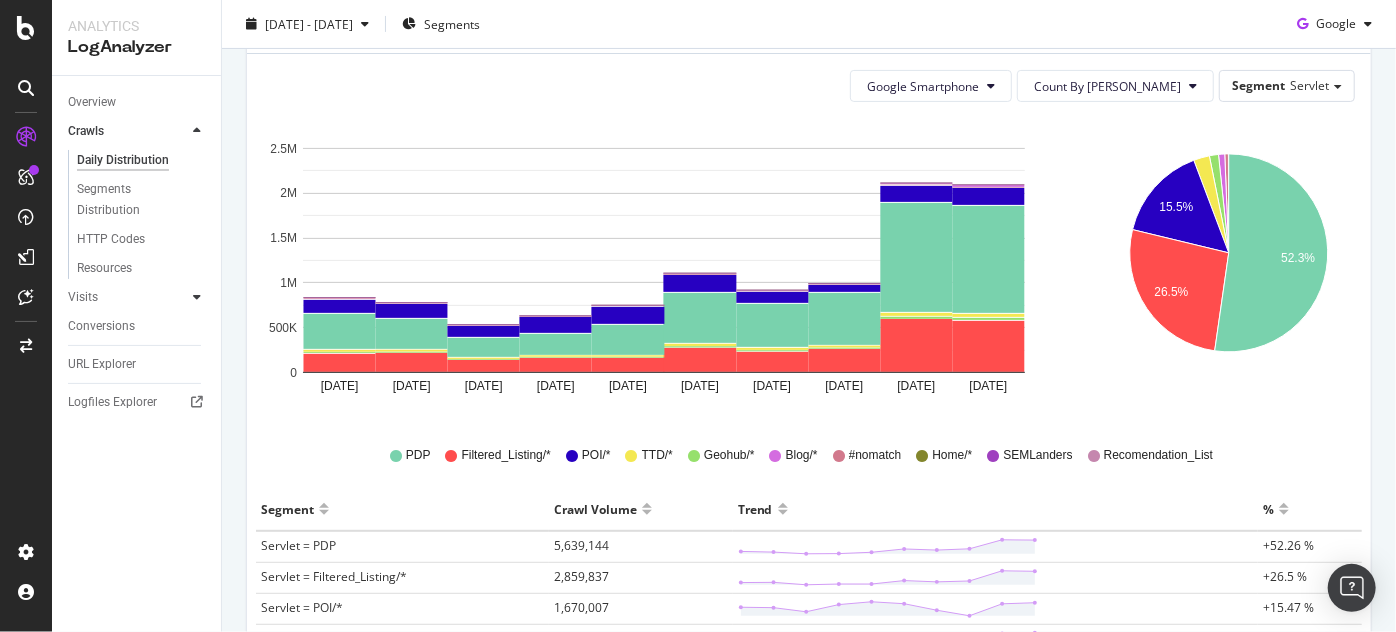 click at bounding box center (197, 297) 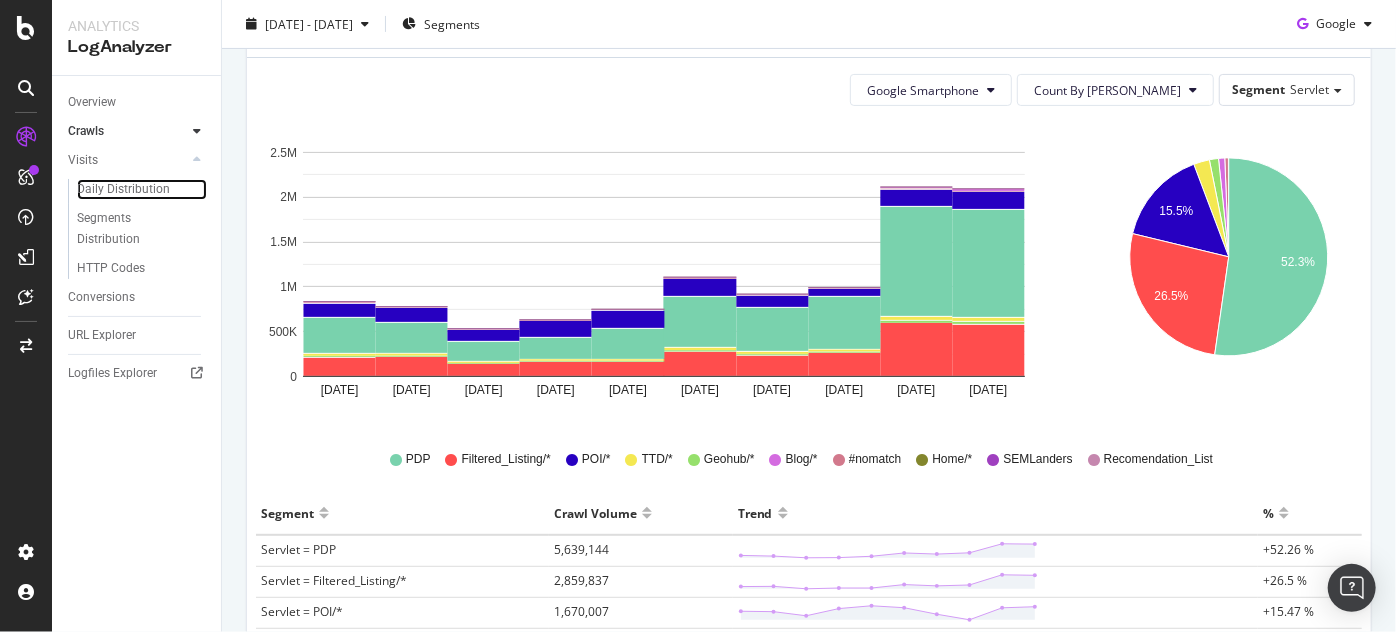 scroll, scrollTop: 242, scrollLeft: 0, axis: vertical 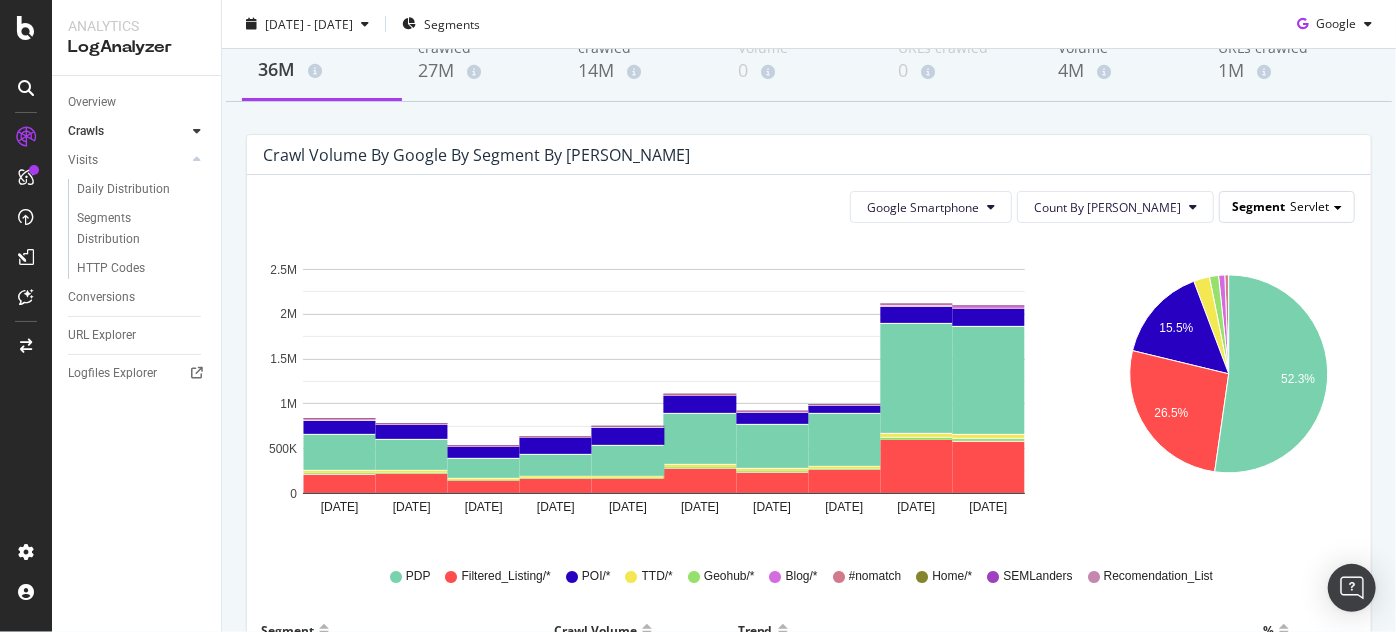 click on "Segment Servlet" at bounding box center (1287, 206) 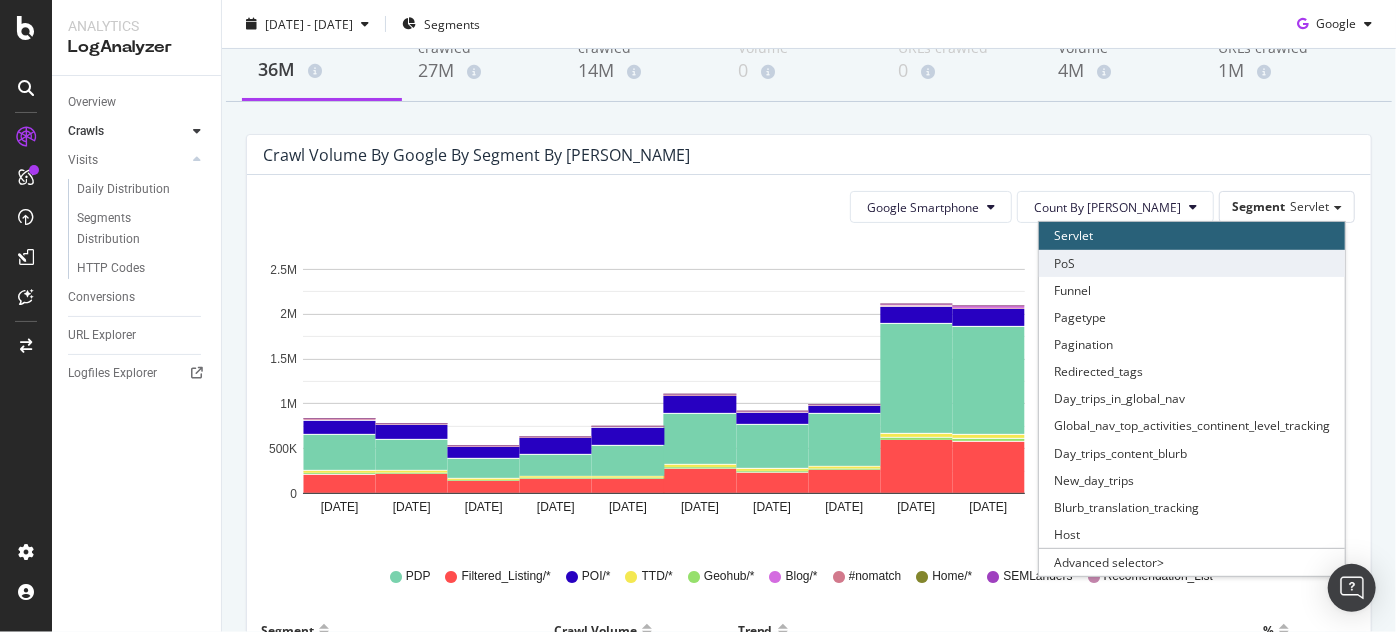 click on "PoS" at bounding box center (1192, 263) 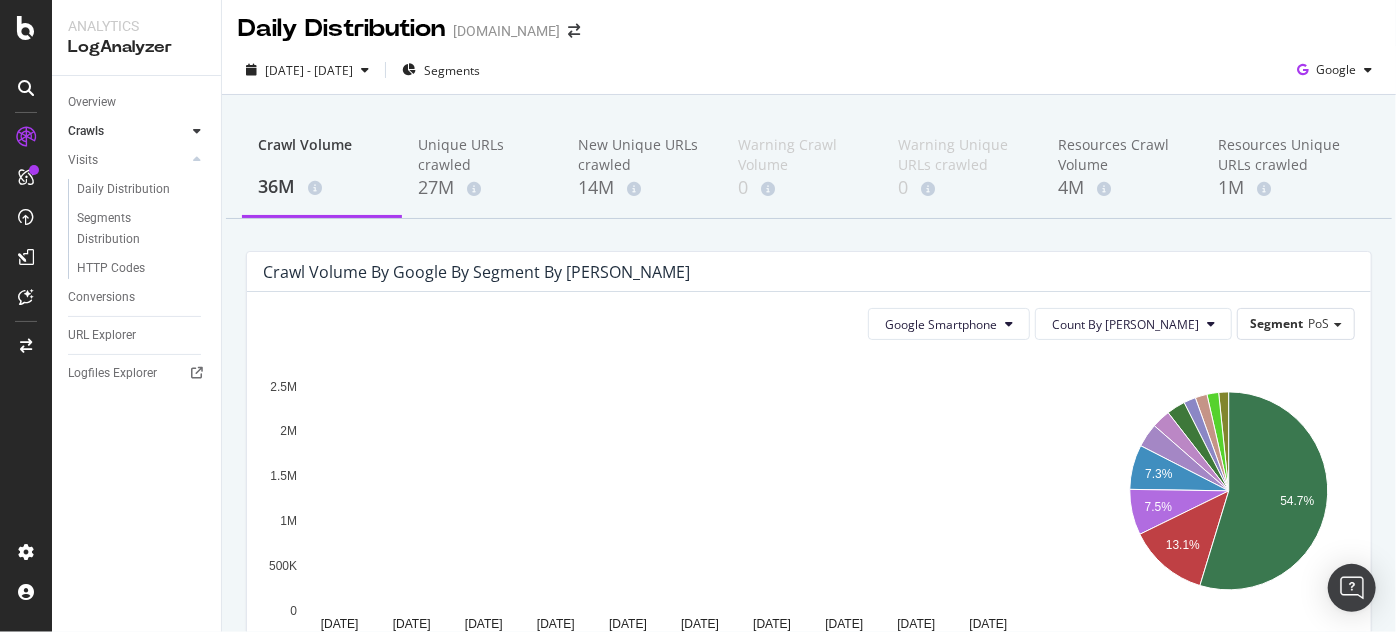 scroll, scrollTop: 0, scrollLeft: 0, axis: both 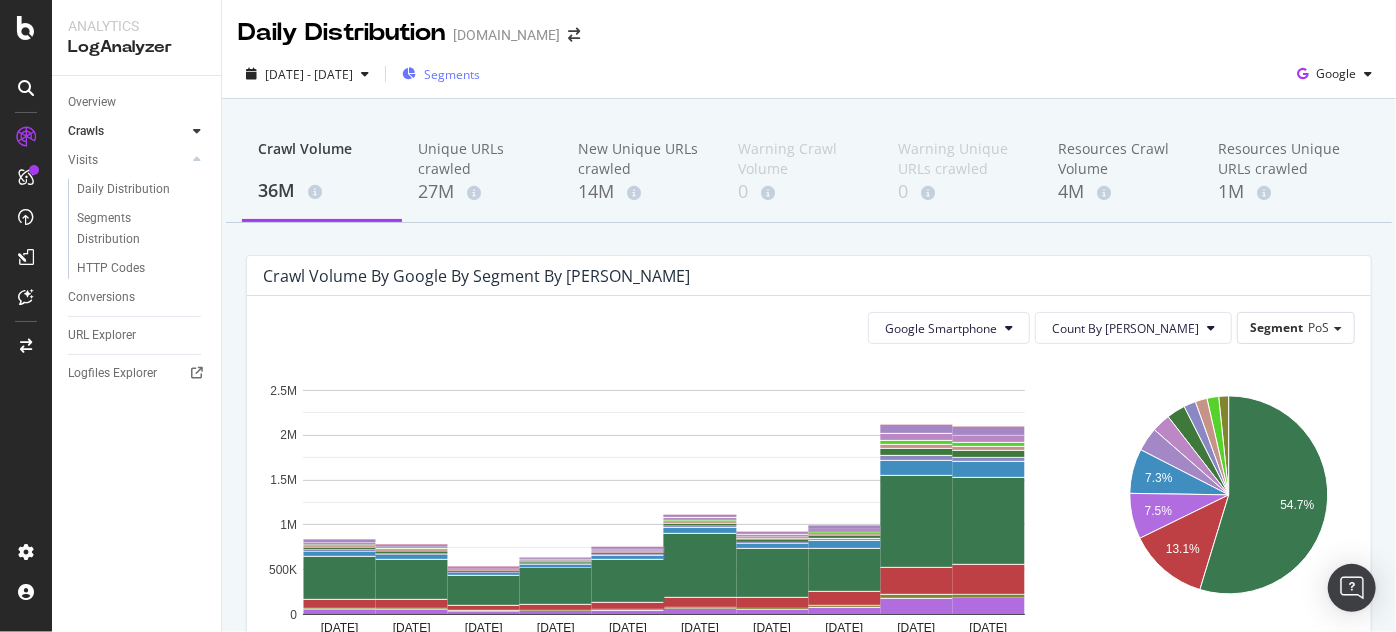 click on "Segments" at bounding box center [452, 74] 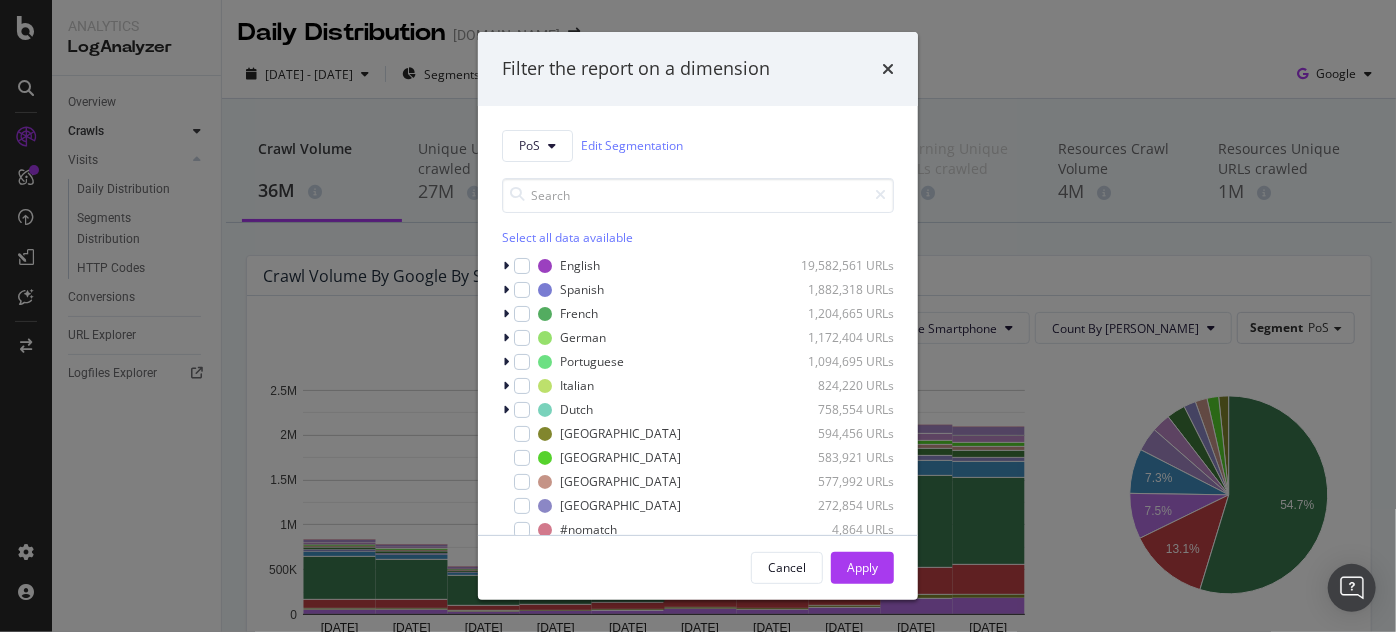 click on "Select all data available" at bounding box center (698, 237) 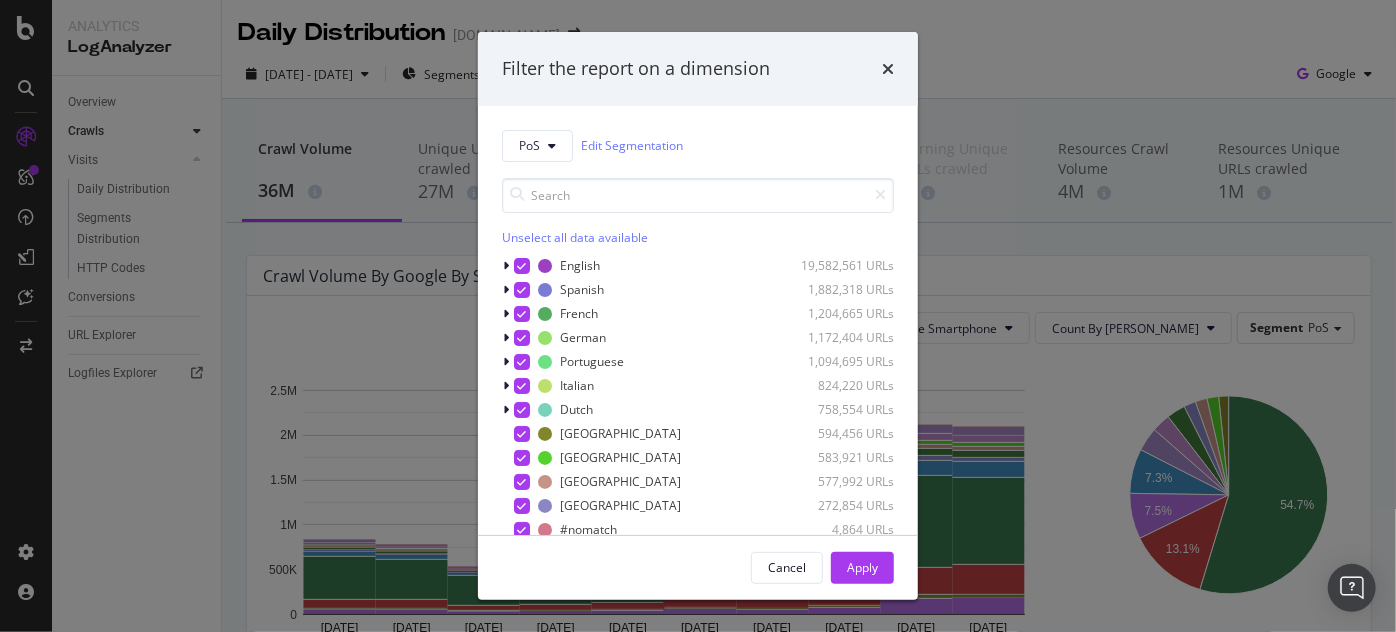 drag, startPoint x: 518, startPoint y: 264, endPoint x: 678, endPoint y: 371, distance: 192.48117 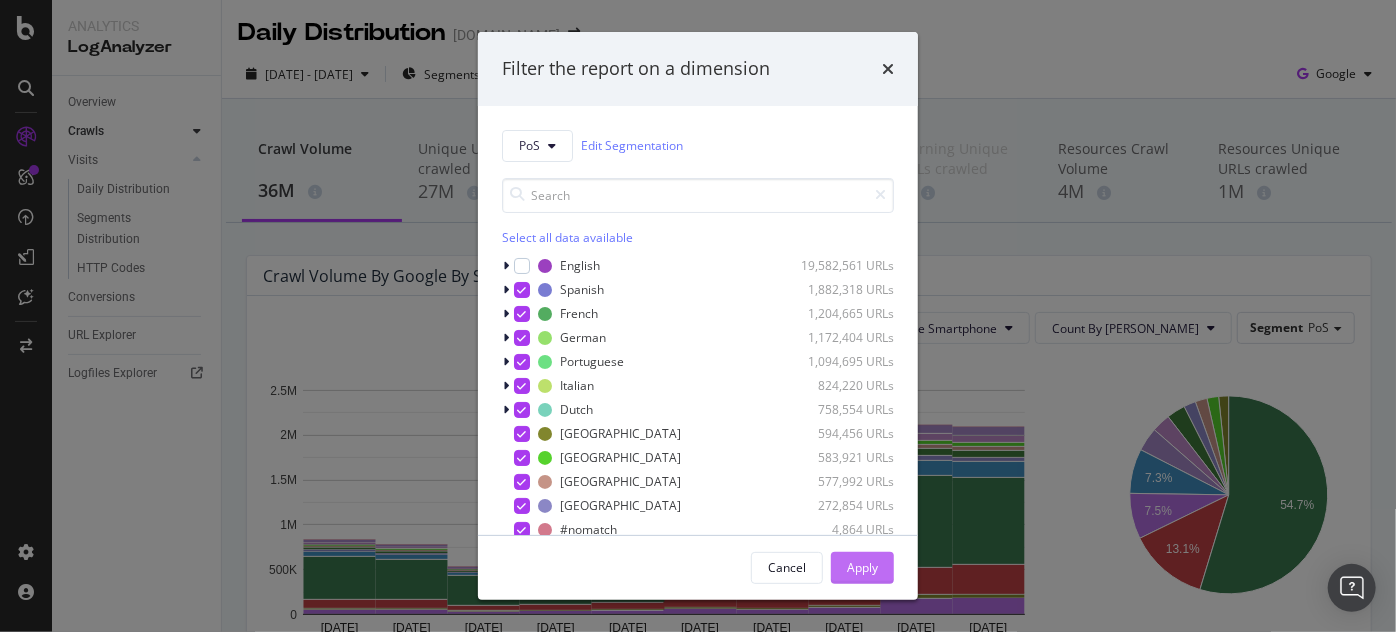 click on "Apply" at bounding box center [862, 568] 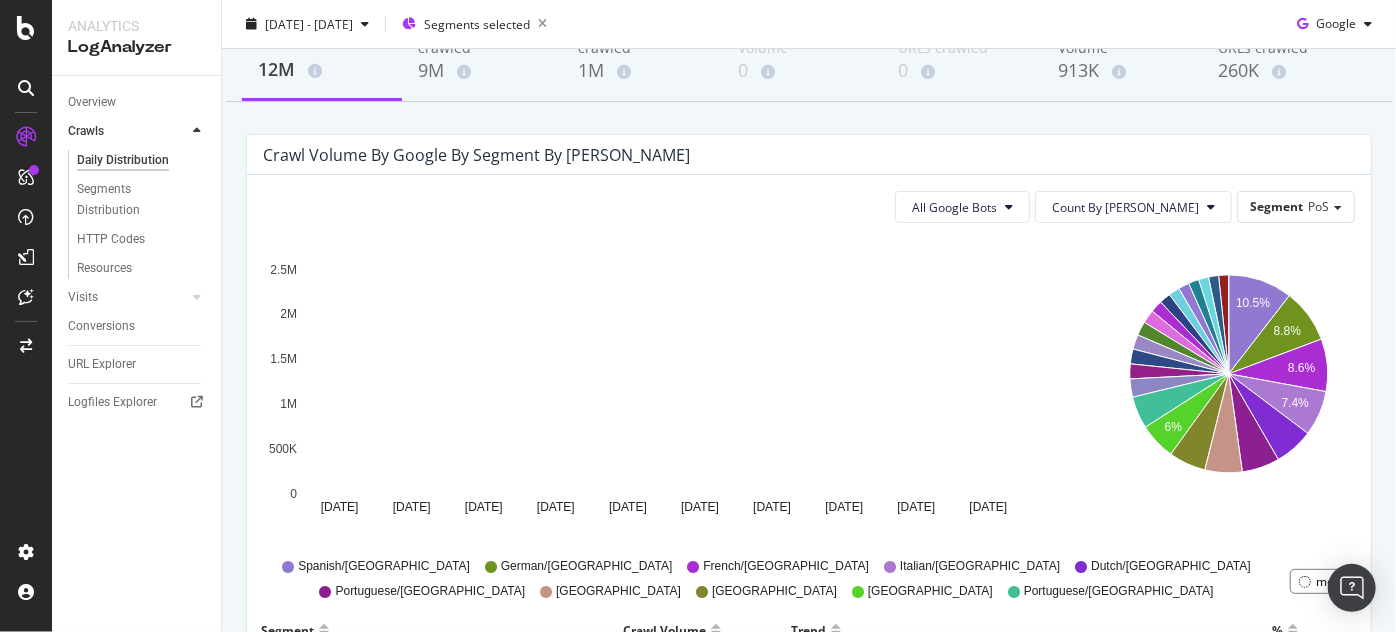 scroll, scrollTop: 0, scrollLeft: 0, axis: both 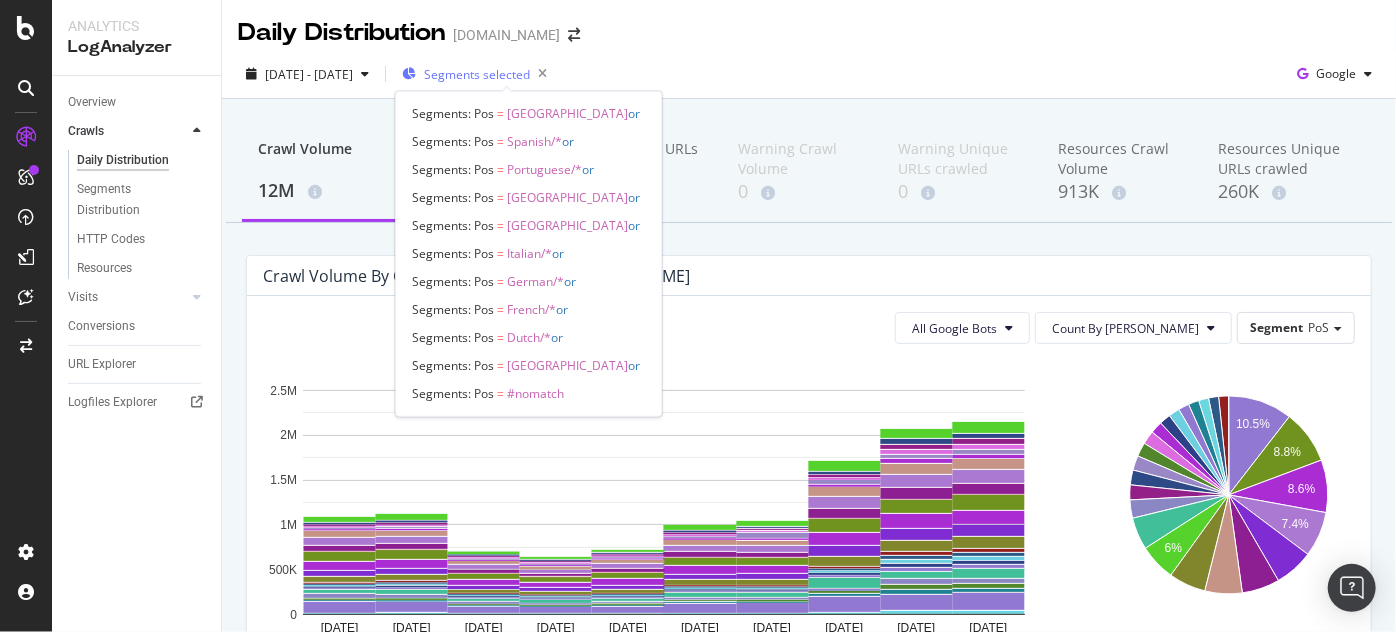 click on "Segments selected" at bounding box center (477, 74) 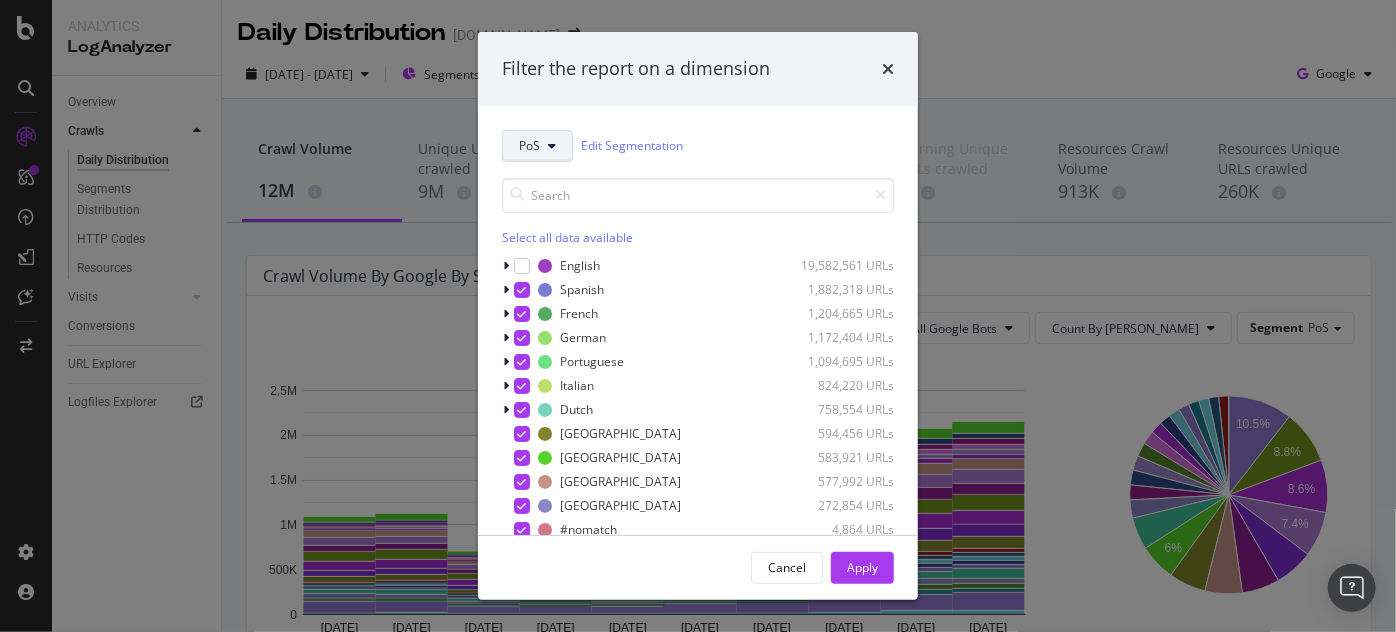 click at bounding box center (552, 146) 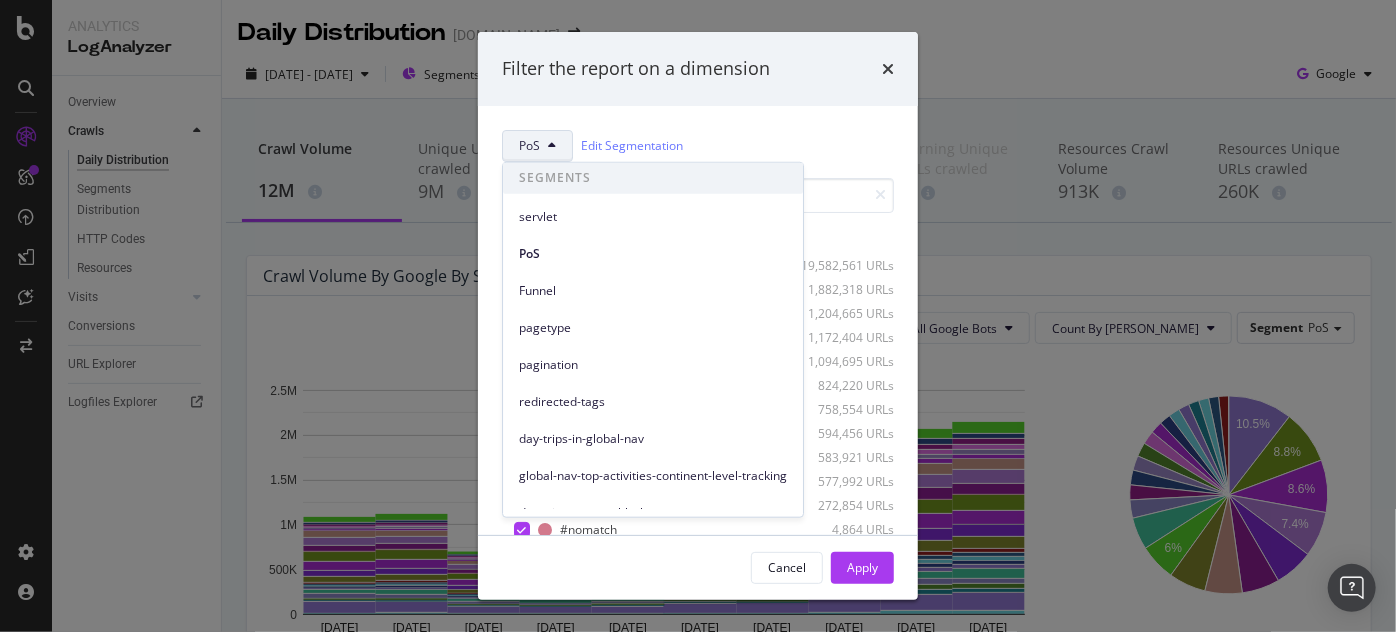 scroll, scrollTop: 0, scrollLeft: 0, axis: both 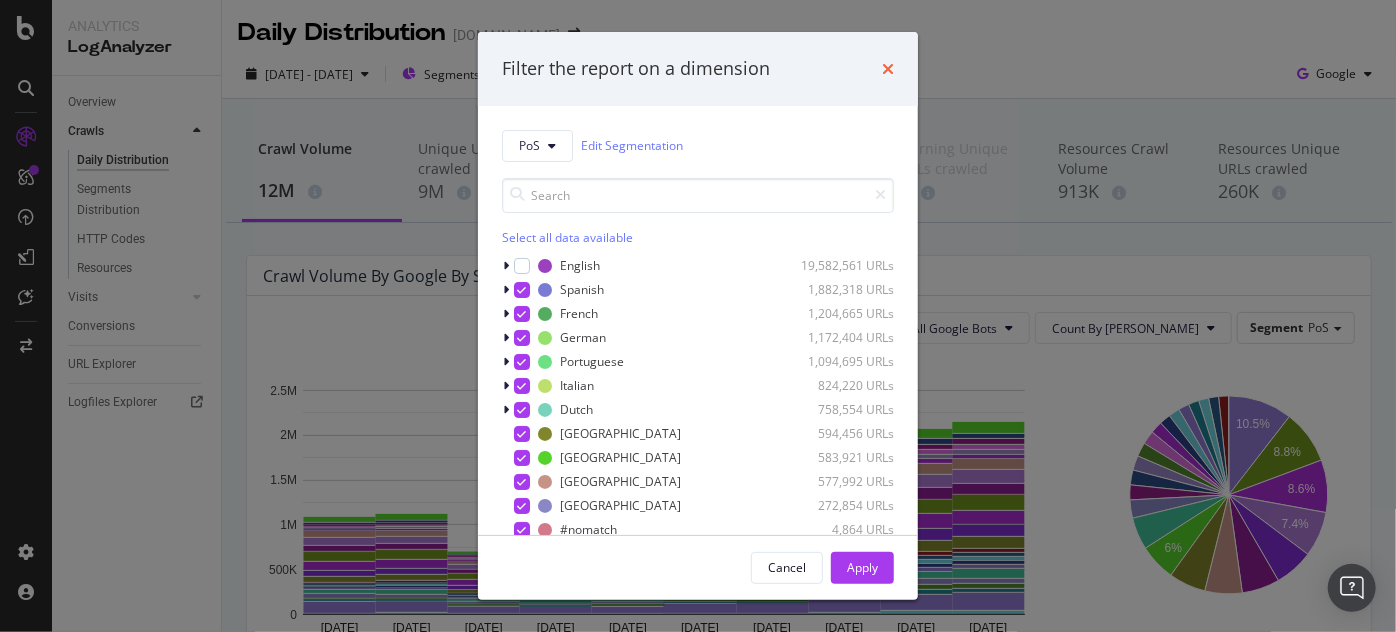 click at bounding box center (888, 69) 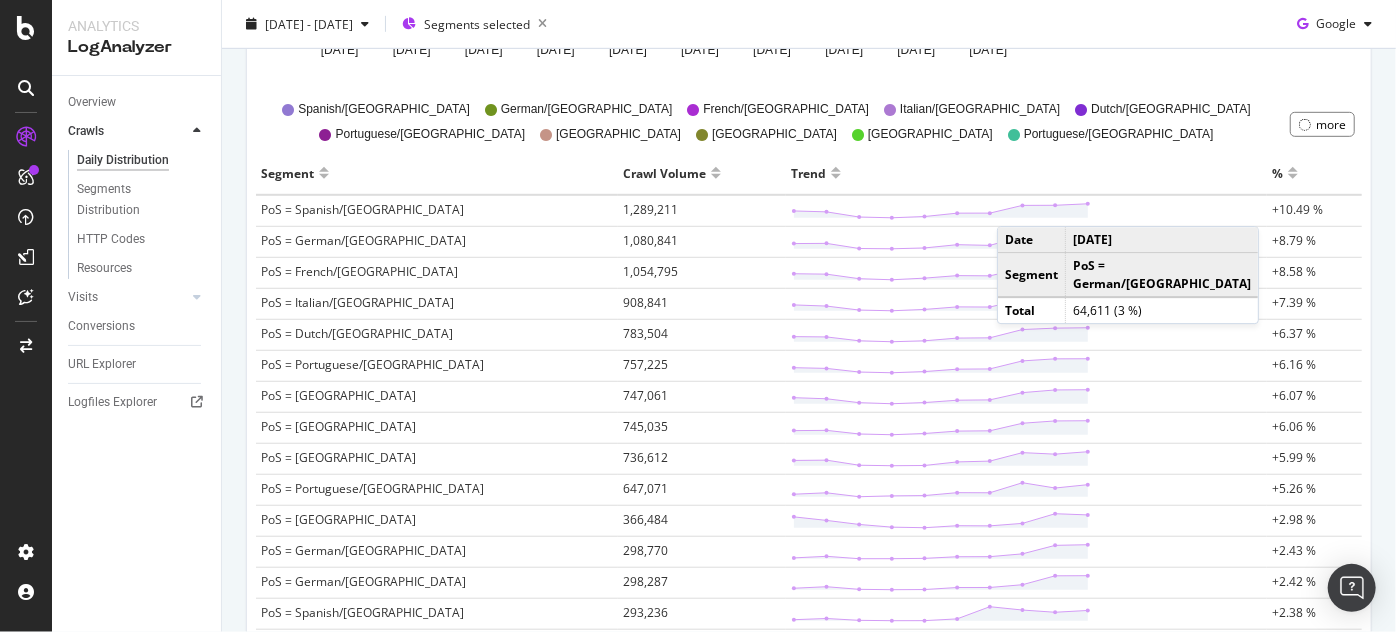 scroll, scrollTop: 585, scrollLeft: 0, axis: vertical 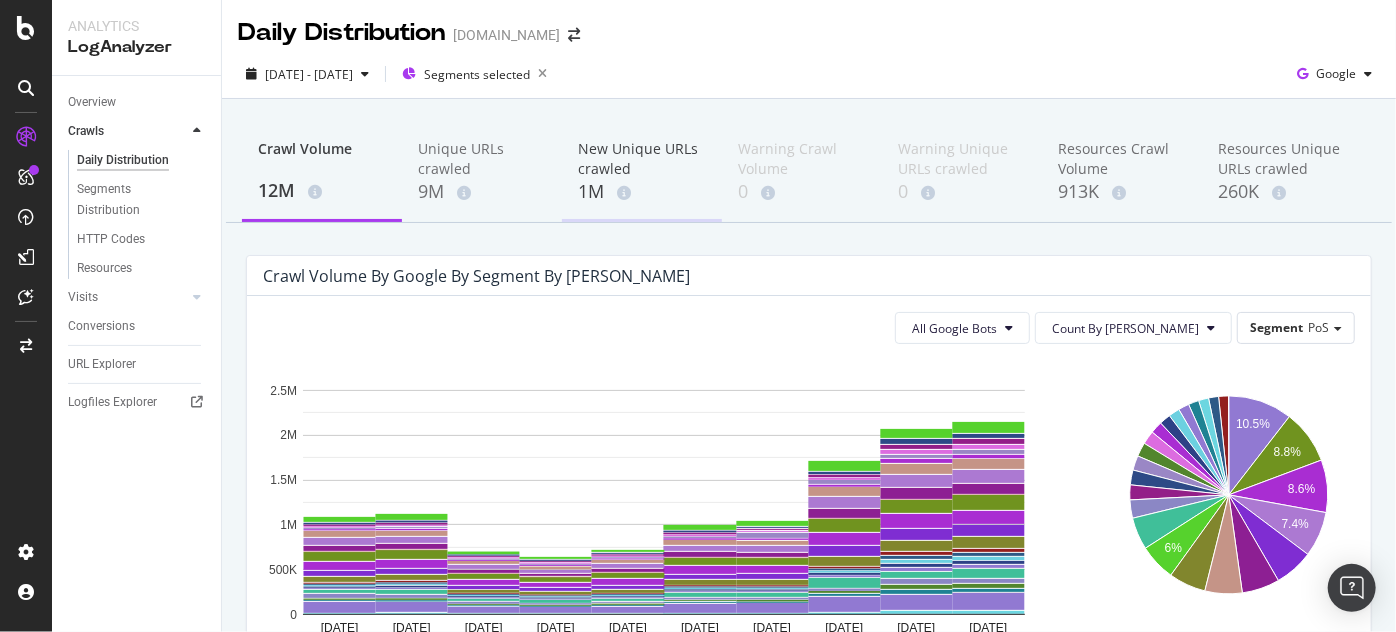 click on "New Unique URLs crawled" at bounding box center [642, 159] 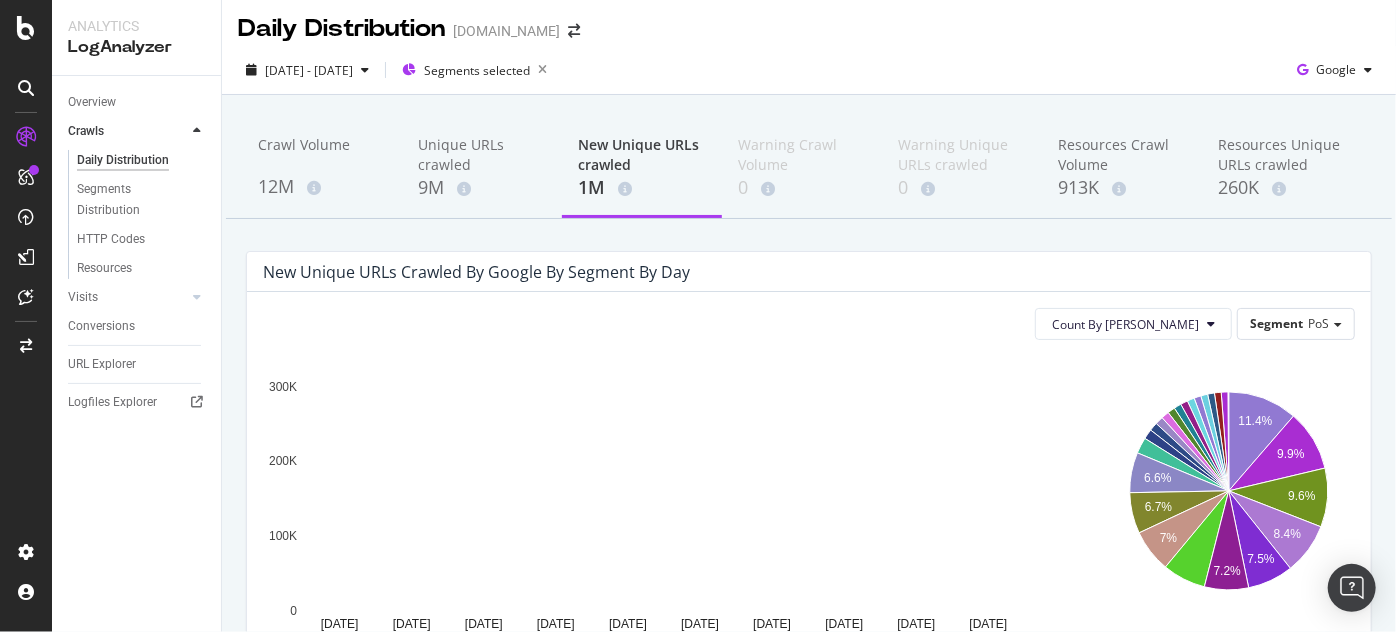 scroll, scrollTop: 0, scrollLeft: 0, axis: both 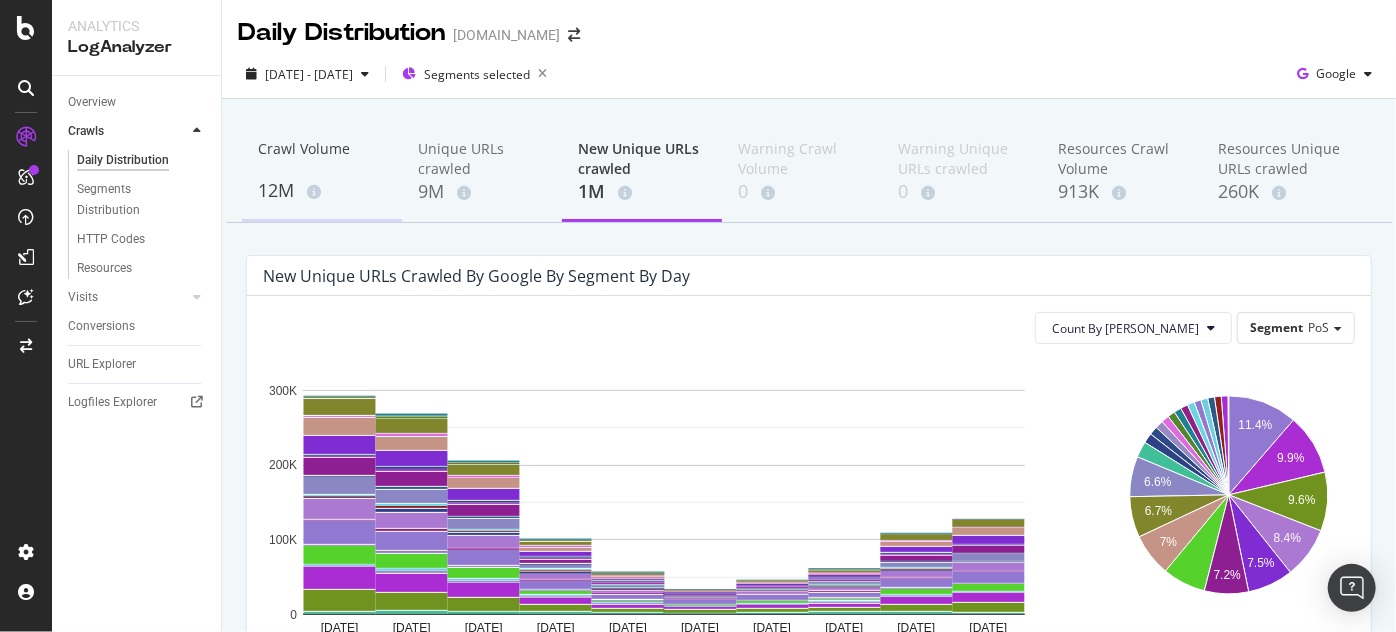 click on "12M" at bounding box center [322, 191] 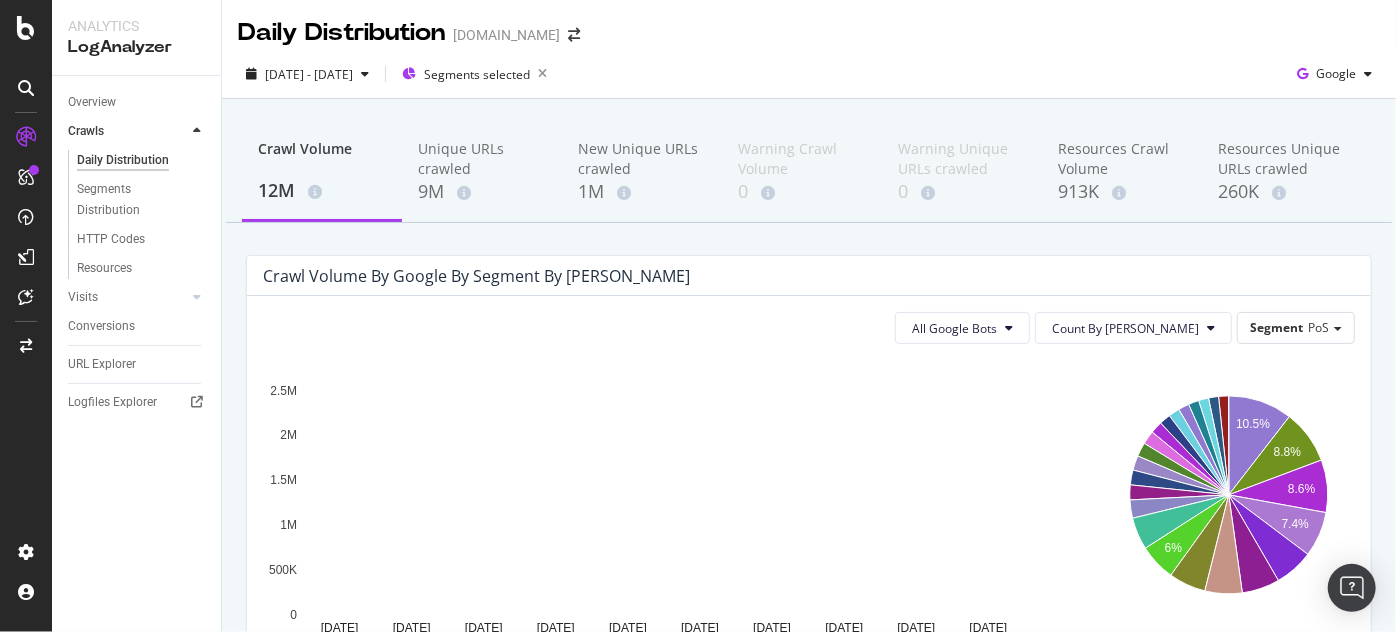 scroll, scrollTop: 121, scrollLeft: 0, axis: vertical 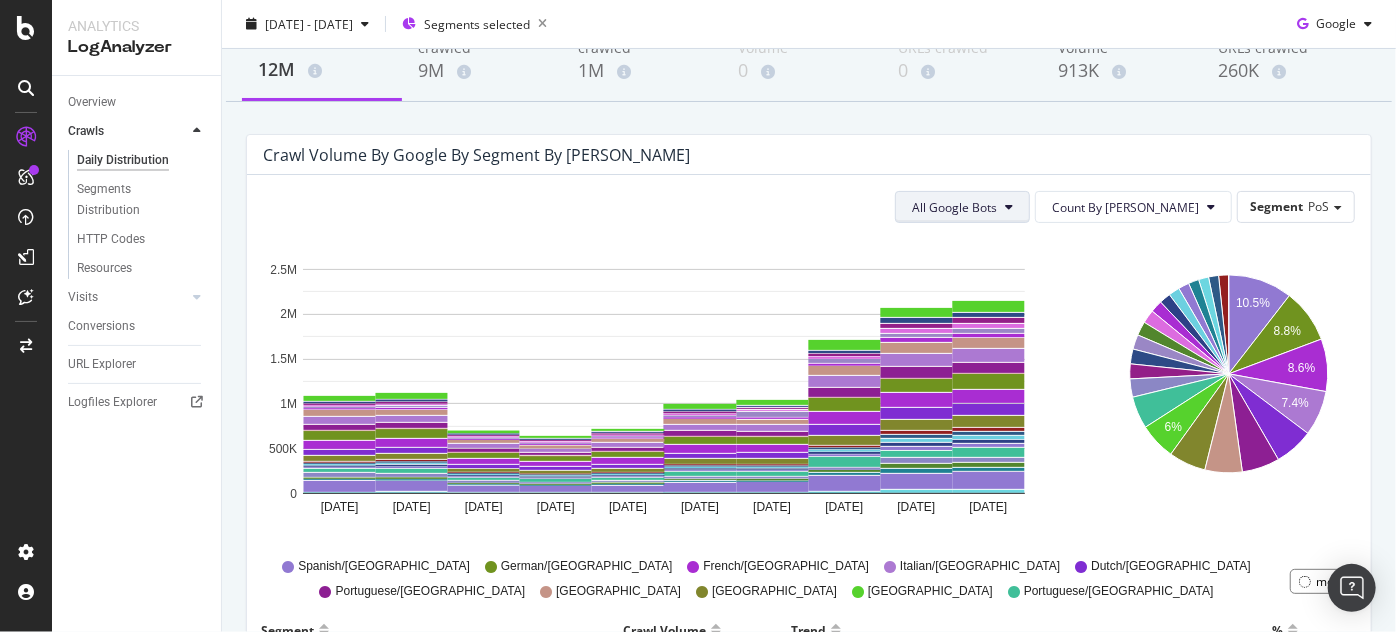 click on "All Google Bots" at bounding box center (954, 207) 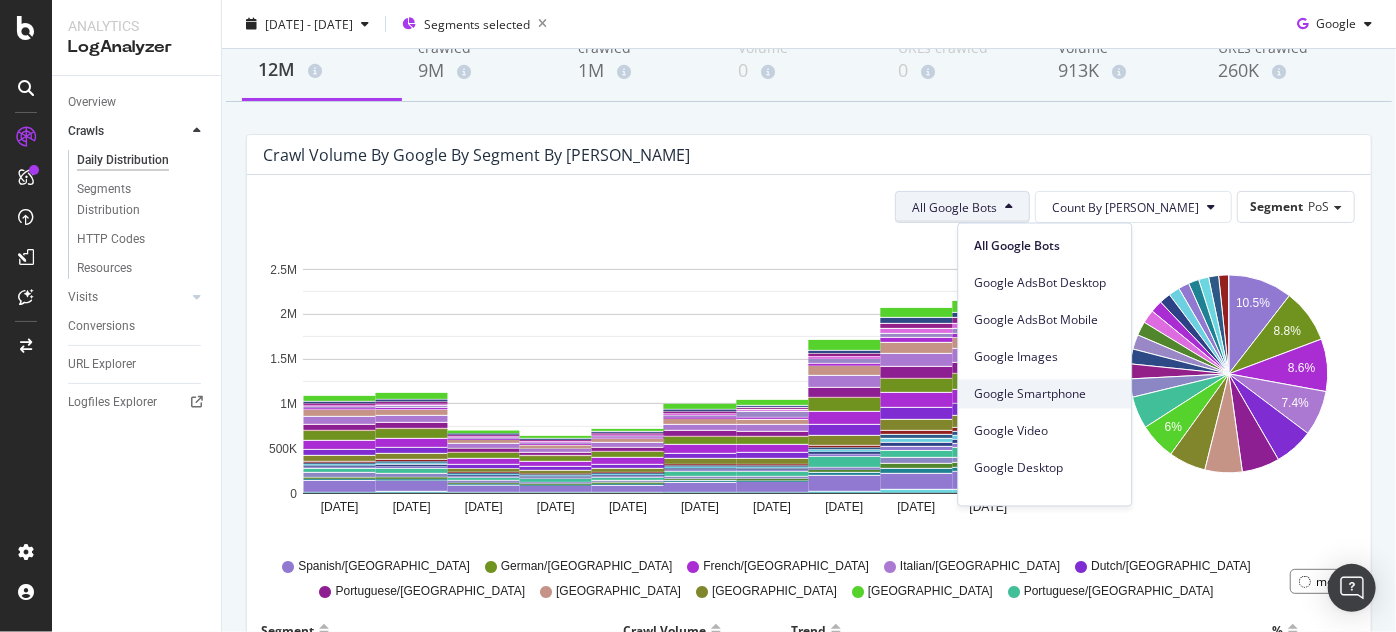 click on "Google Smartphone" at bounding box center (1044, 394) 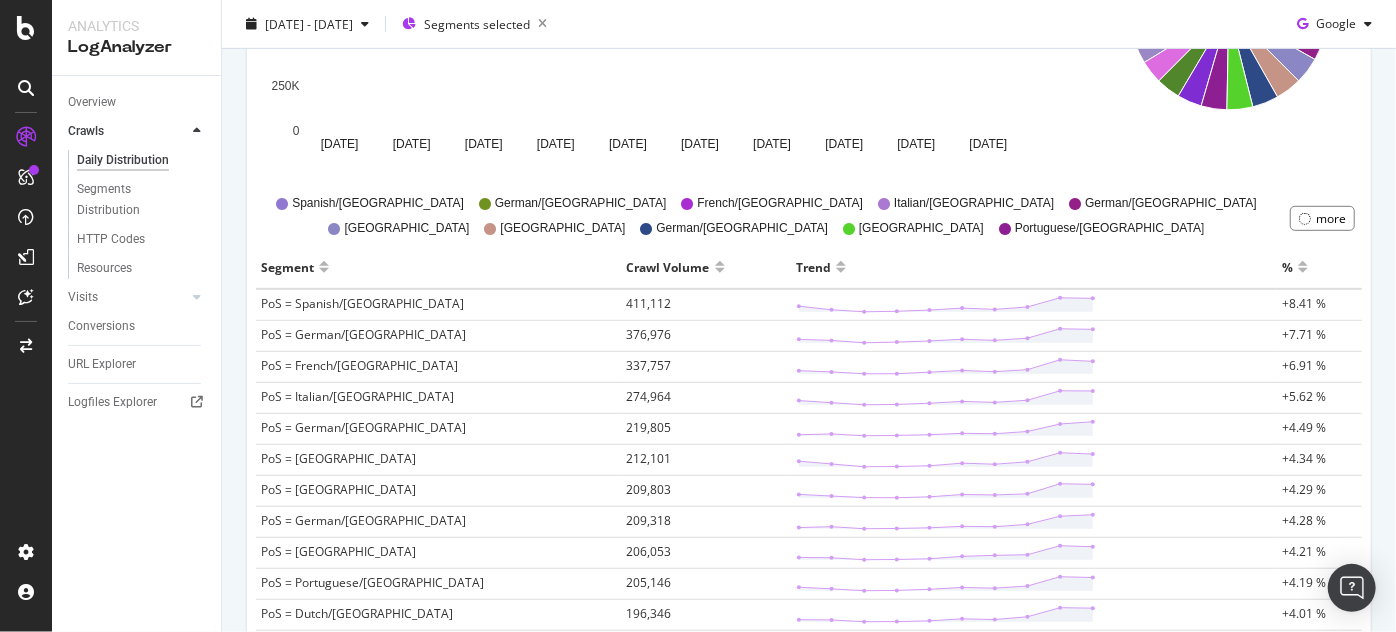 scroll, scrollTop: 0, scrollLeft: 0, axis: both 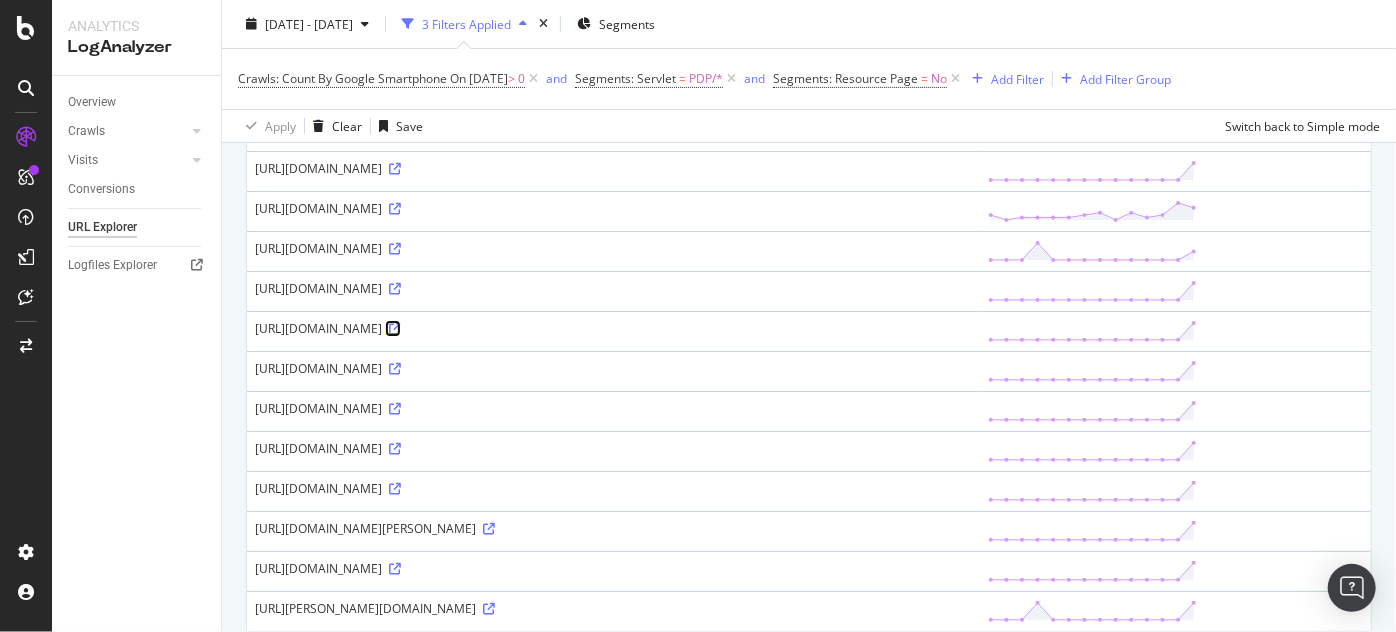 click at bounding box center [395, 329] 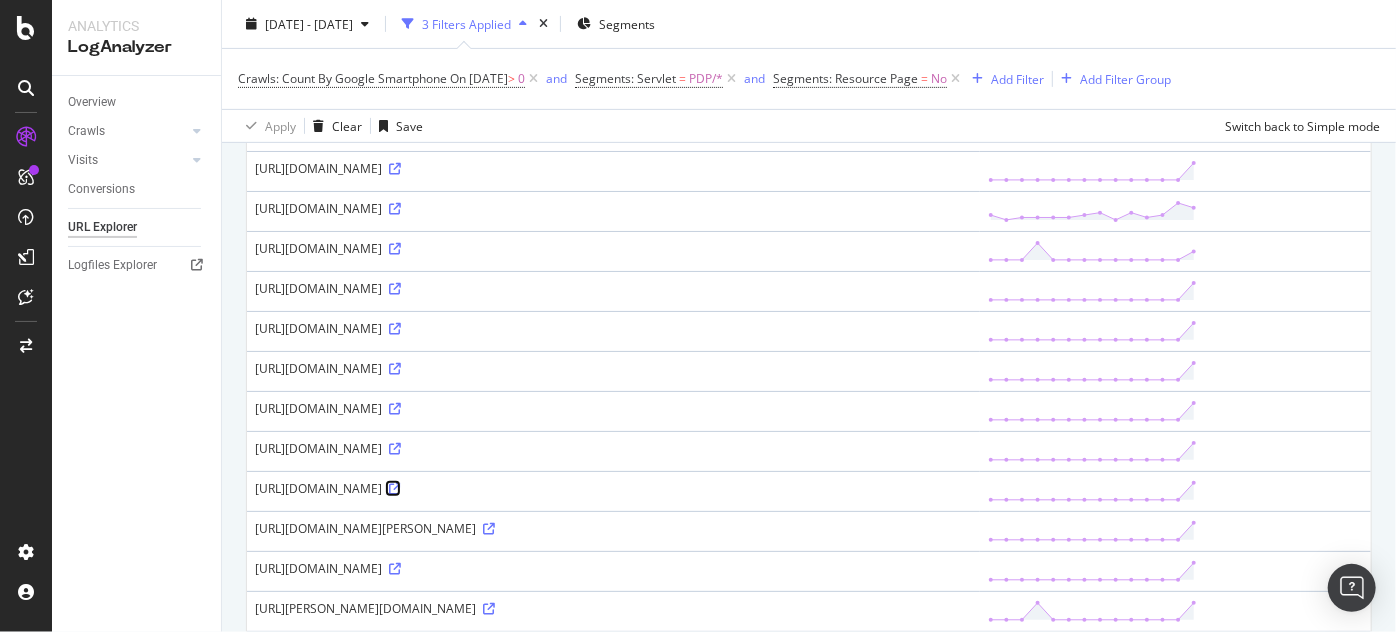 click at bounding box center (395, 489) 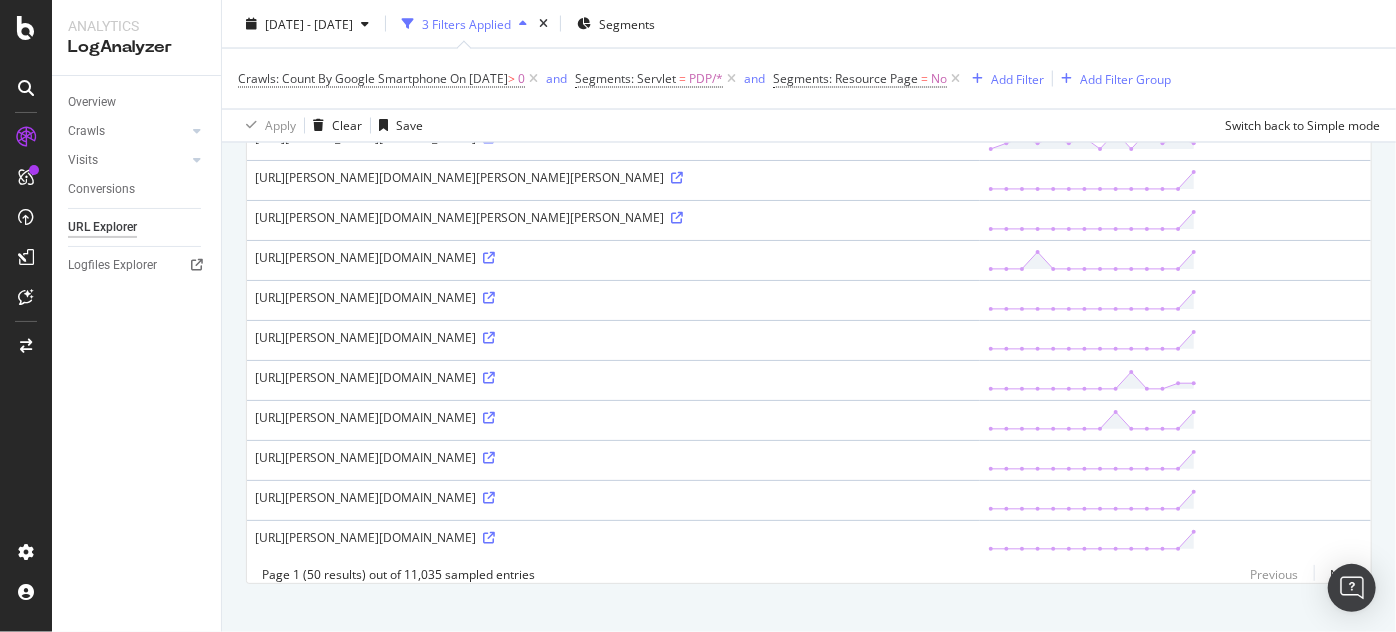 scroll, scrollTop: 1814, scrollLeft: 0, axis: vertical 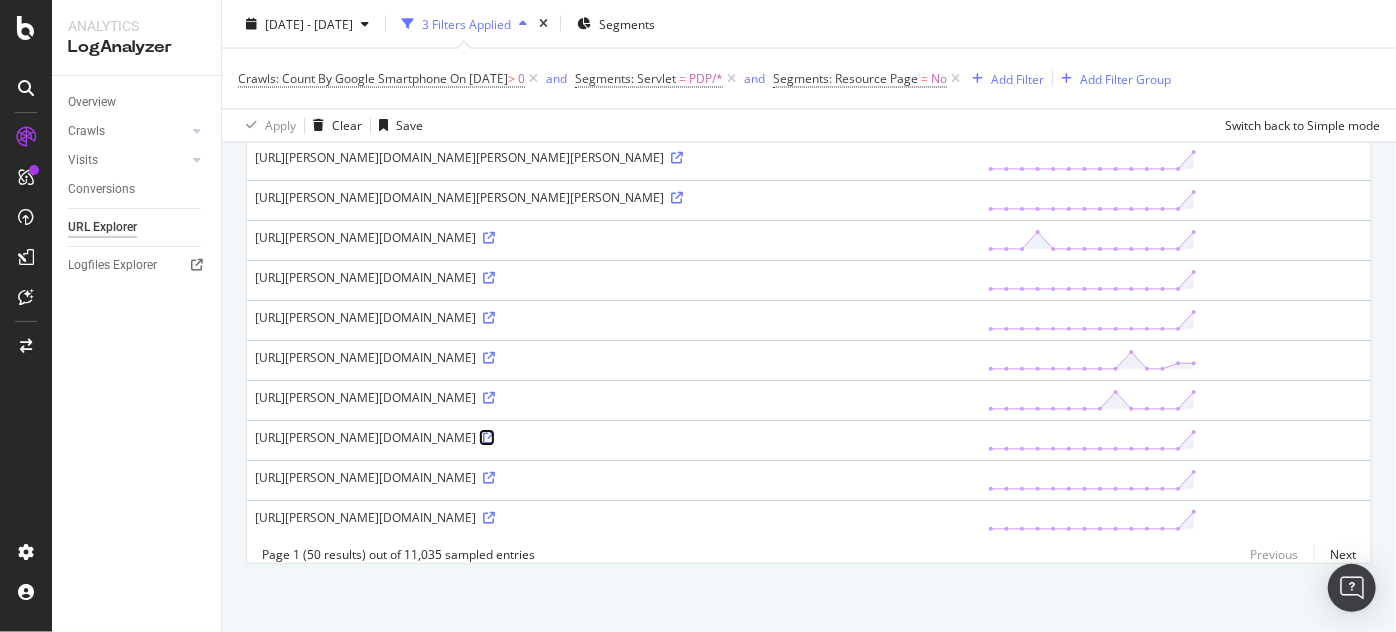 click at bounding box center (489, 438) 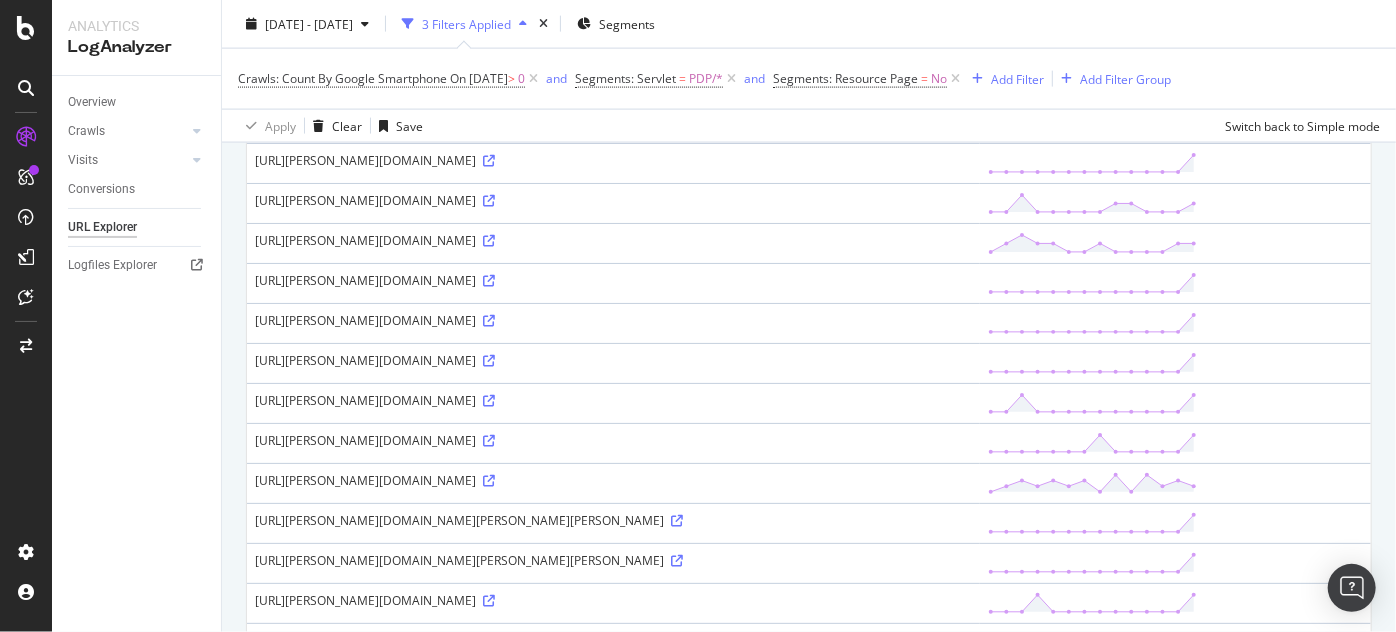 scroll, scrollTop: 1087, scrollLeft: 0, axis: vertical 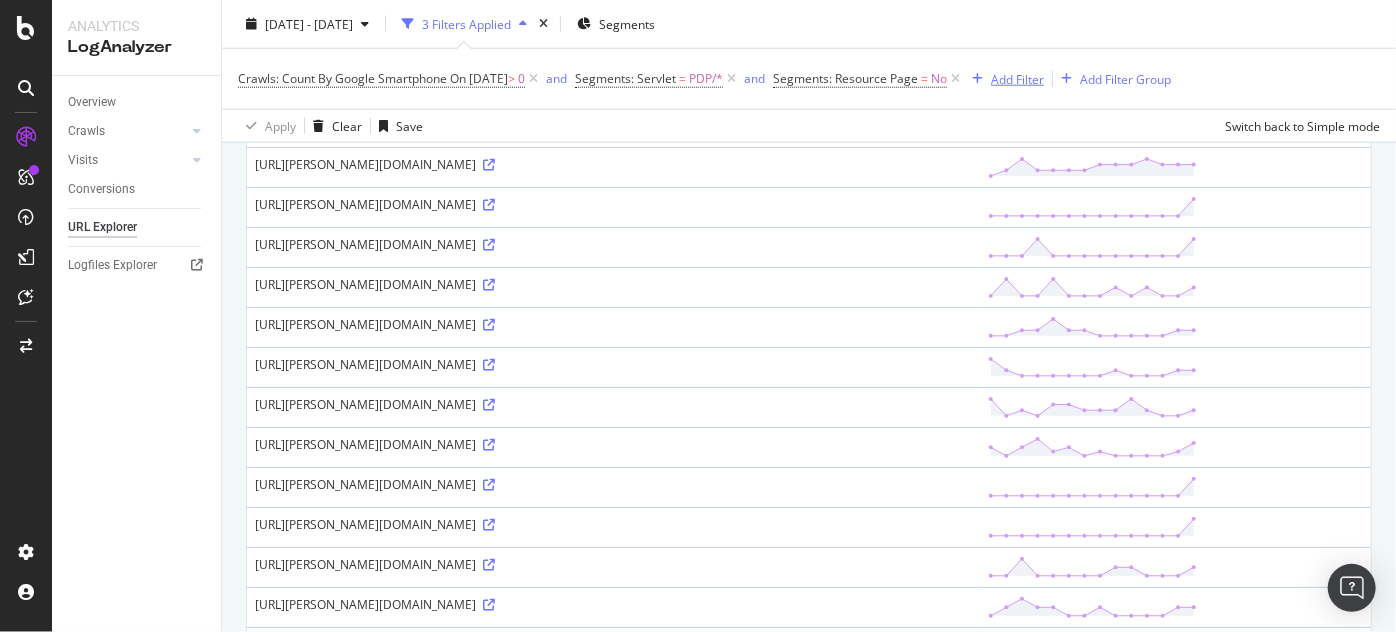click on "Add Filter" at bounding box center (1017, 78) 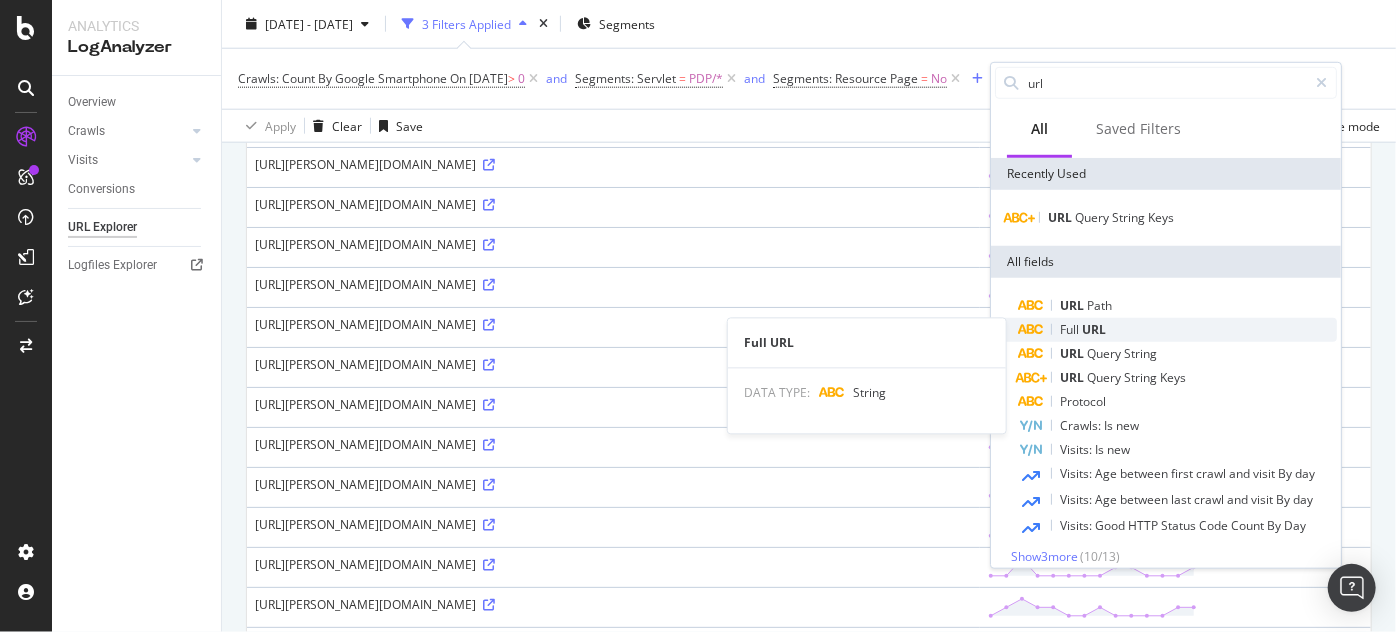 type on "url" 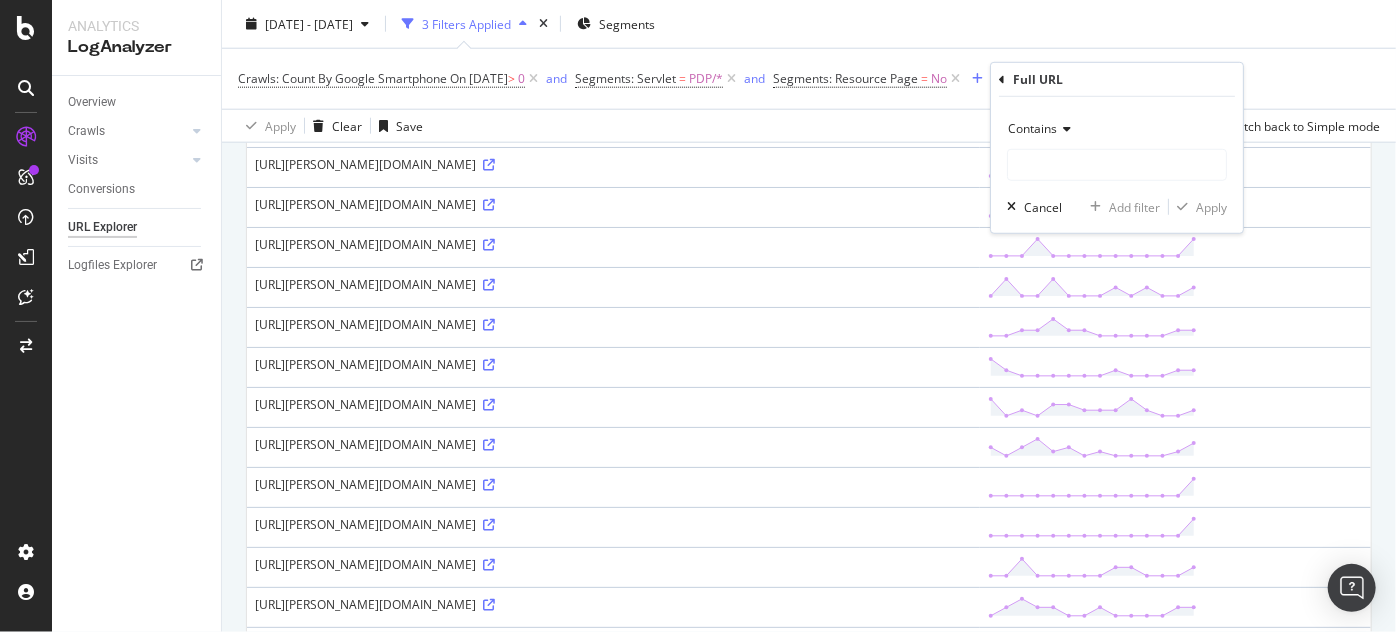 click on "Contains" at bounding box center (1032, 128) 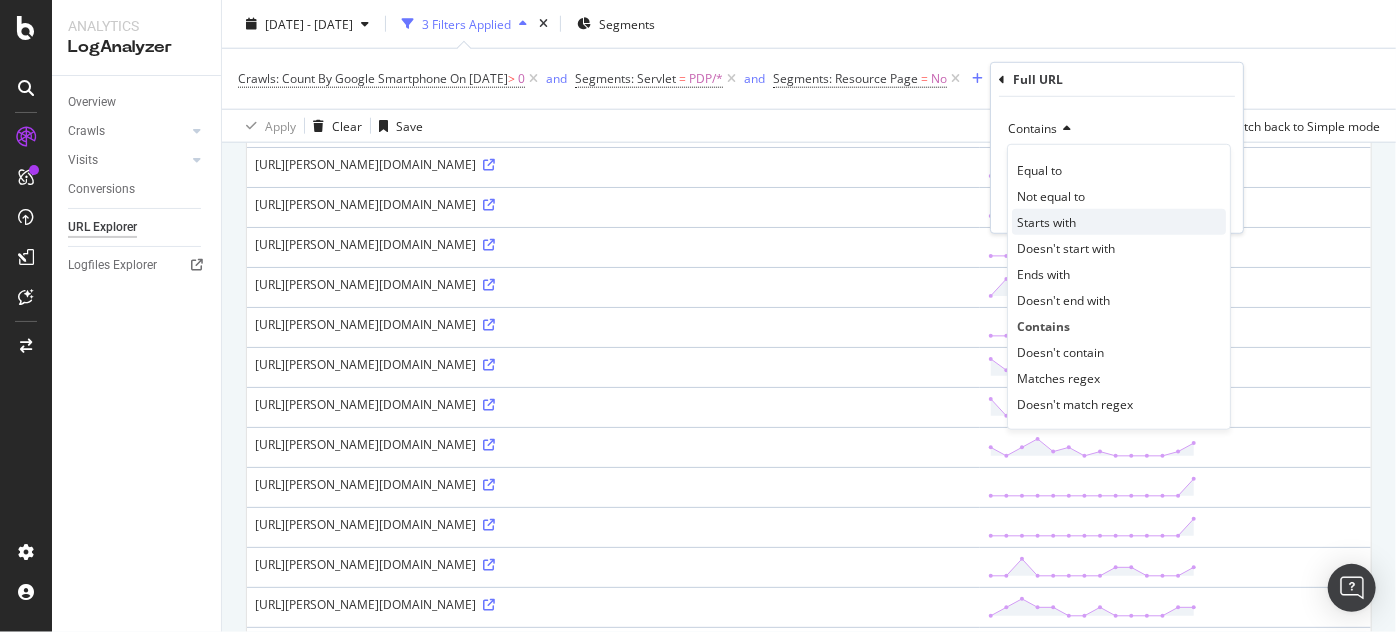 click on "Starts with" at bounding box center (1119, 222) 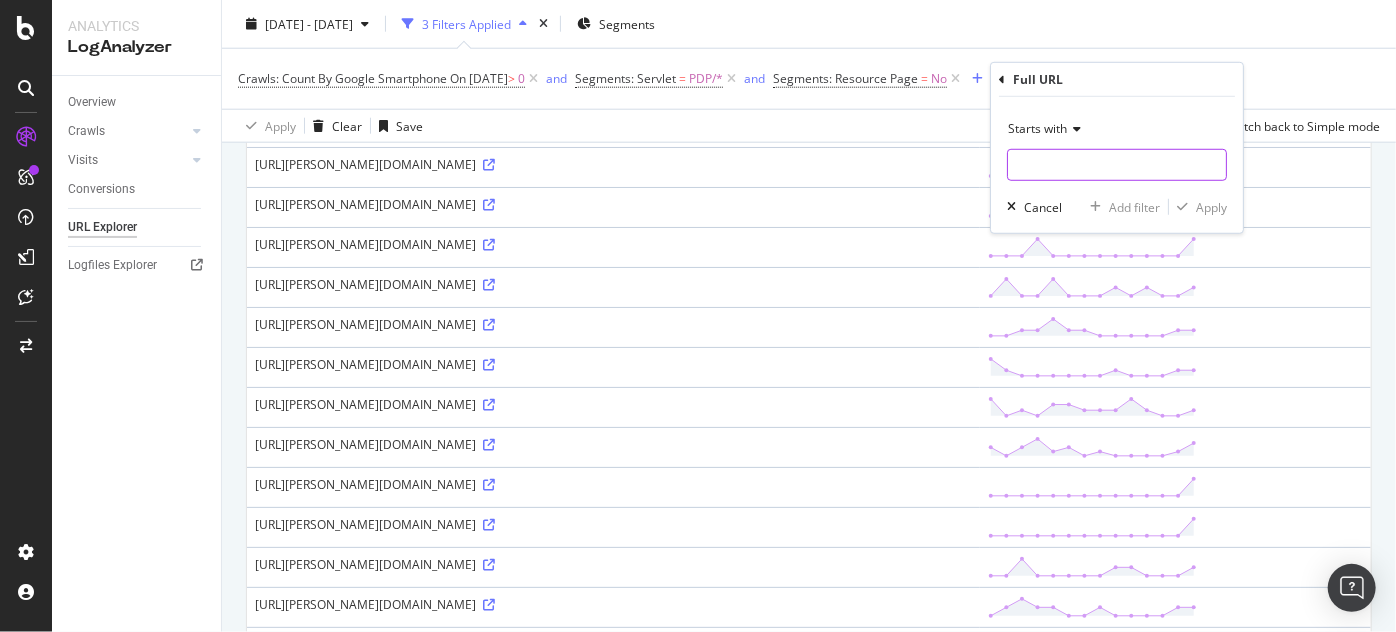 click at bounding box center (1117, 165) 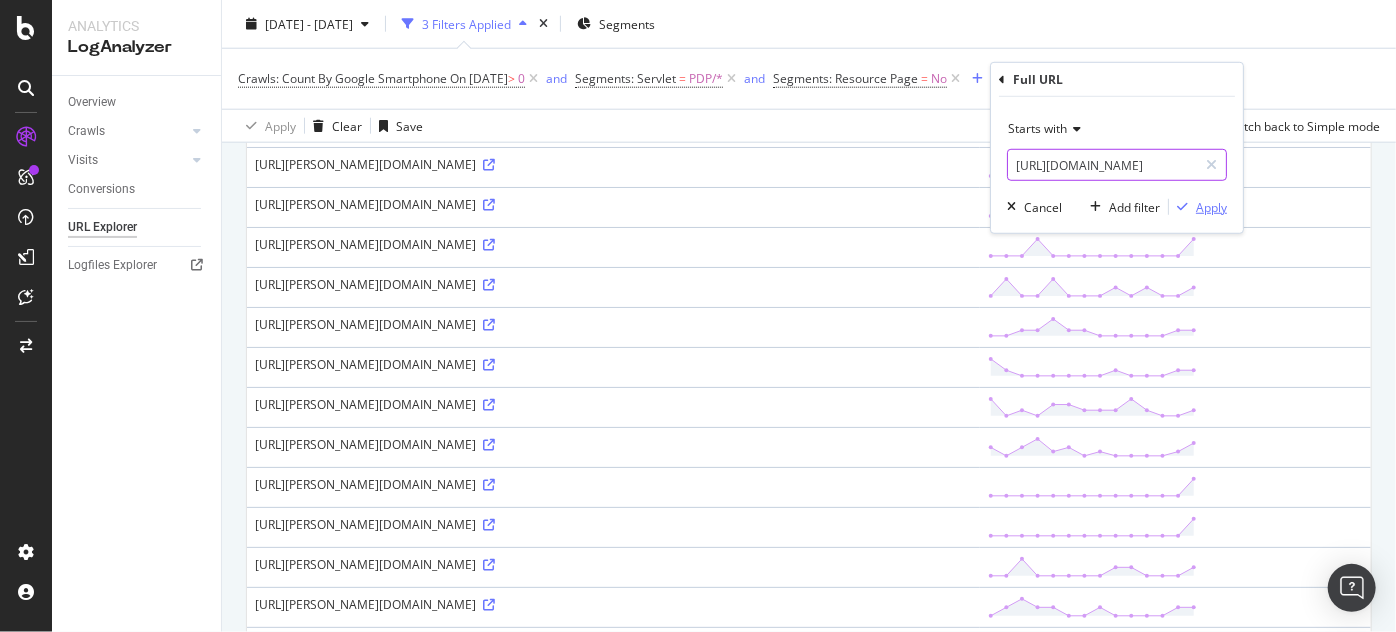 type on "[URL][DOMAIN_NAME]" 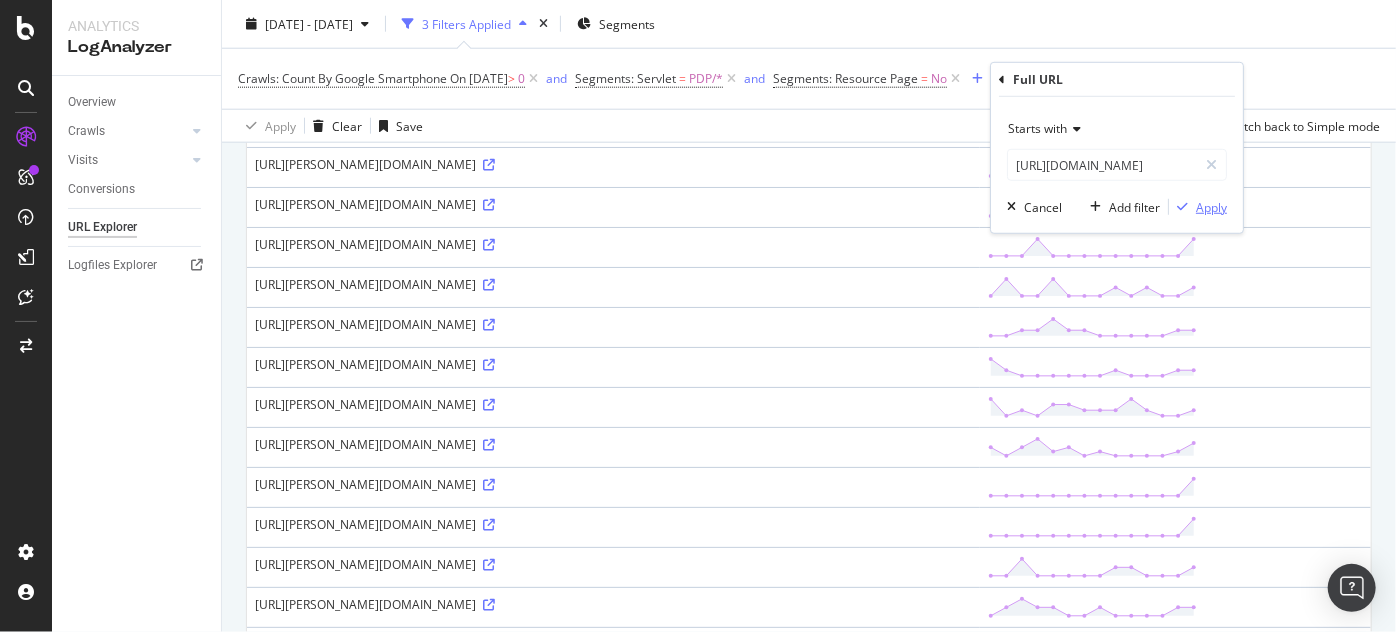 click at bounding box center [1182, 207] 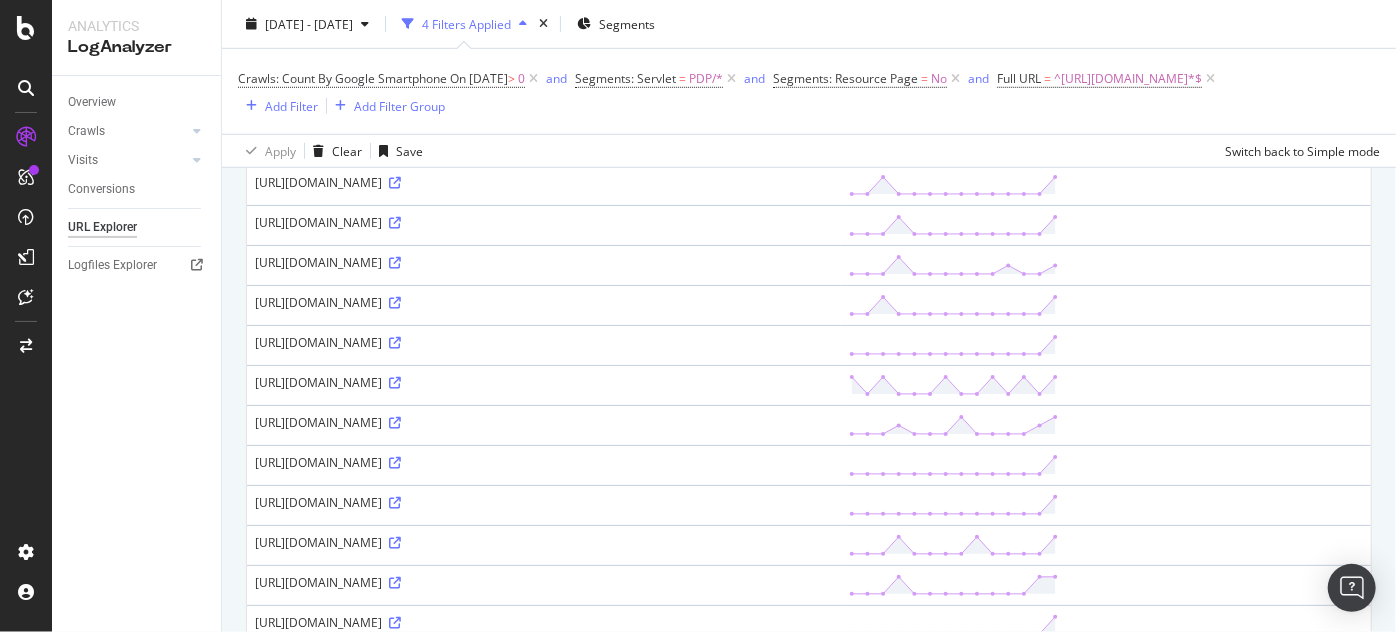 scroll, scrollTop: 727, scrollLeft: 0, axis: vertical 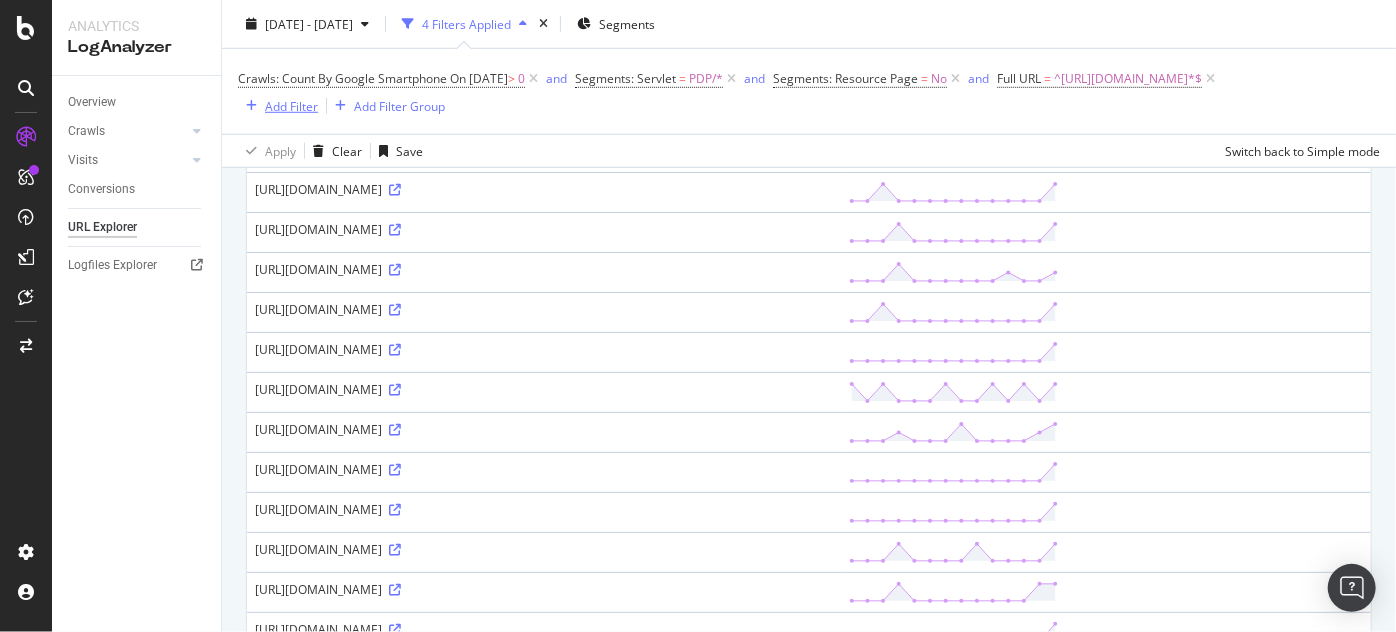 click on "Add Filter" at bounding box center (291, 105) 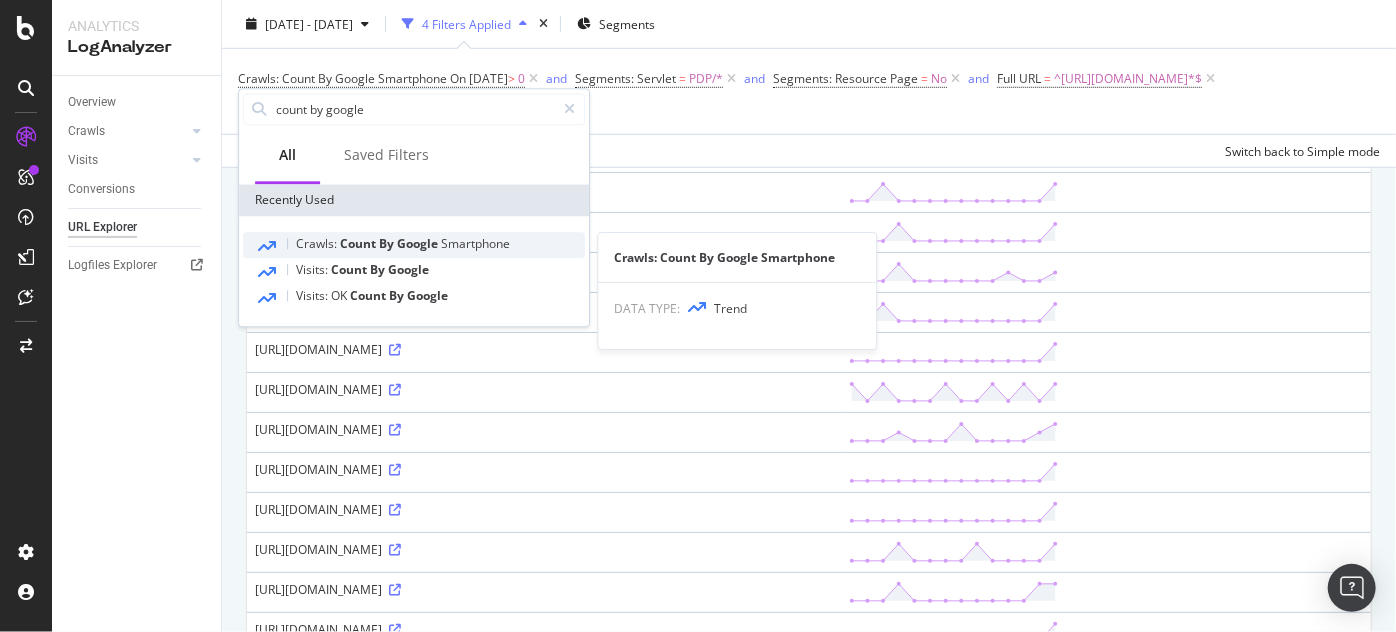 type on "count by google" 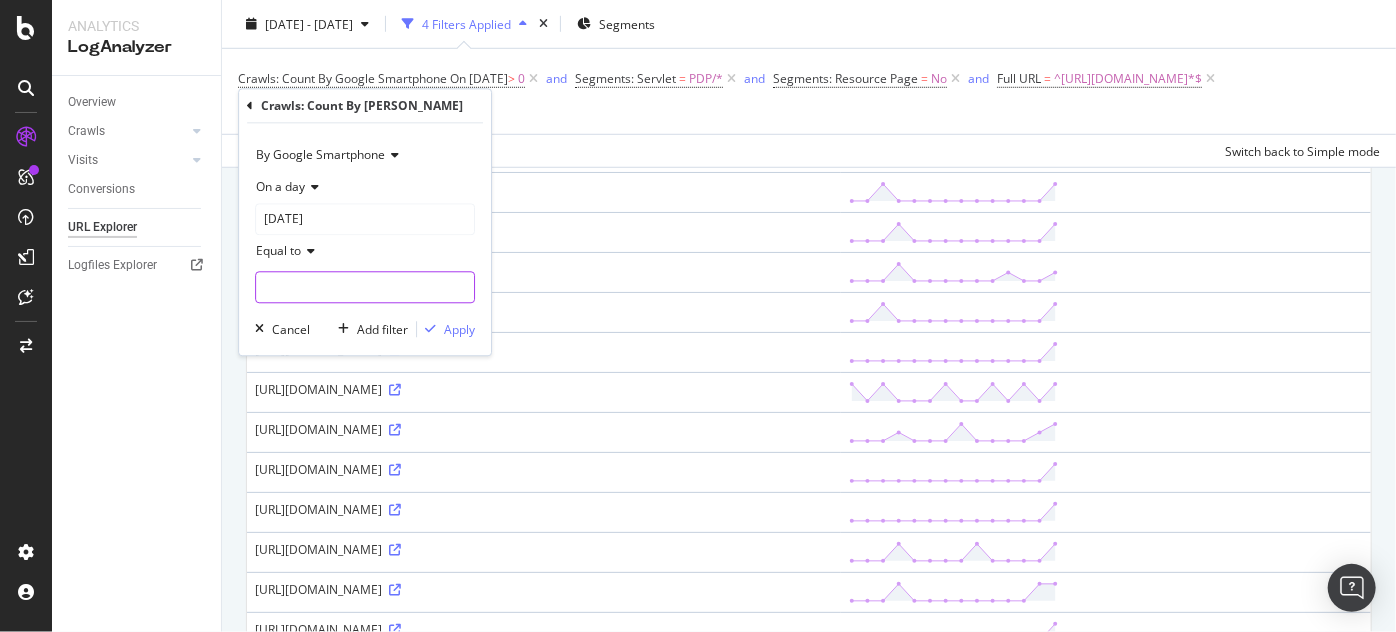 click at bounding box center (365, 288) 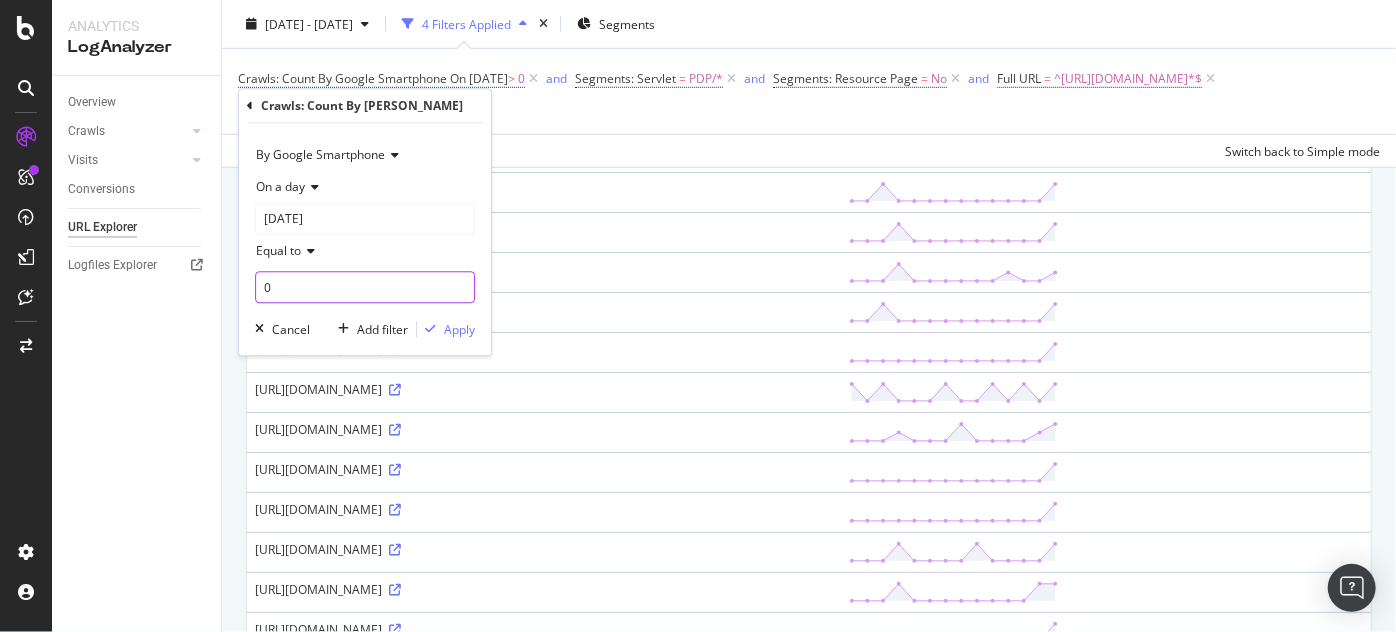 type on "0" 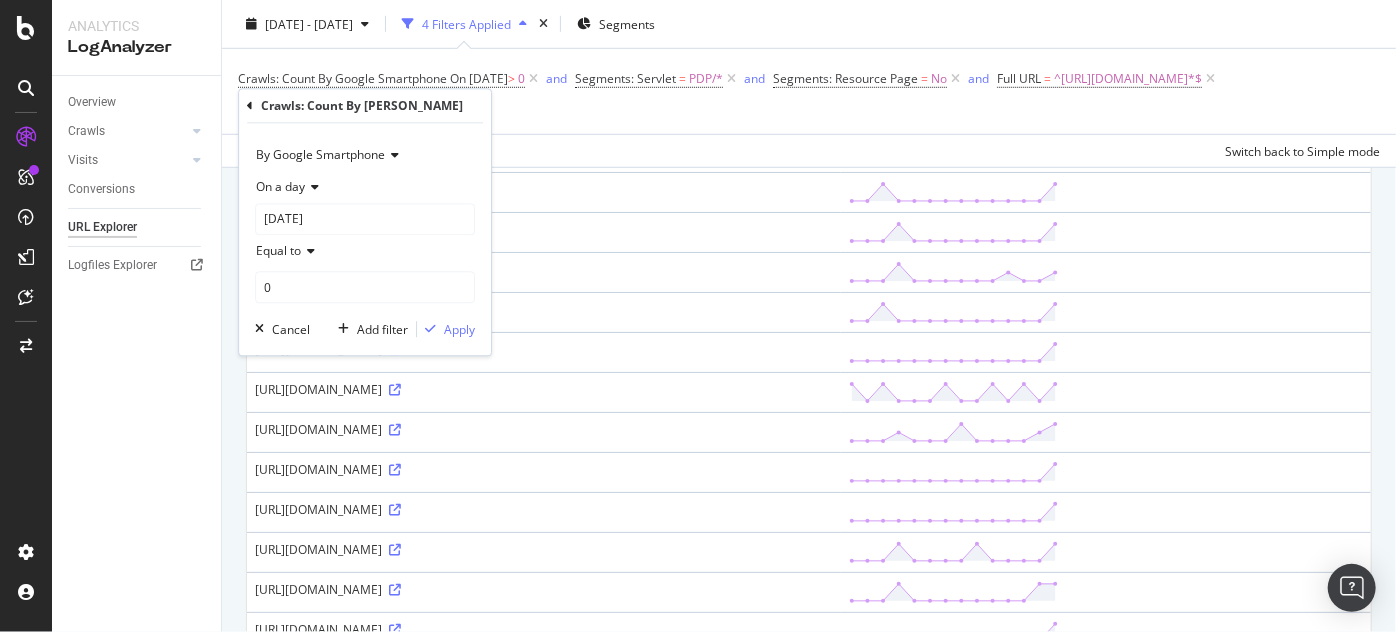 click on "On a day" at bounding box center [280, 187] 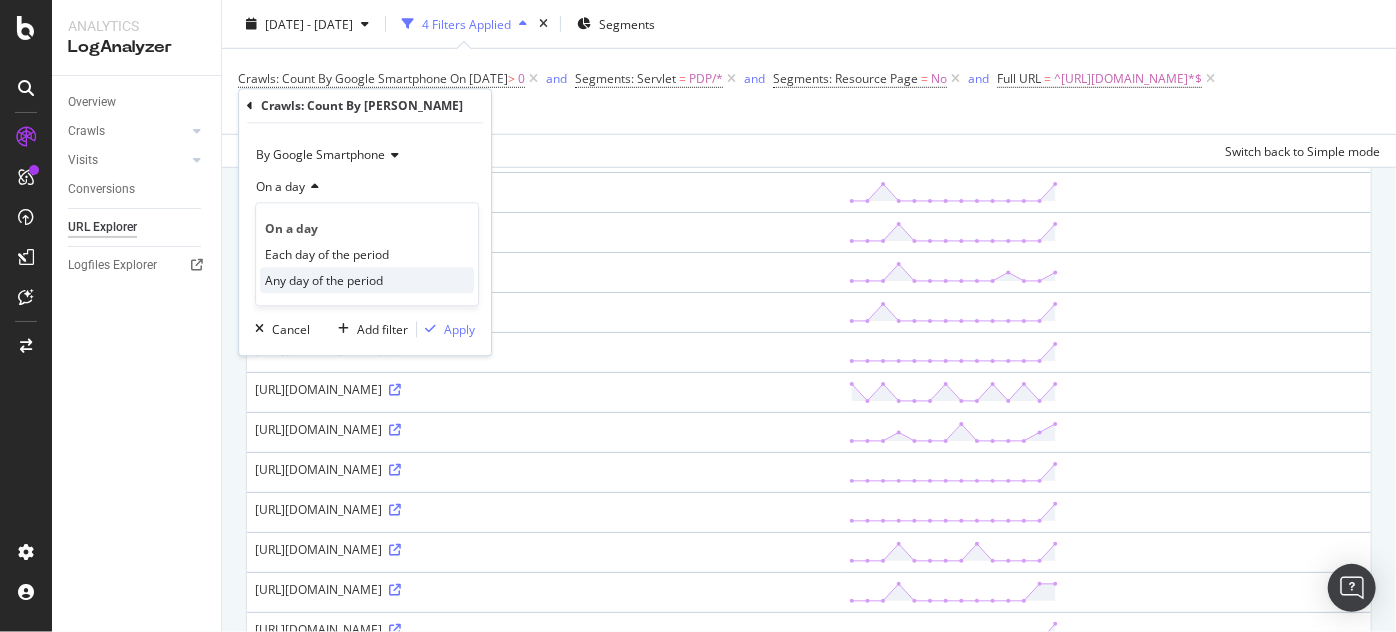 click on "Any day of the period" at bounding box center [324, 280] 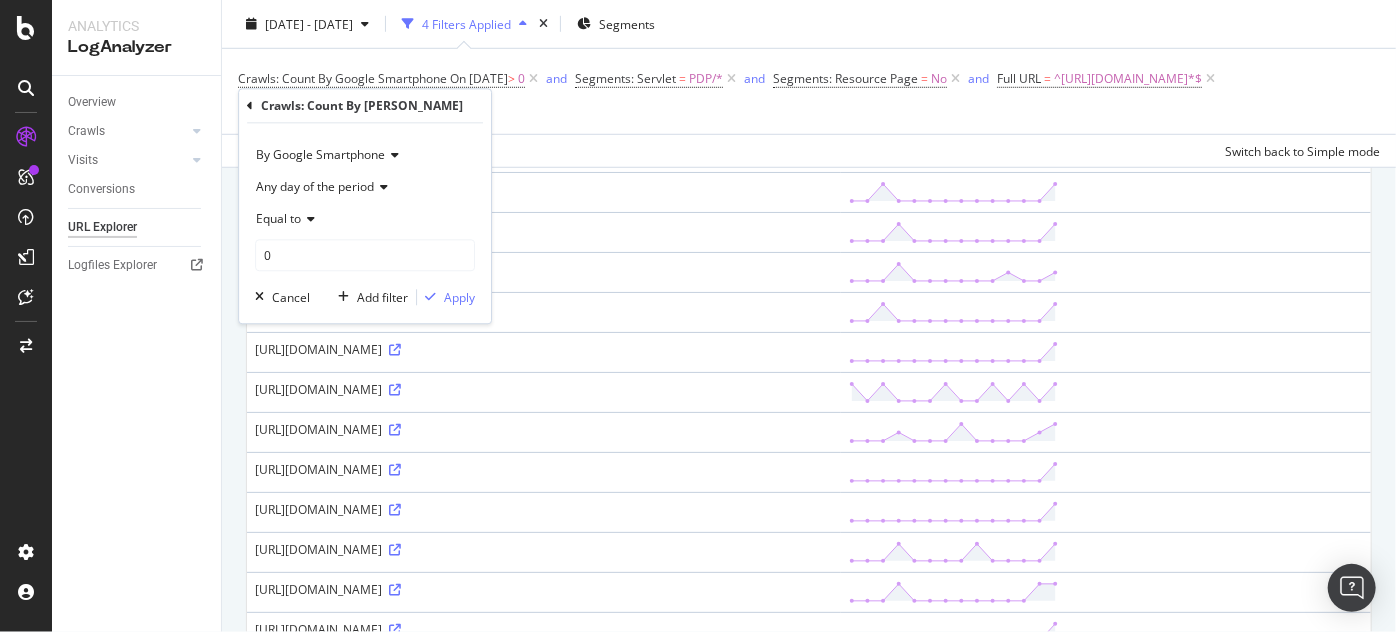 click on "Any day of the period" at bounding box center (315, 187) 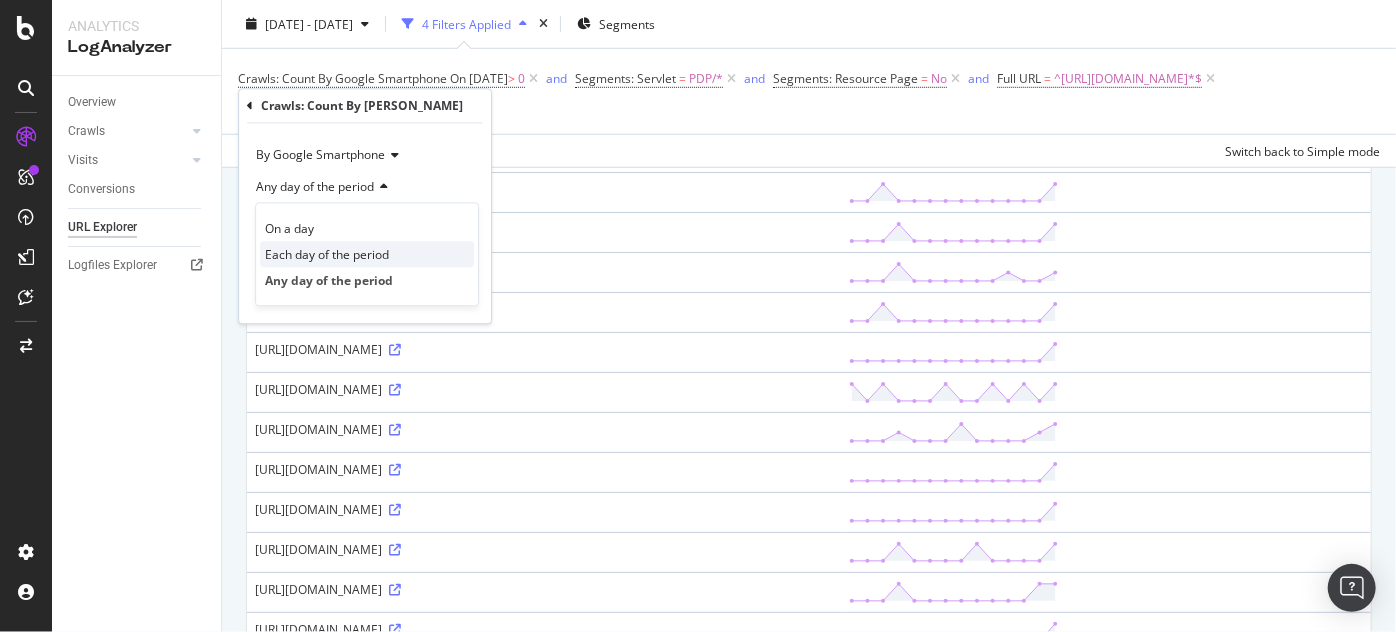 click on "Each day of the period" at bounding box center [327, 254] 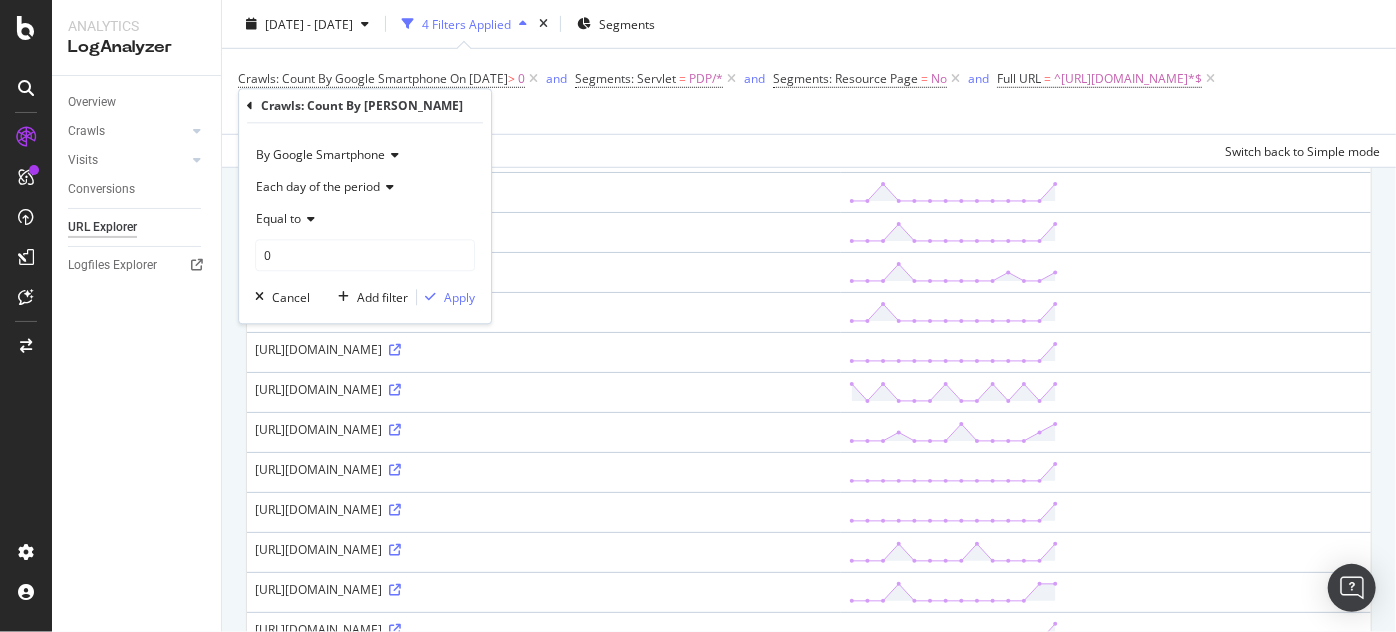click on "Each day of the period" at bounding box center [318, 187] 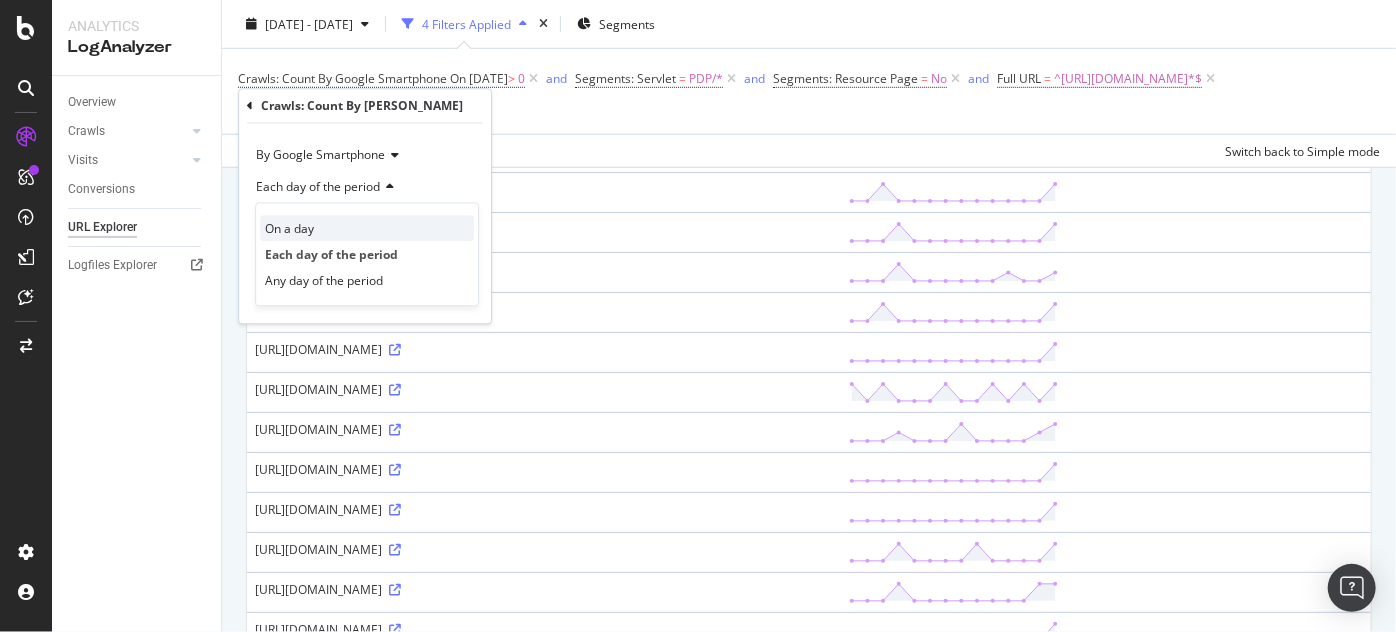 click on "On a day" at bounding box center [289, 228] 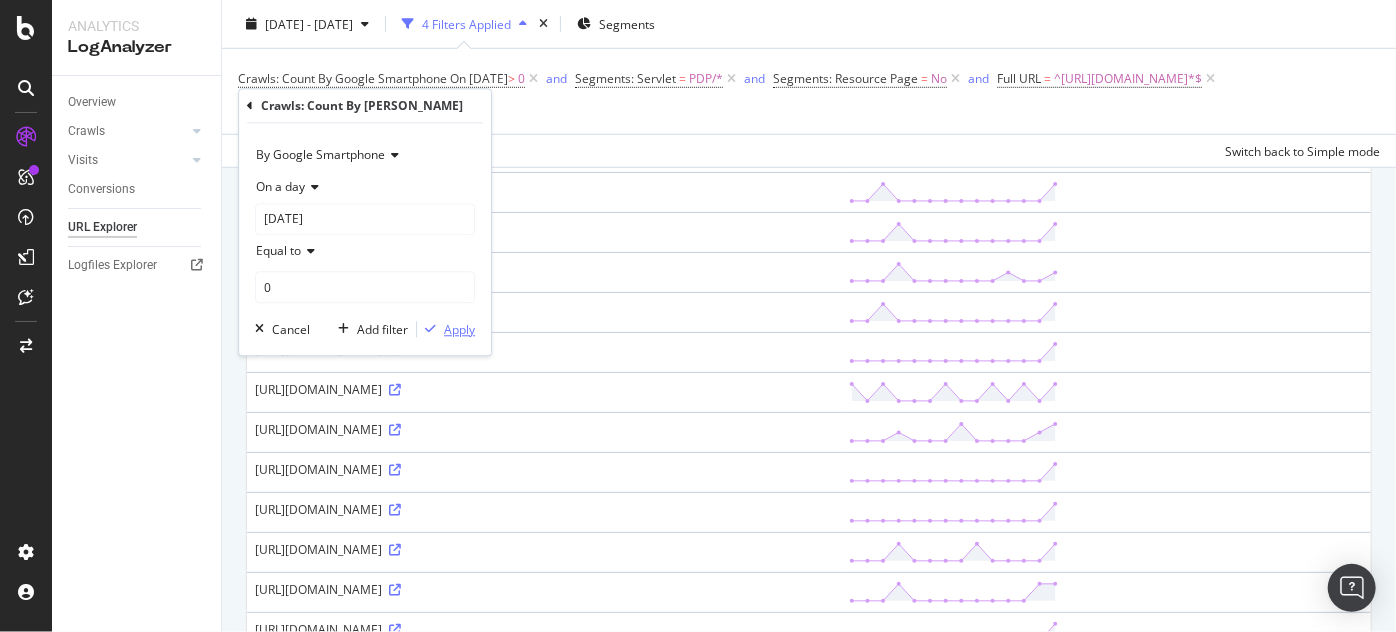 click at bounding box center [430, 330] 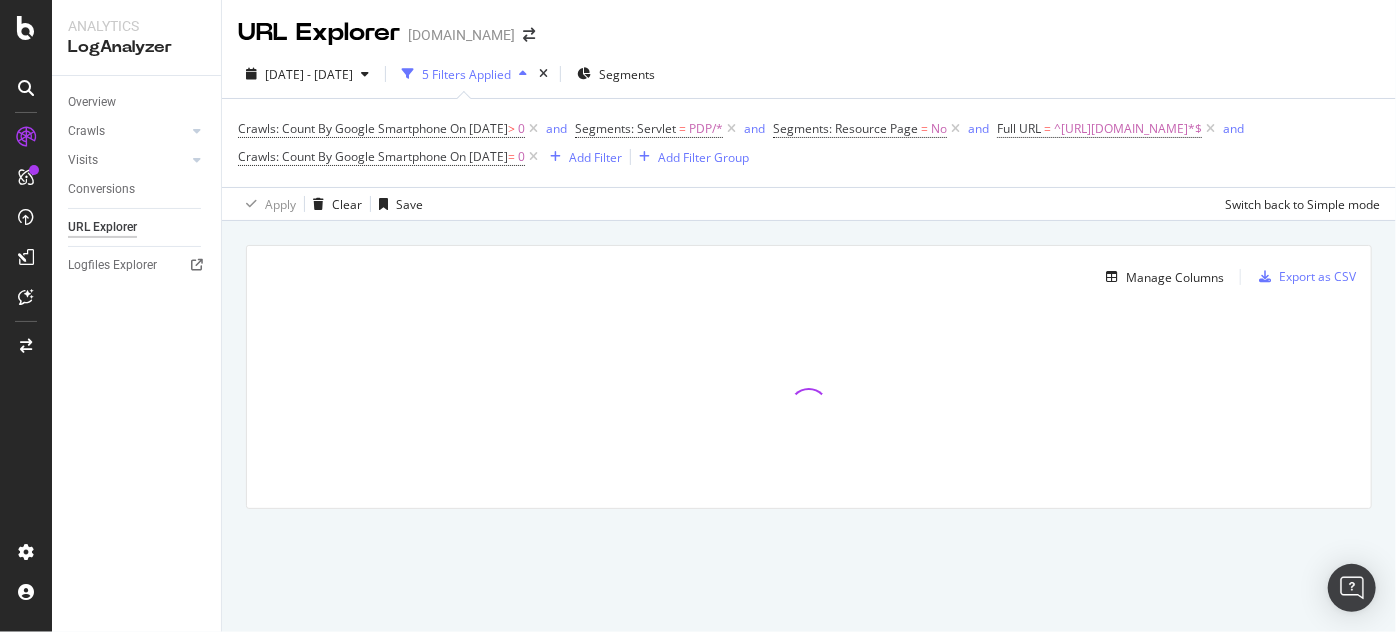 scroll, scrollTop: 0, scrollLeft: 0, axis: both 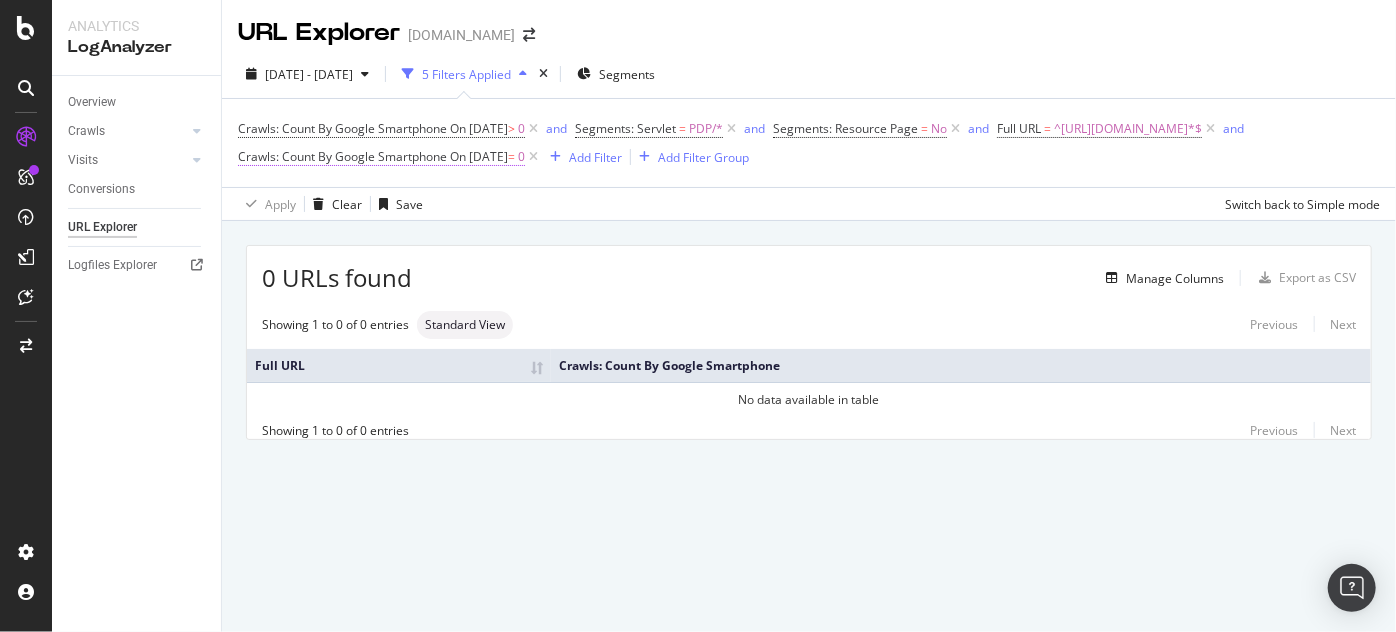 click on "Crawls: Count By Google Smartphone" at bounding box center (342, 156) 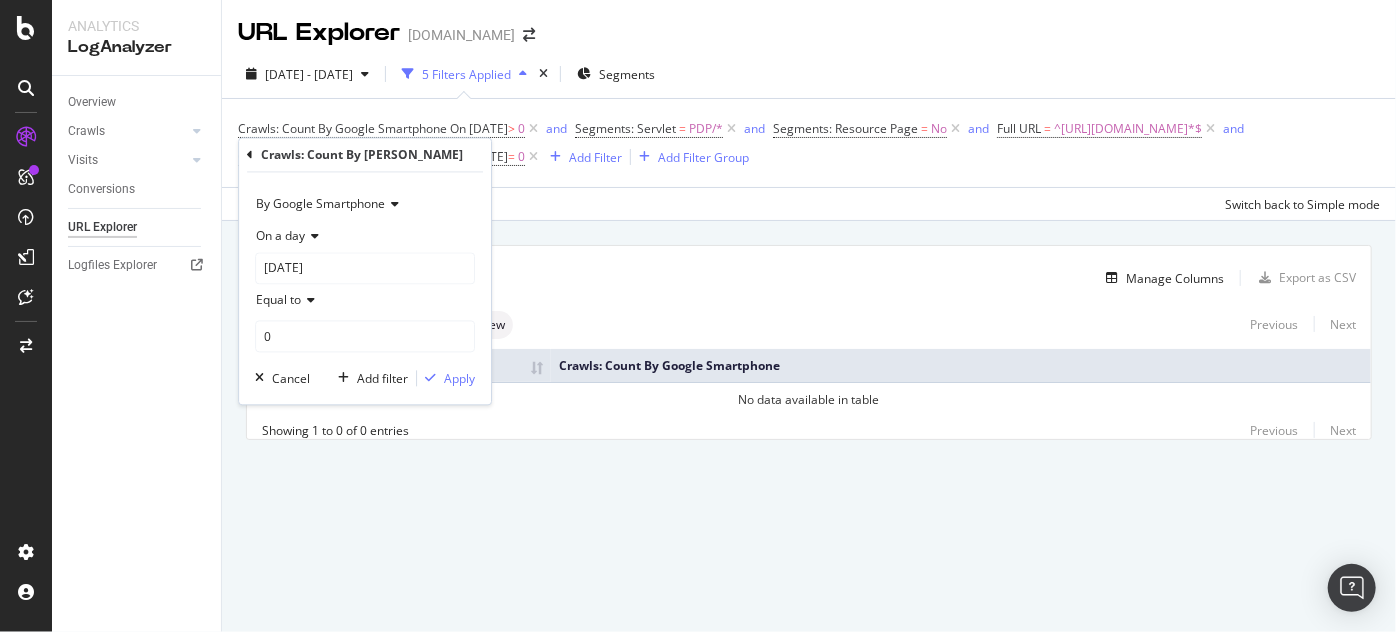 click on "Equal to" at bounding box center (278, 300) 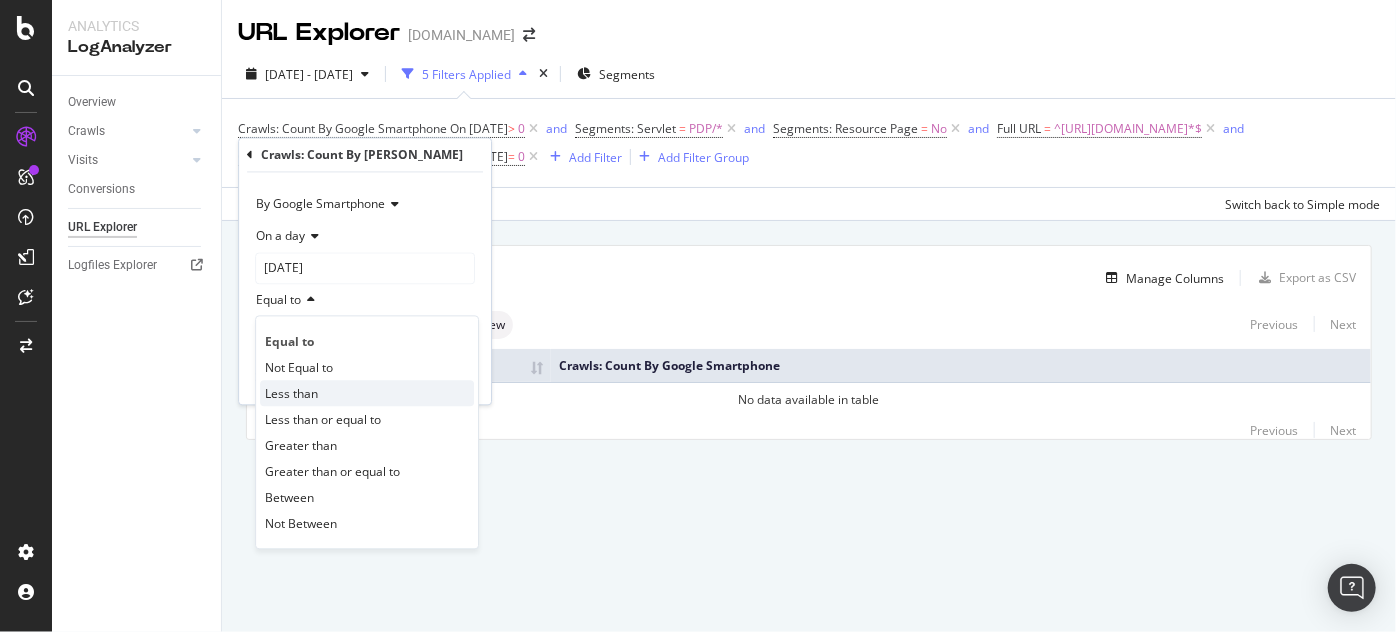 click on "Less than" at bounding box center (291, 393) 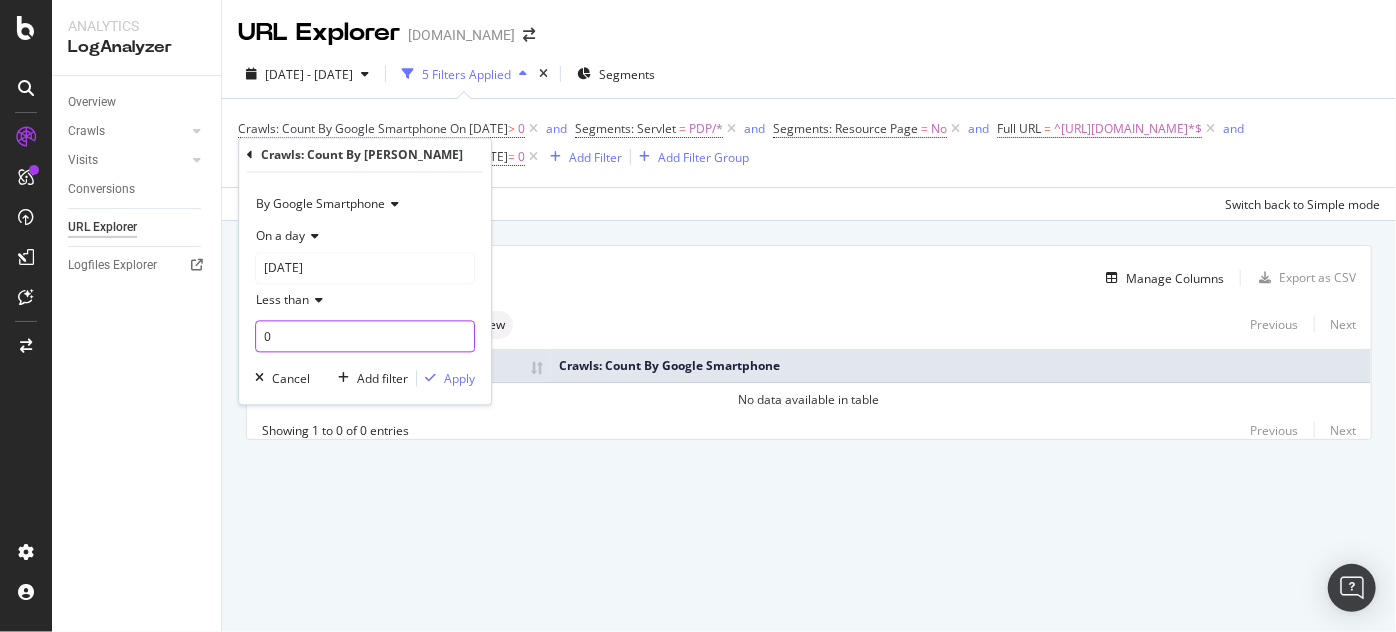 click on "0" at bounding box center [365, 337] 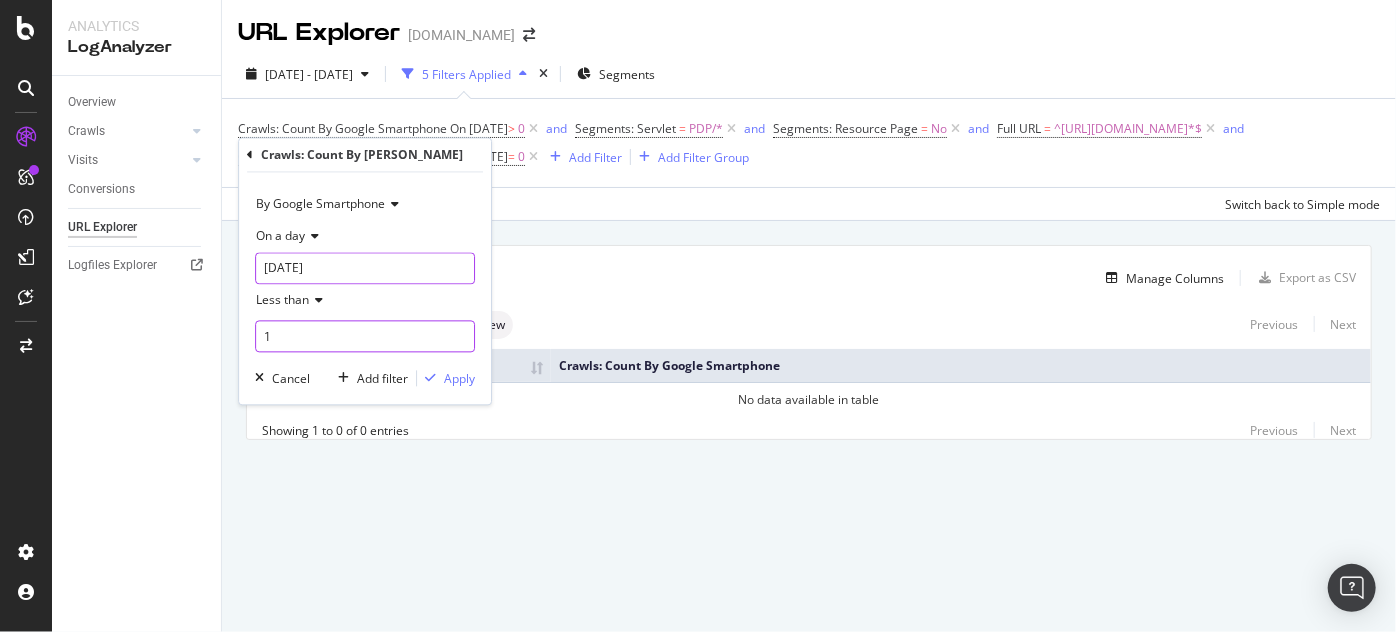 type on "1" 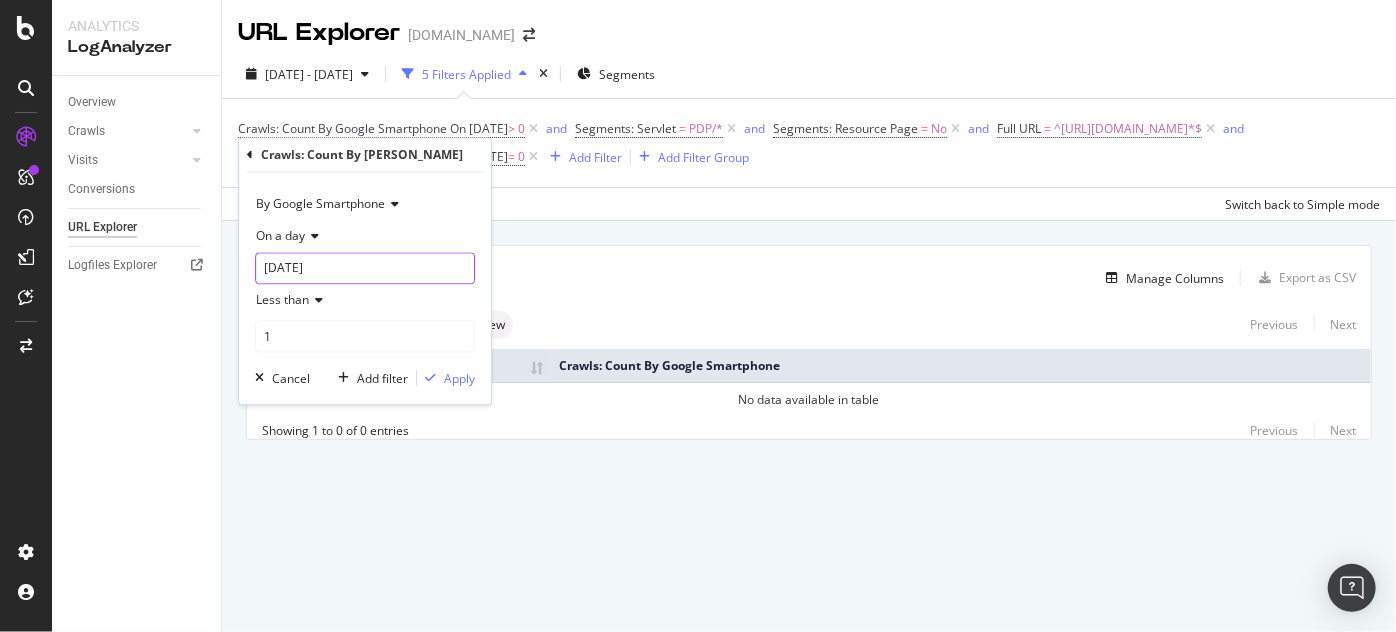 click on "2025-07-07" at bounding box center [365, 269] 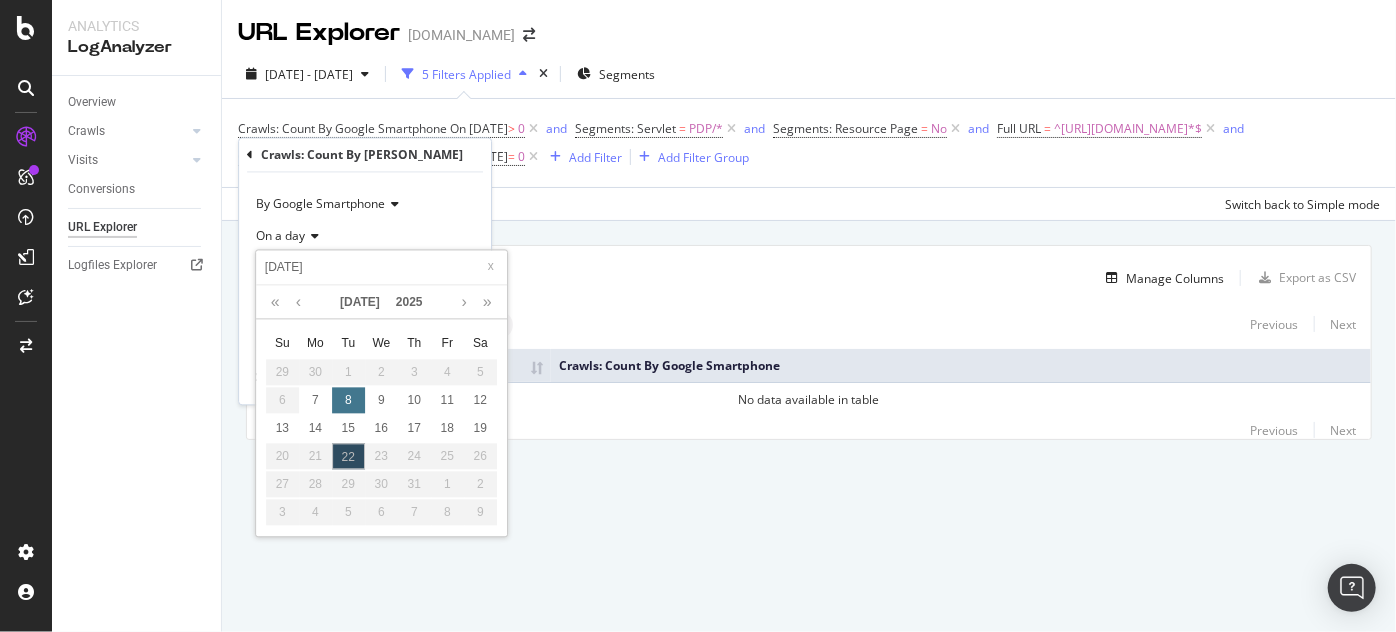 click on "8" at bounding box center [348, 400] 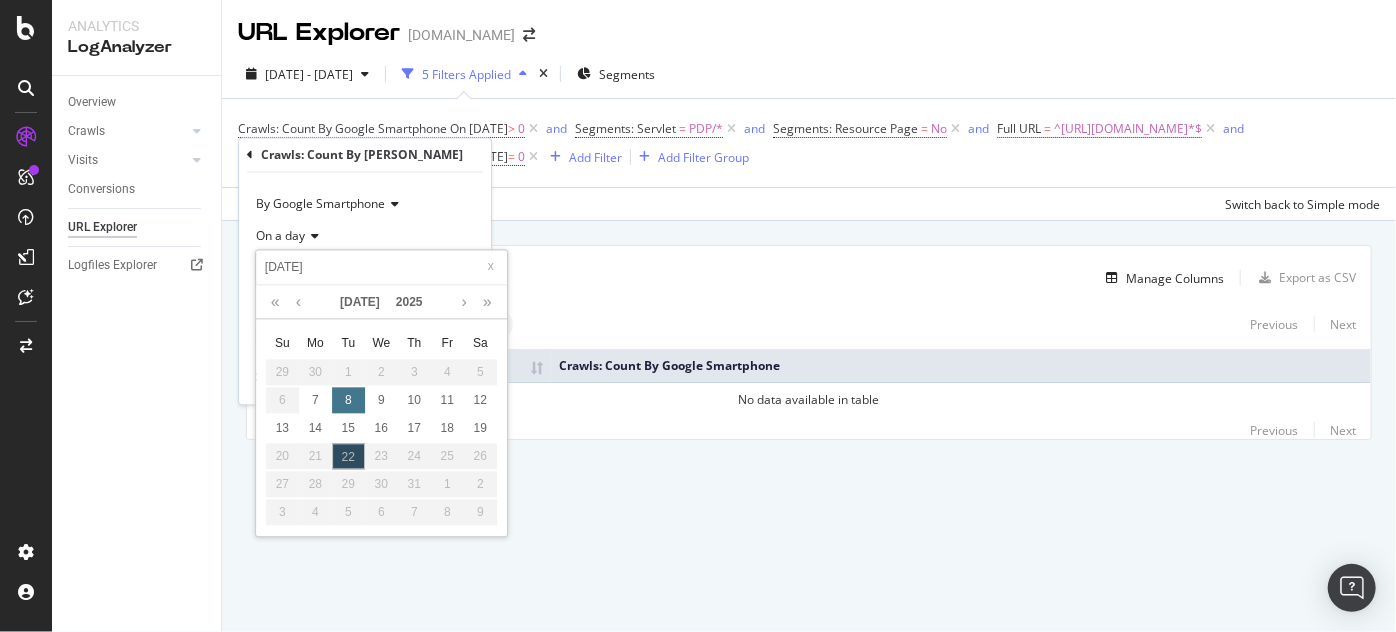 type on "2025-07-08" 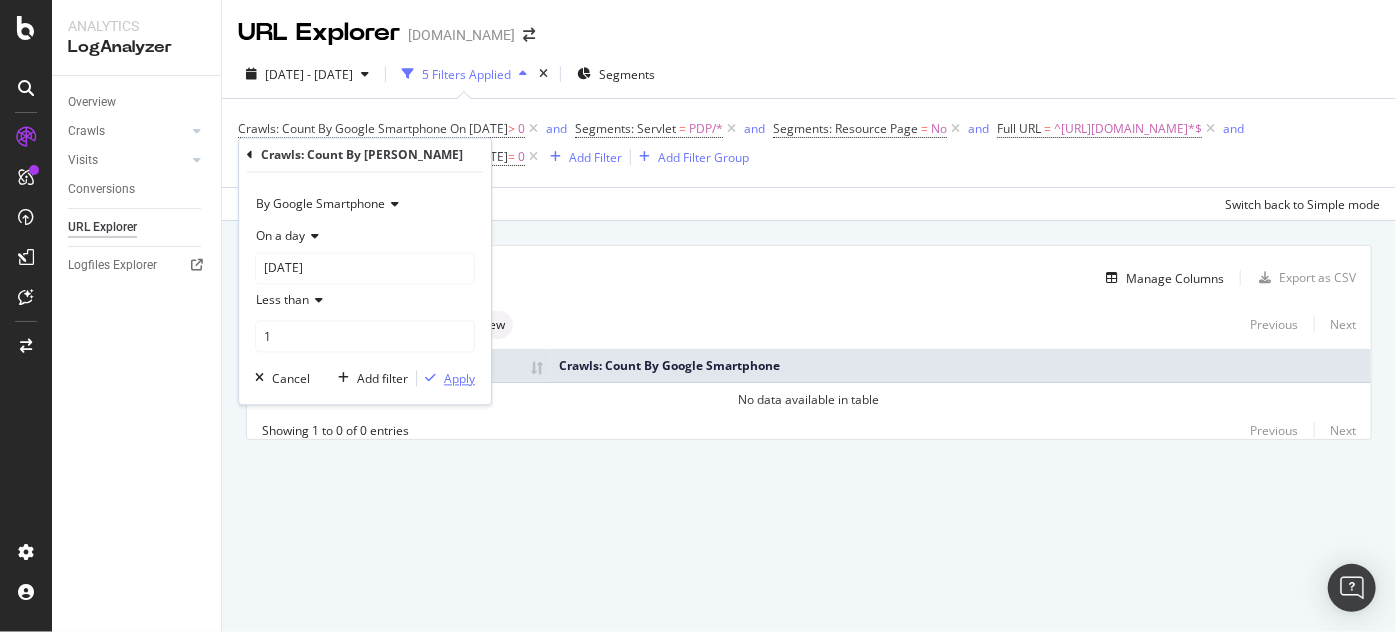 click on "Apply" at bounding box center (446, 379) 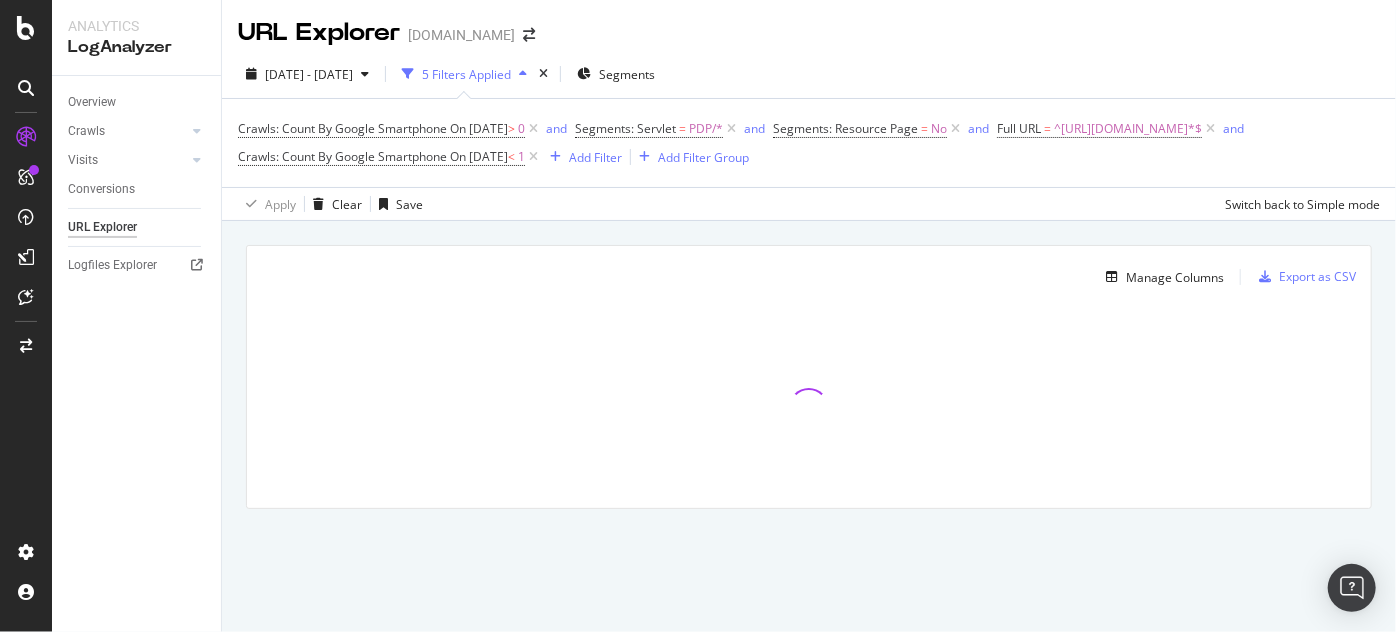click at bounding box center (809, 408) 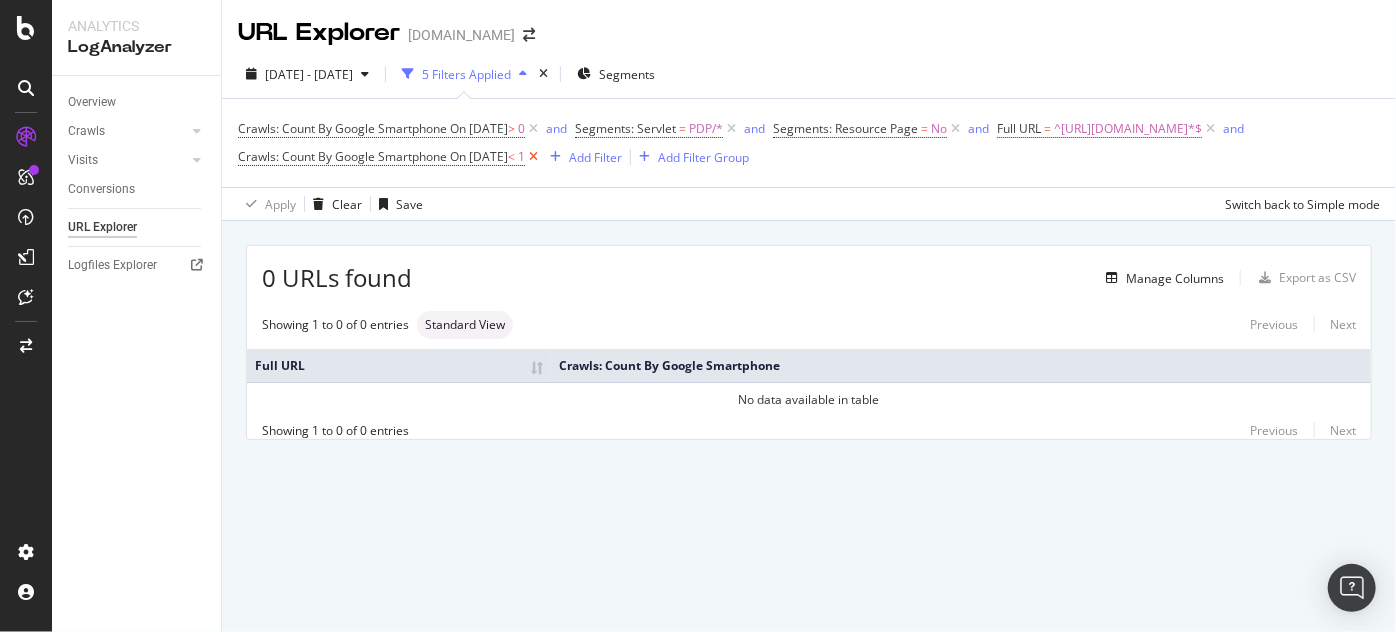 click at bounding box center [533, 157] 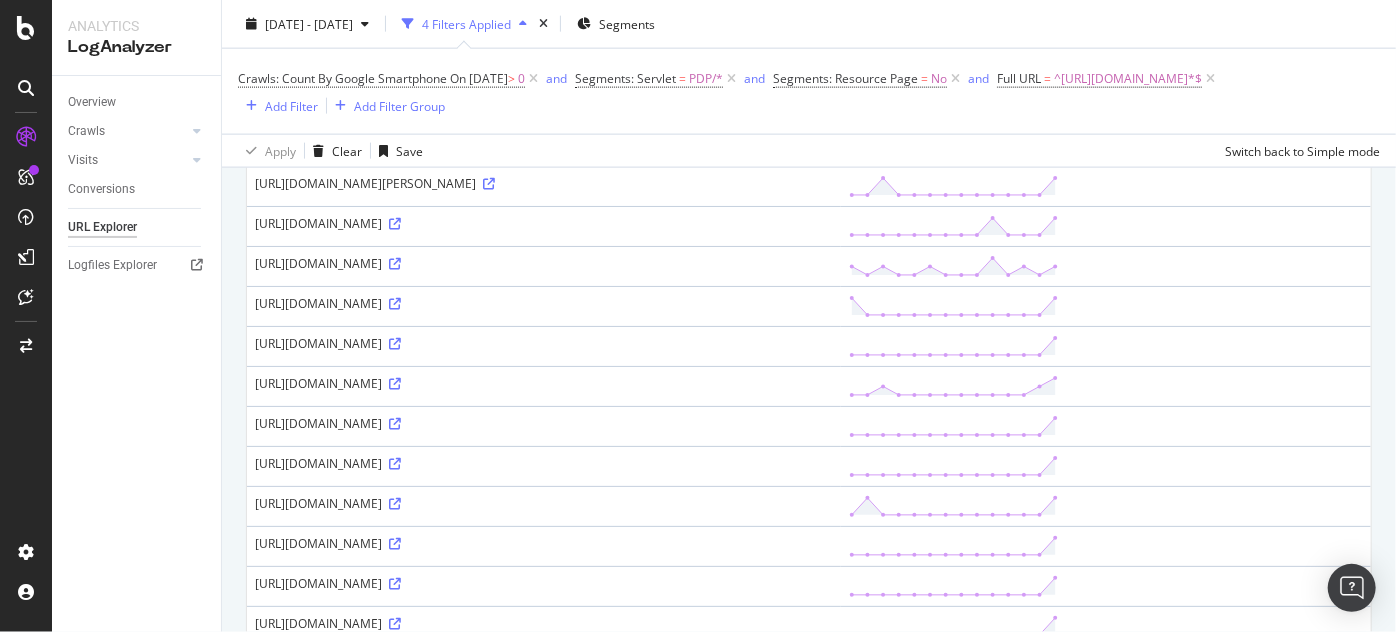 scroll, scrollTop: 1454, scrollLeft: 0, axis: vertical 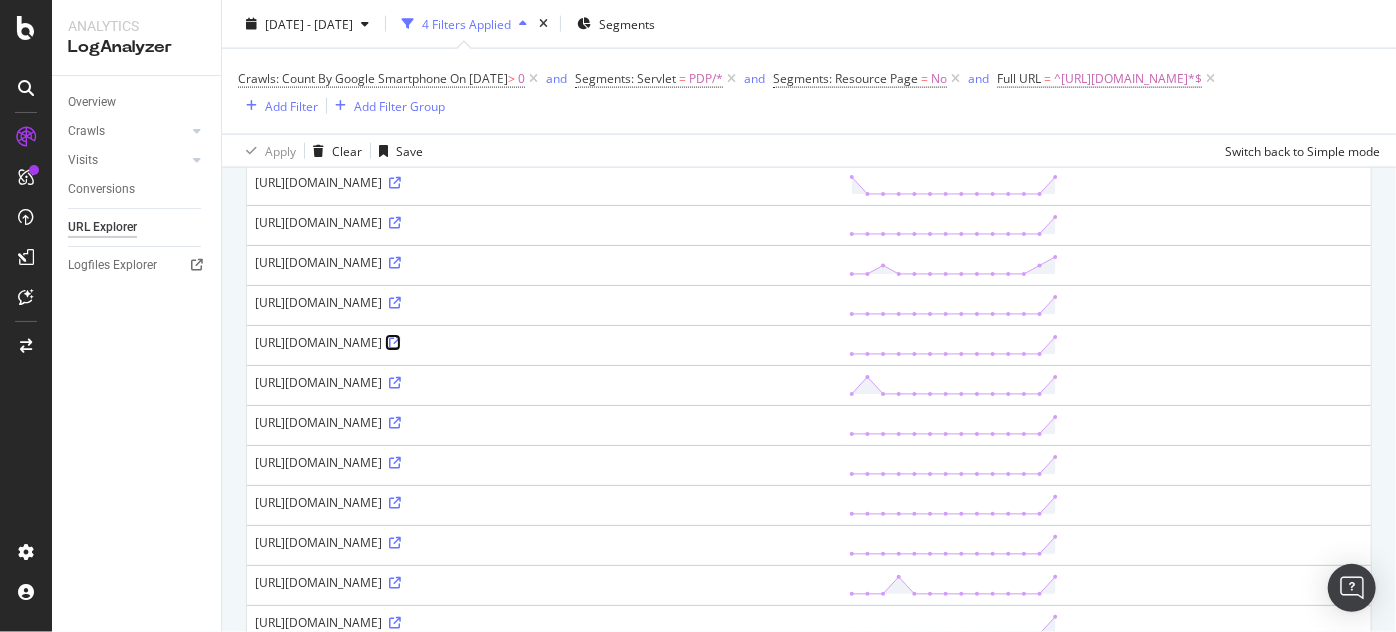 click at bounding box center [395, 343] 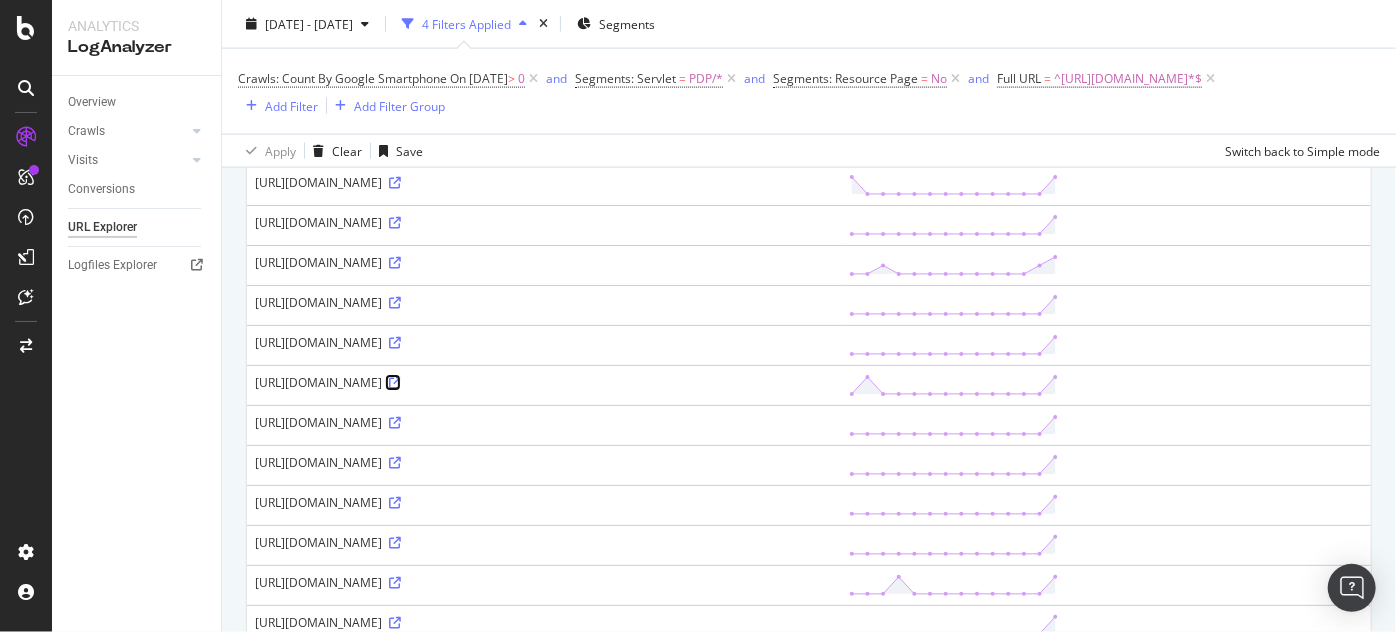 click at bounding box center (395, 383) 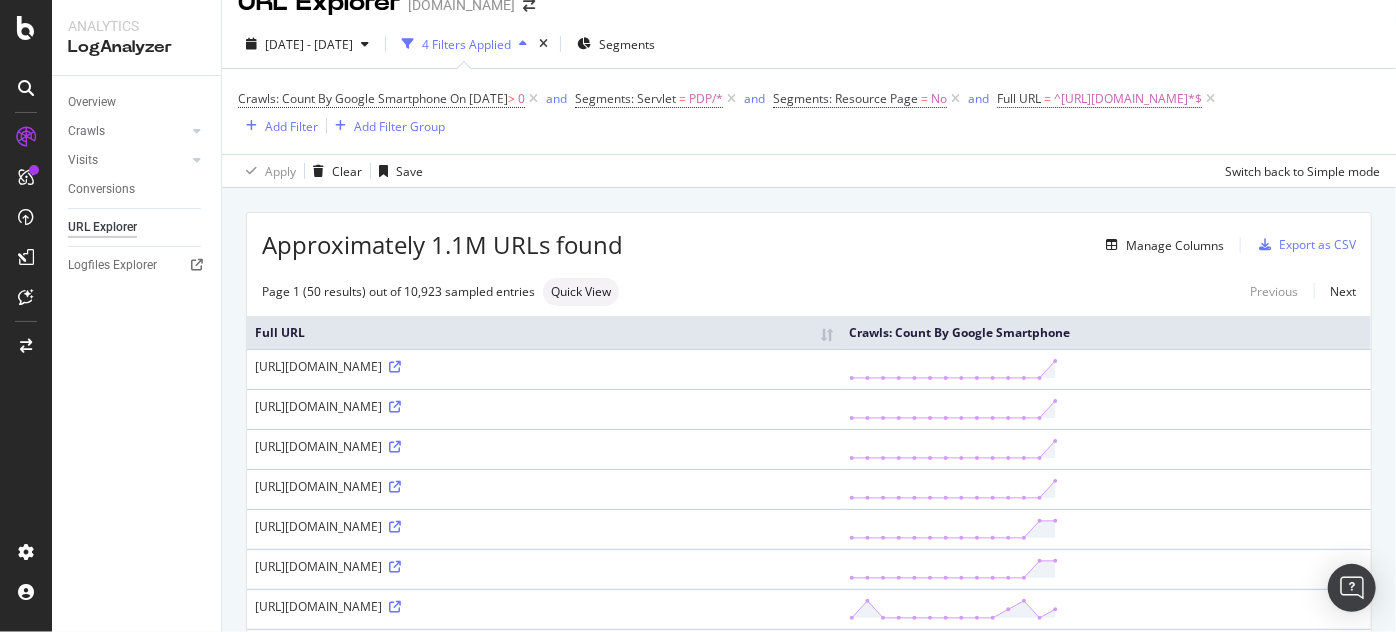 scroll, scrollTop: 0, scrollLeft: 0, axis: both 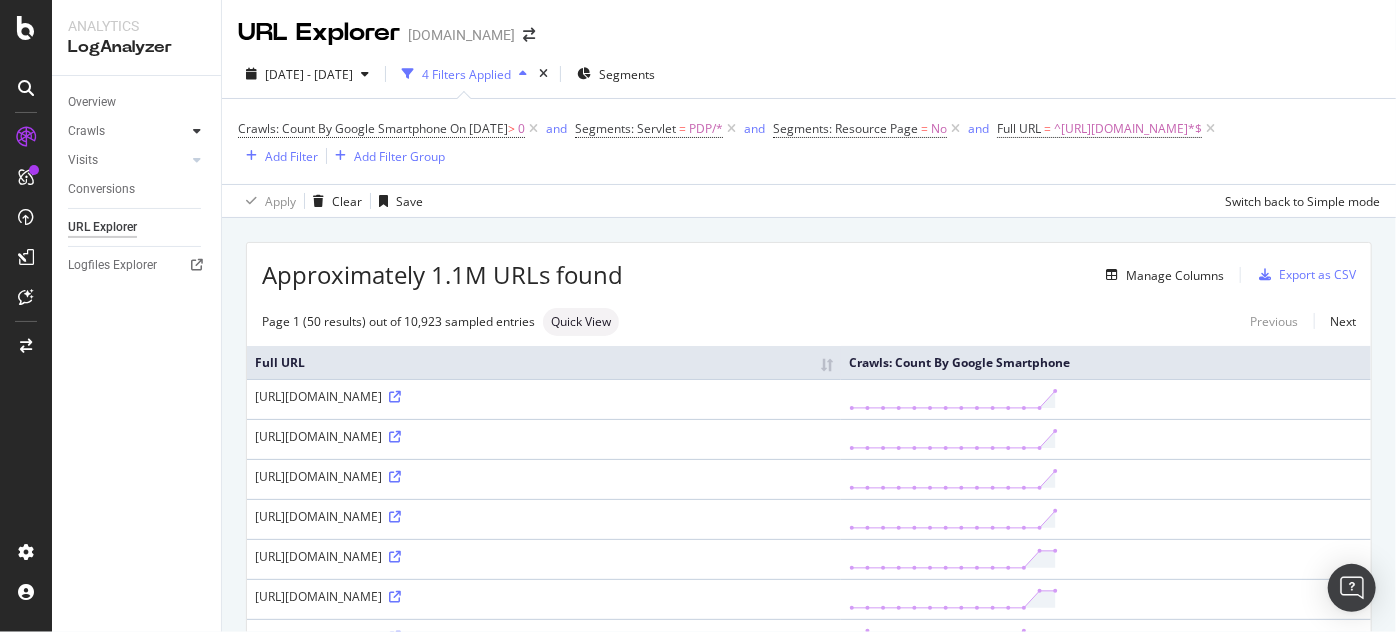 click at bounding box center (197, 131) 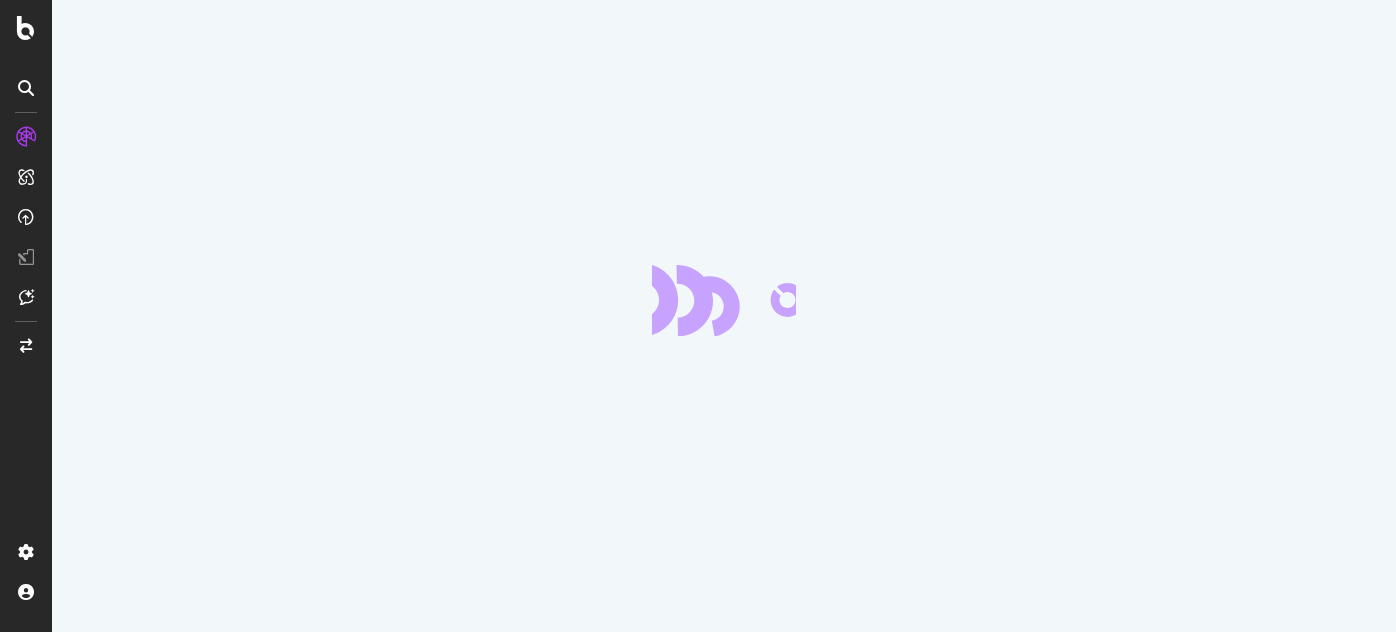 scroll, scrollTop: 0, scrollLeft: 0, axis: both 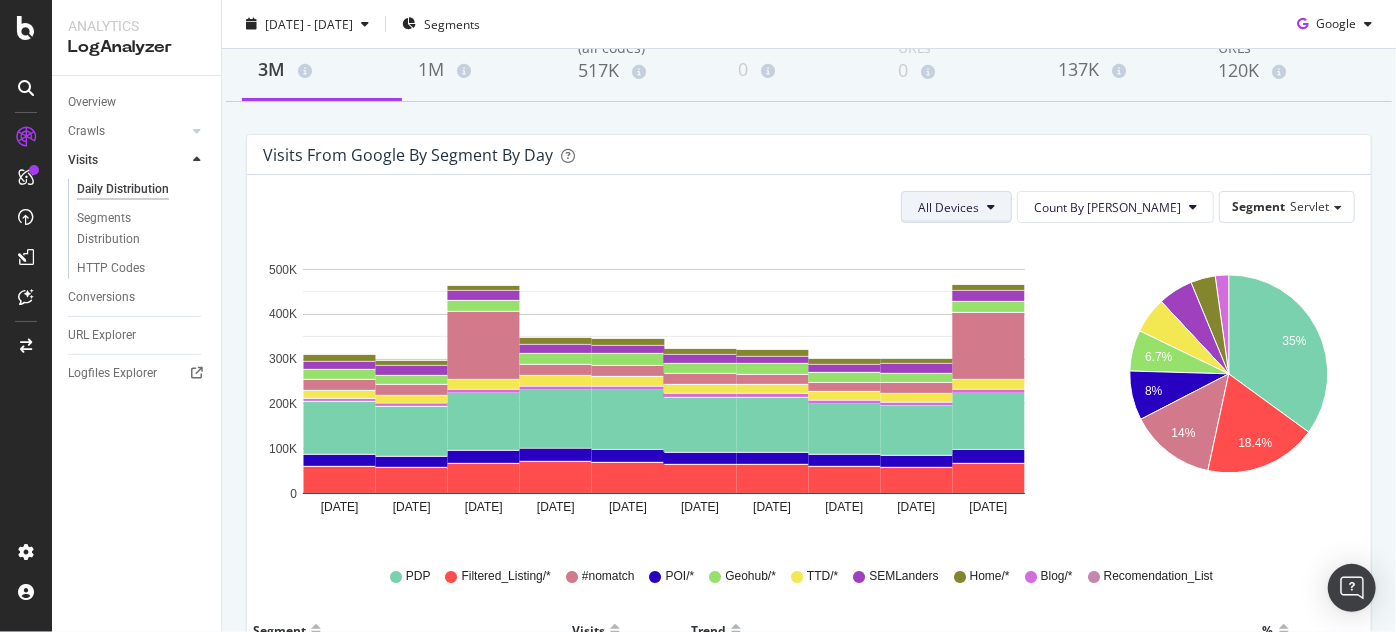 click on "All Devices" at bounding box center (948, 207) 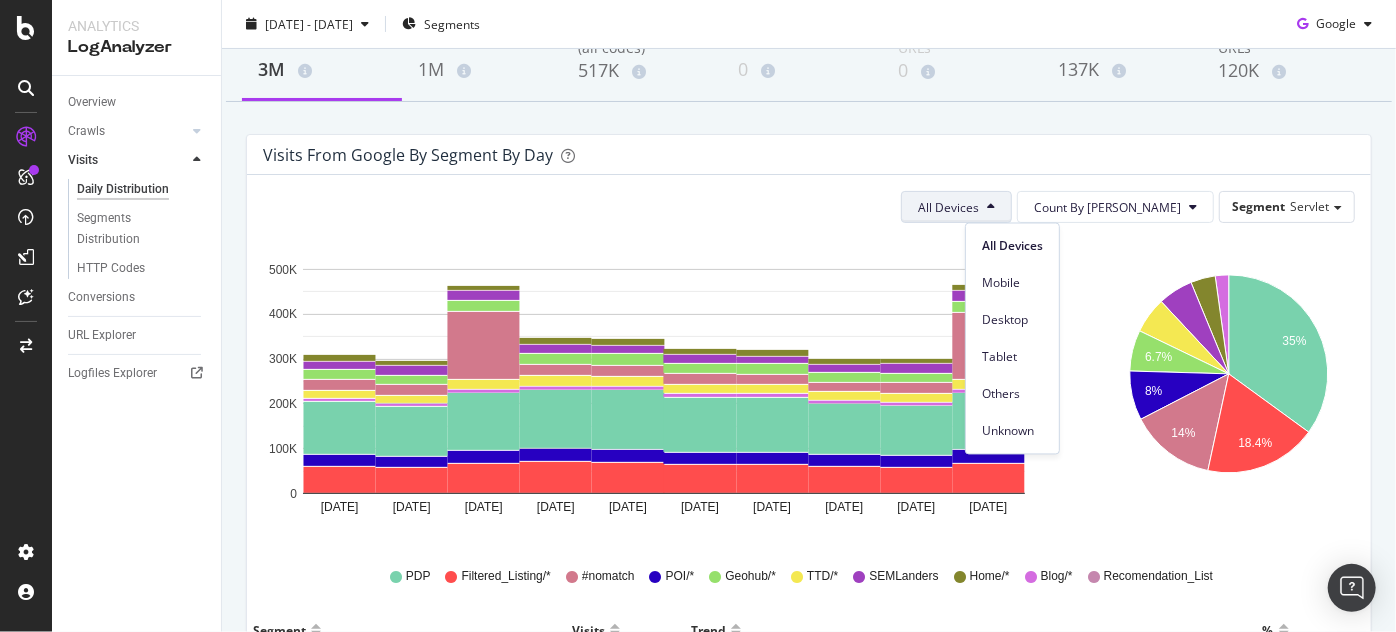 click on "All Devices" at bounding box center [948, 207] 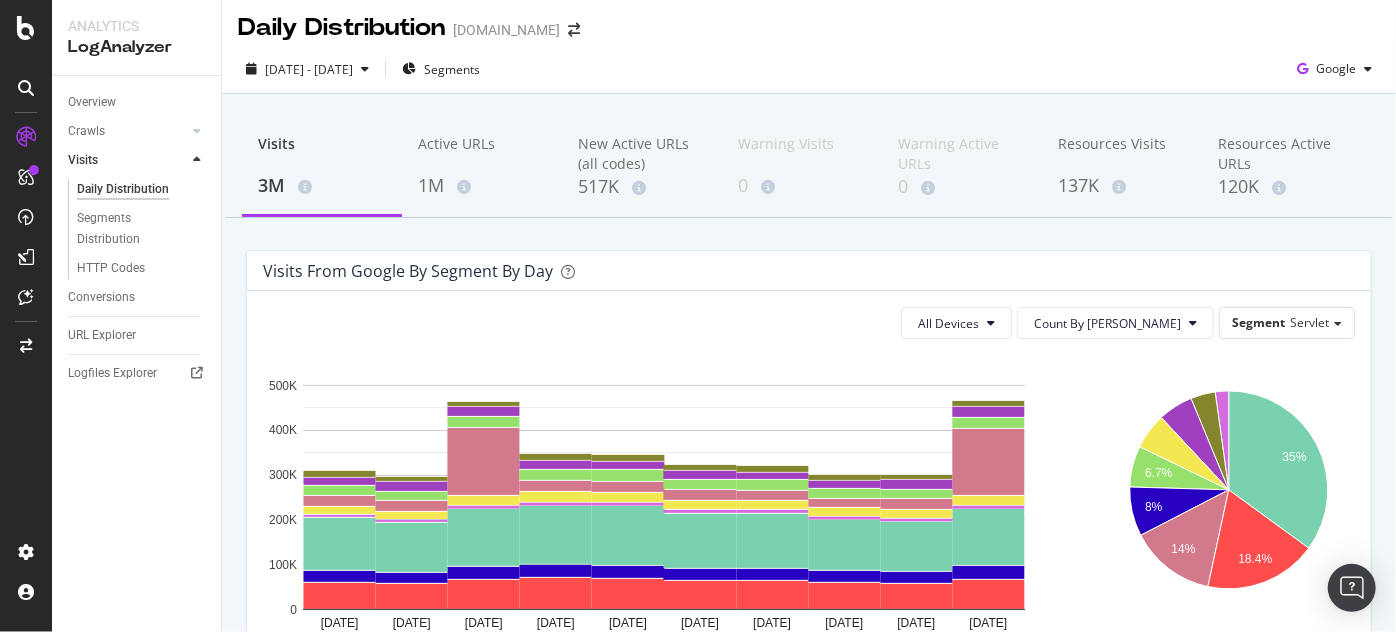 scroll, scrollTop: 0, scrollLeft: 0, axis: both 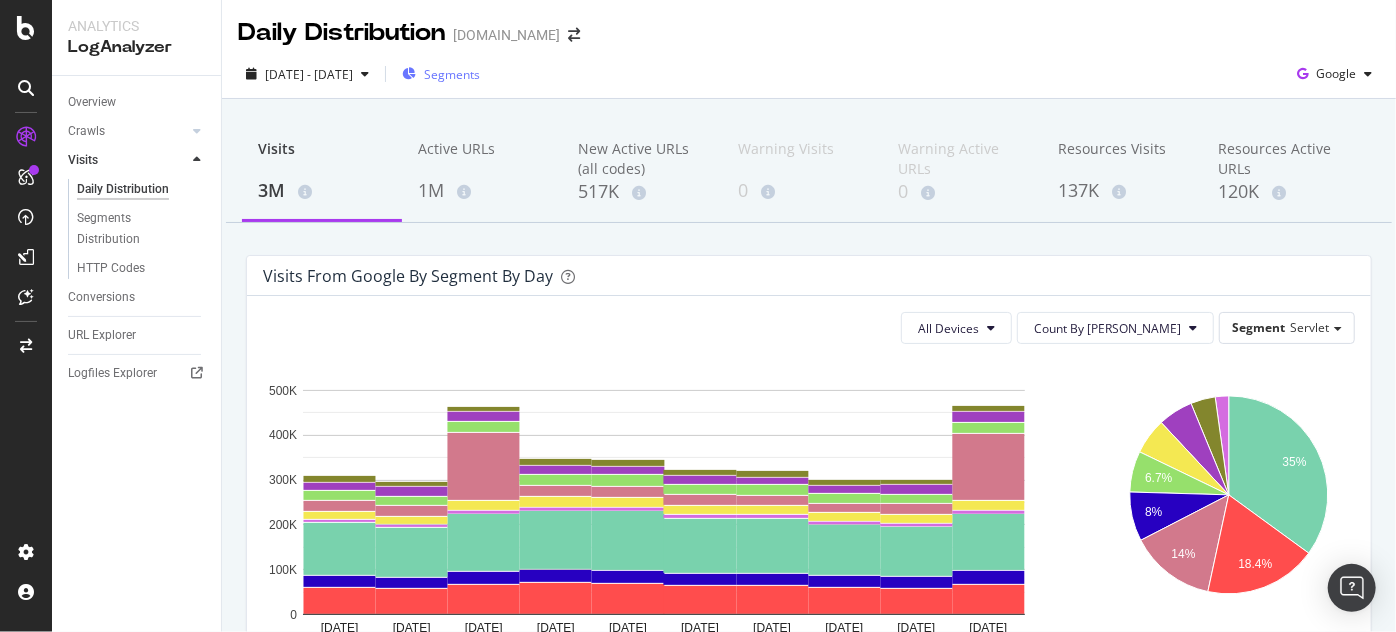 click on "Segments" at bounding box center [452, 74] 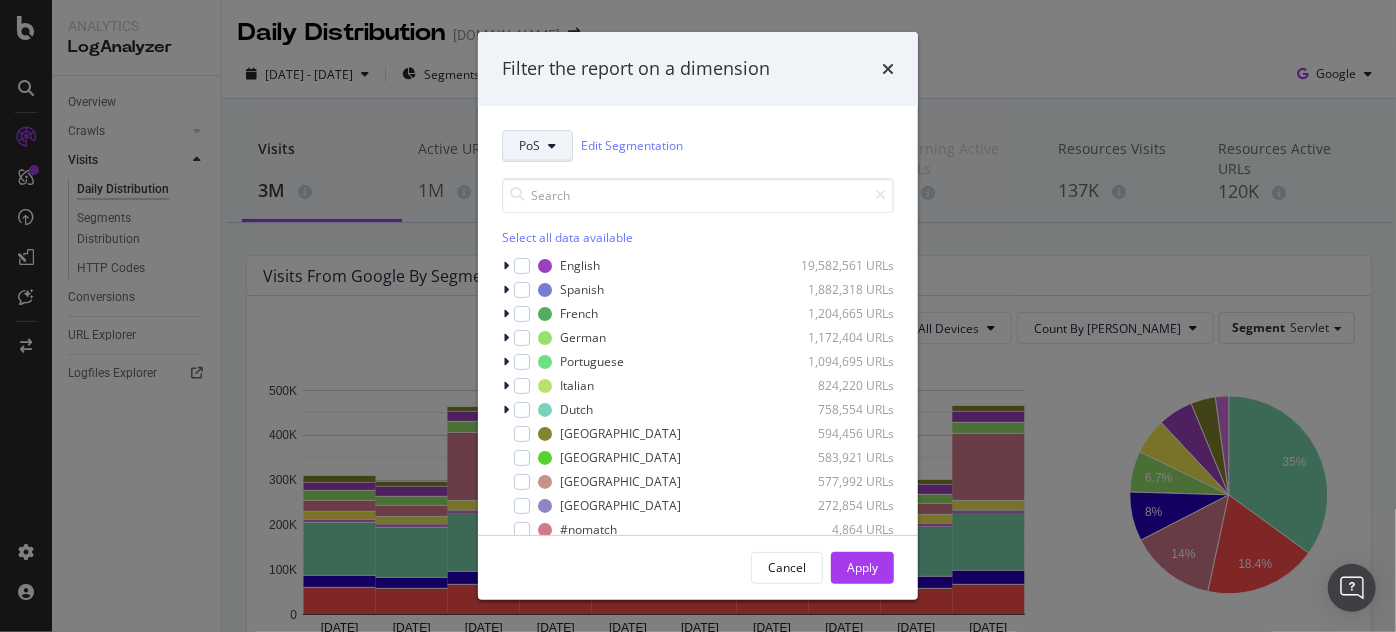 click at bounding box center [552, 146] 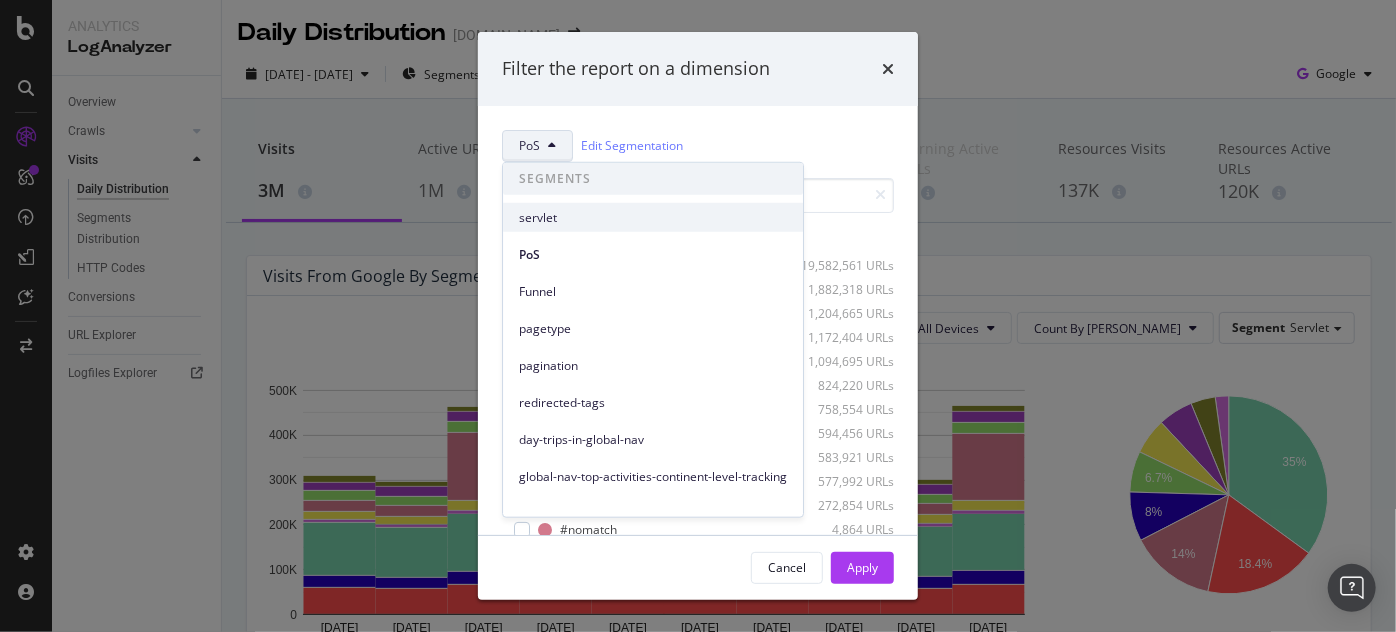 click on "servlet" at bounding box center [653, 217] 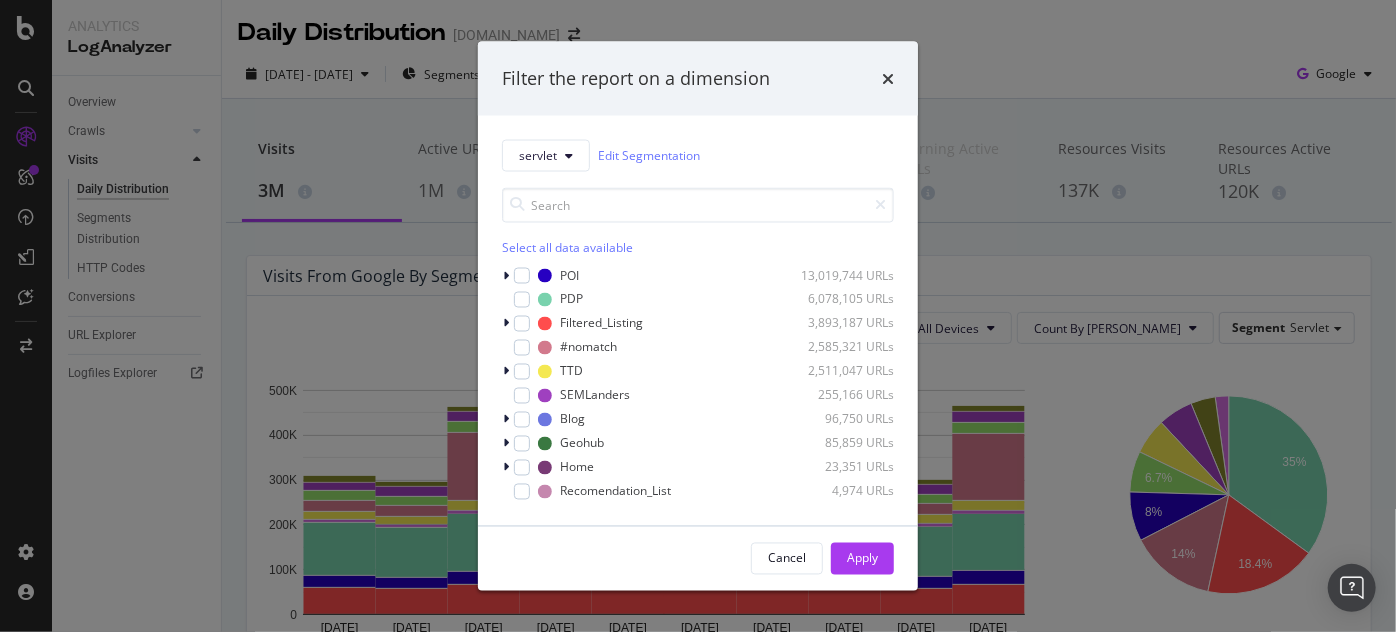 click on "Select all data available" at bounding box center [698, 246] 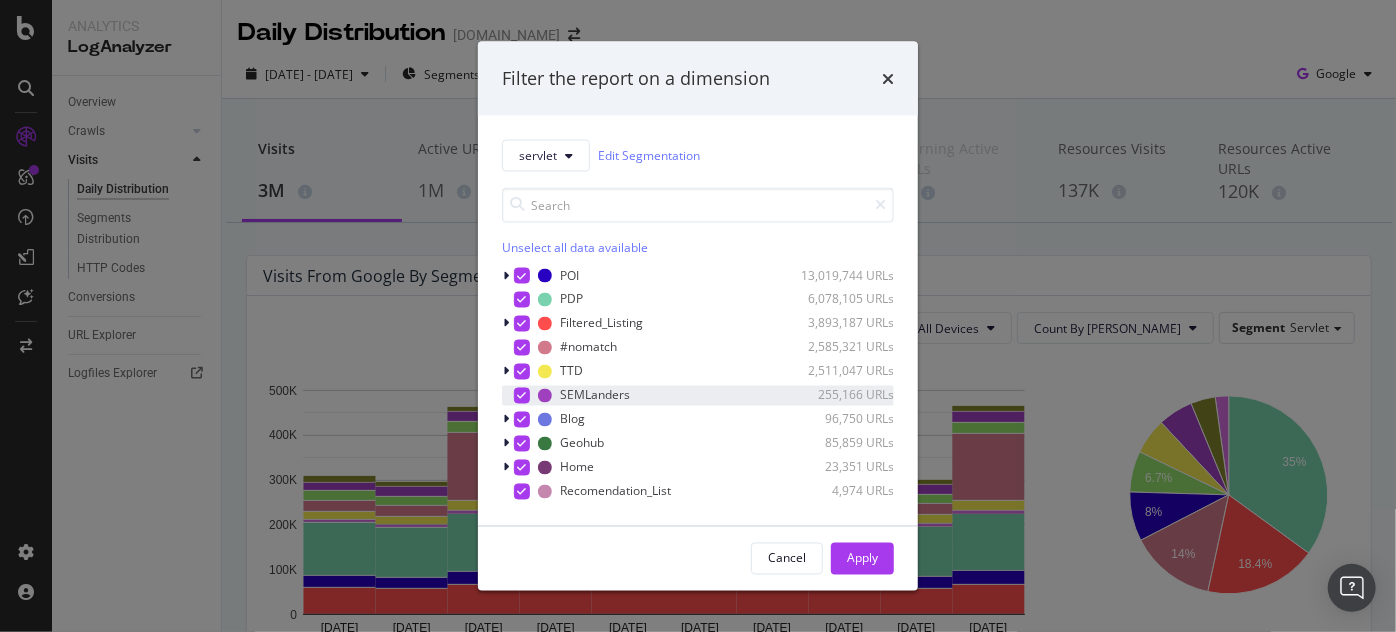 click at bounding box center (522, 395) 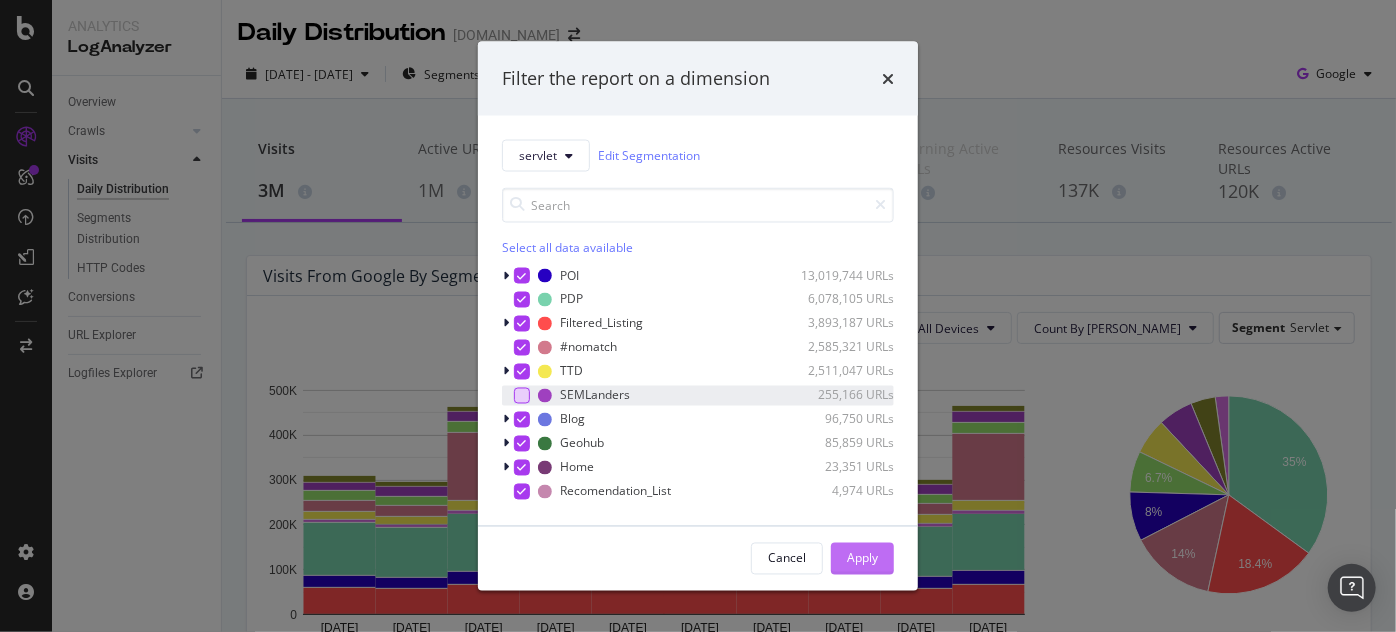 click on "Apply" at bounding box center [862, 558] 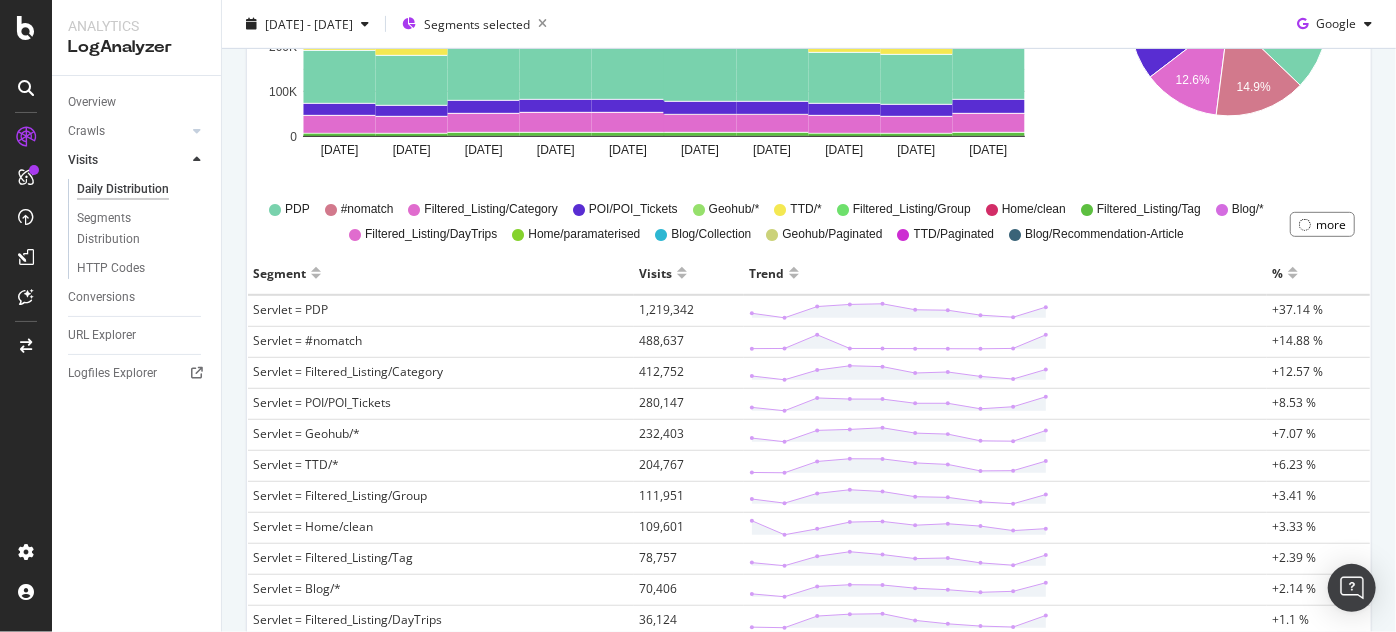 scroll, scrollTop: 484, scrollLeft: 0, axis: vertical 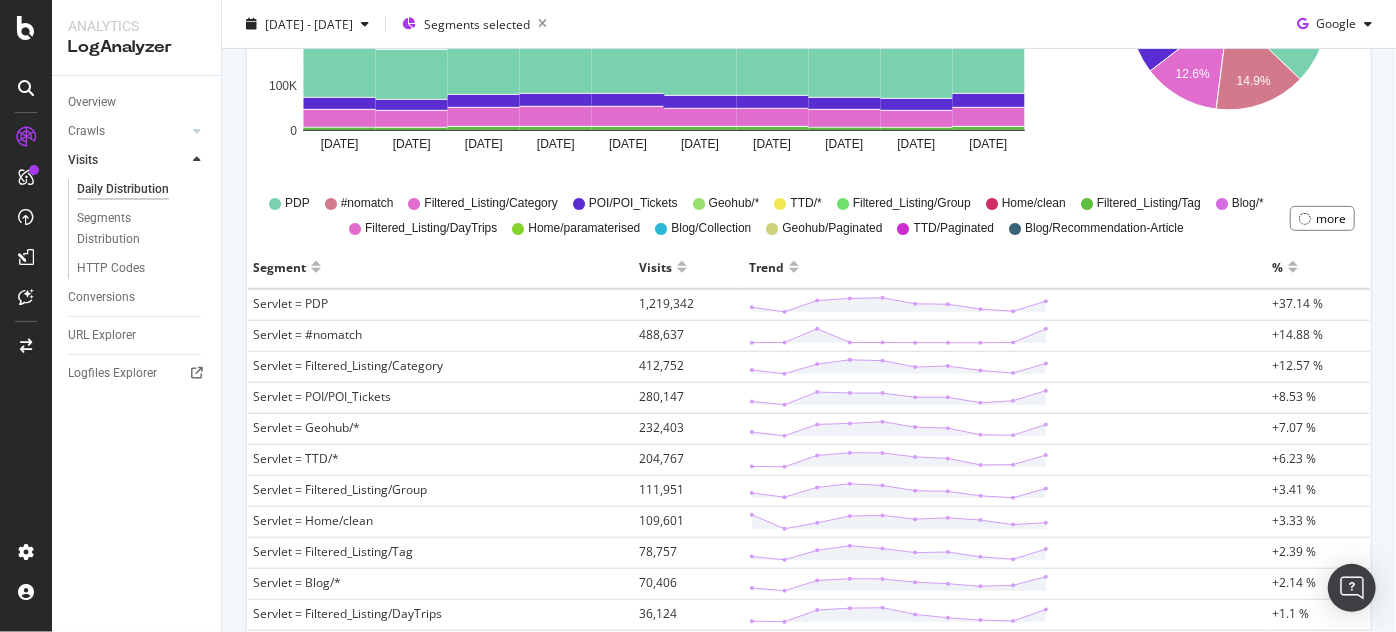 drag, startPoint x: 649, startPoint y: 331, endPoint x: 602, endPoint y: 335, distance: 47.169907 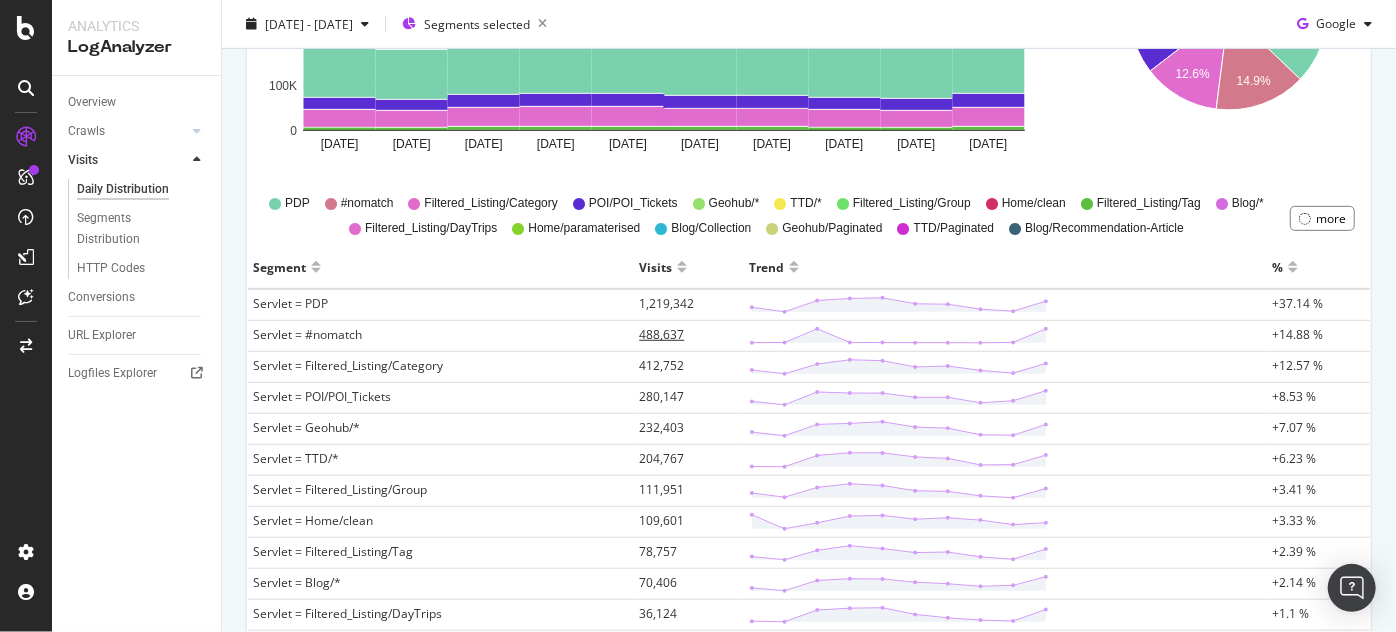 click on "488,637" at bounding box center (661, 334) 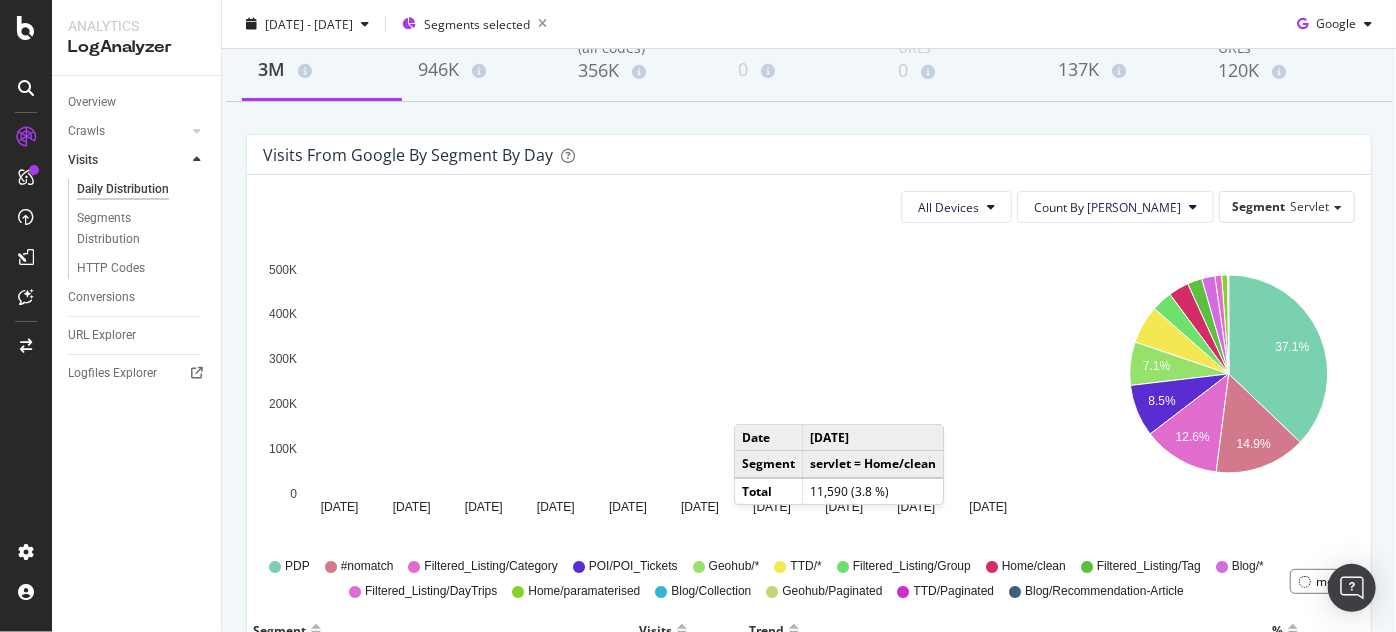 scroll, scrollTop: 242, scrollLeft: 0, axis: vertical 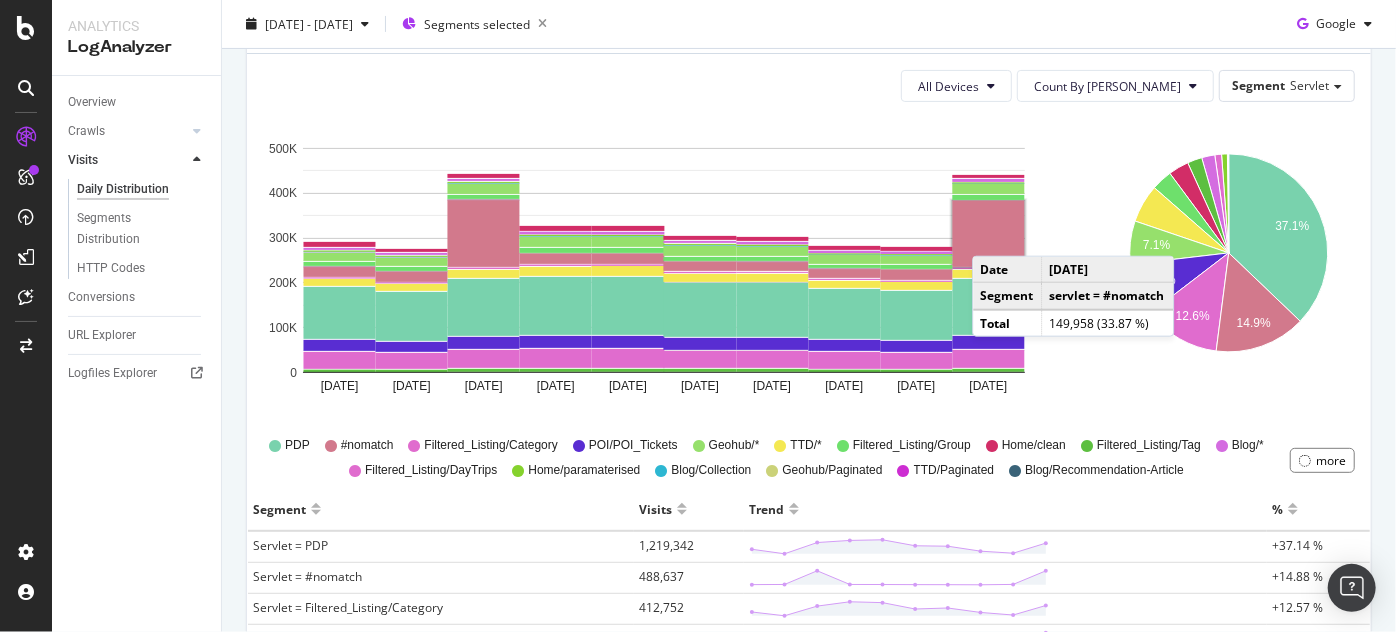 click 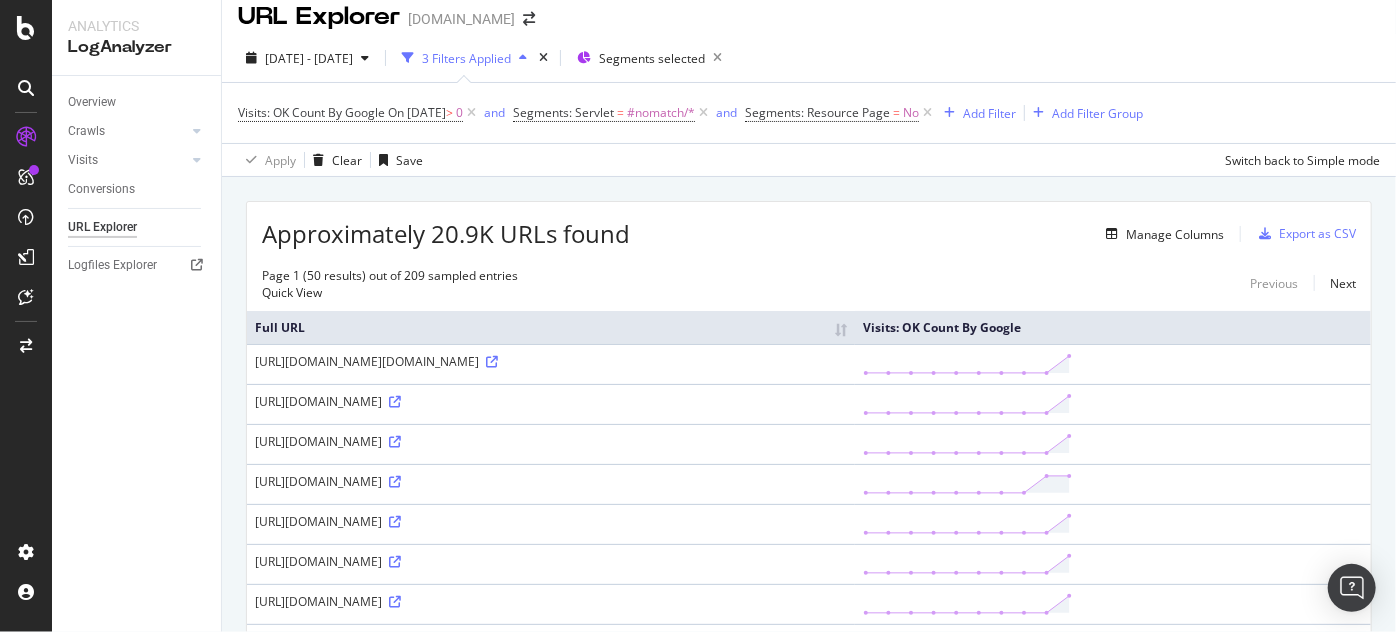 scroll, scrollTop: 0, scrollLeft: 0, axis: both 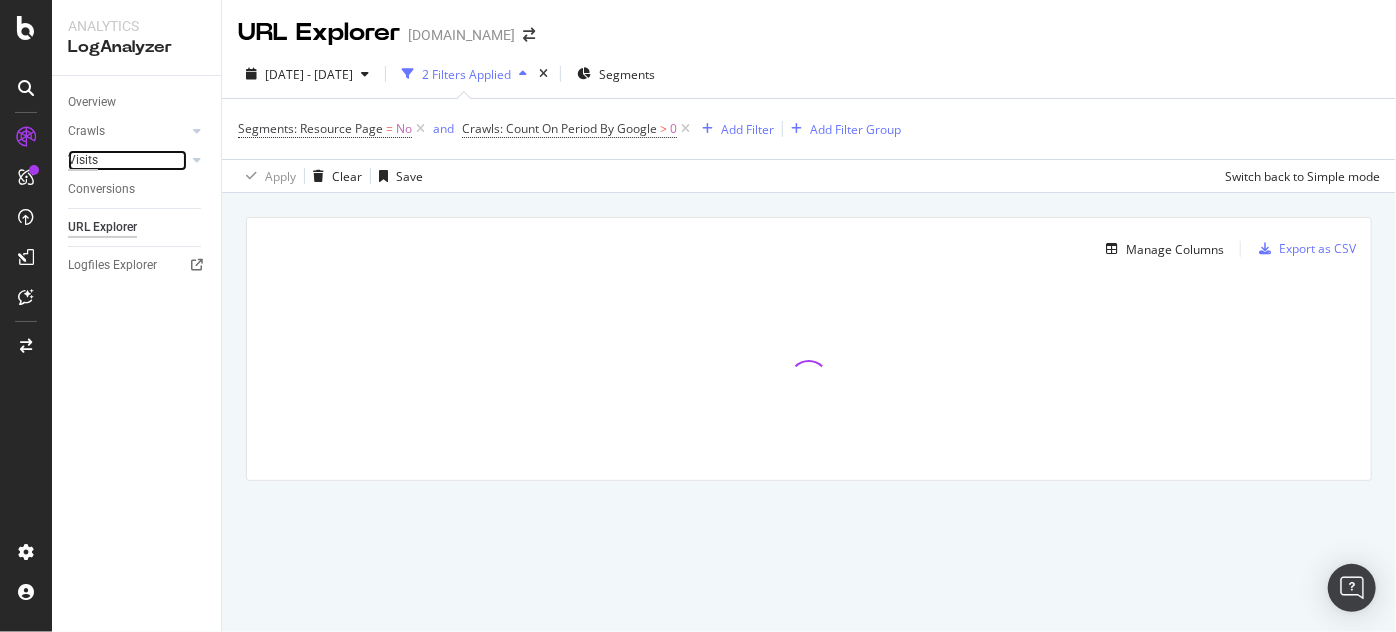 click on "Visits" at bounding box center (83, 160) 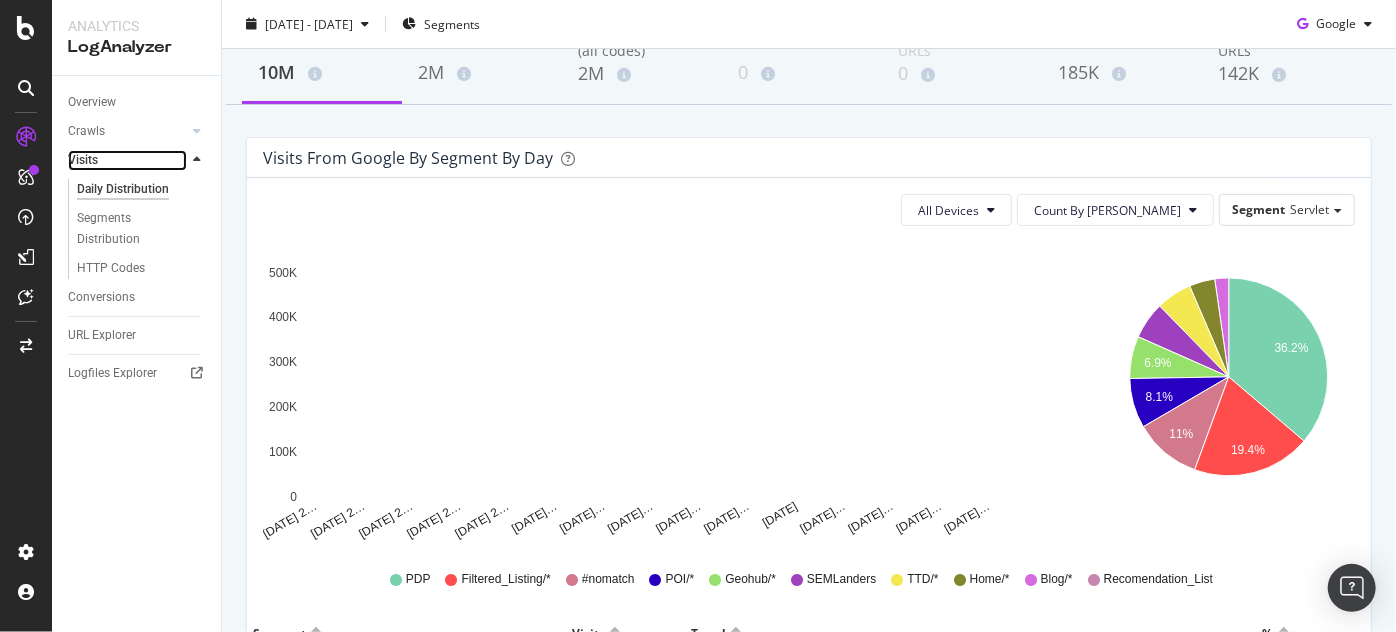 scroll, scrollTop: 121, scrollLeft: 0, axis: vertical 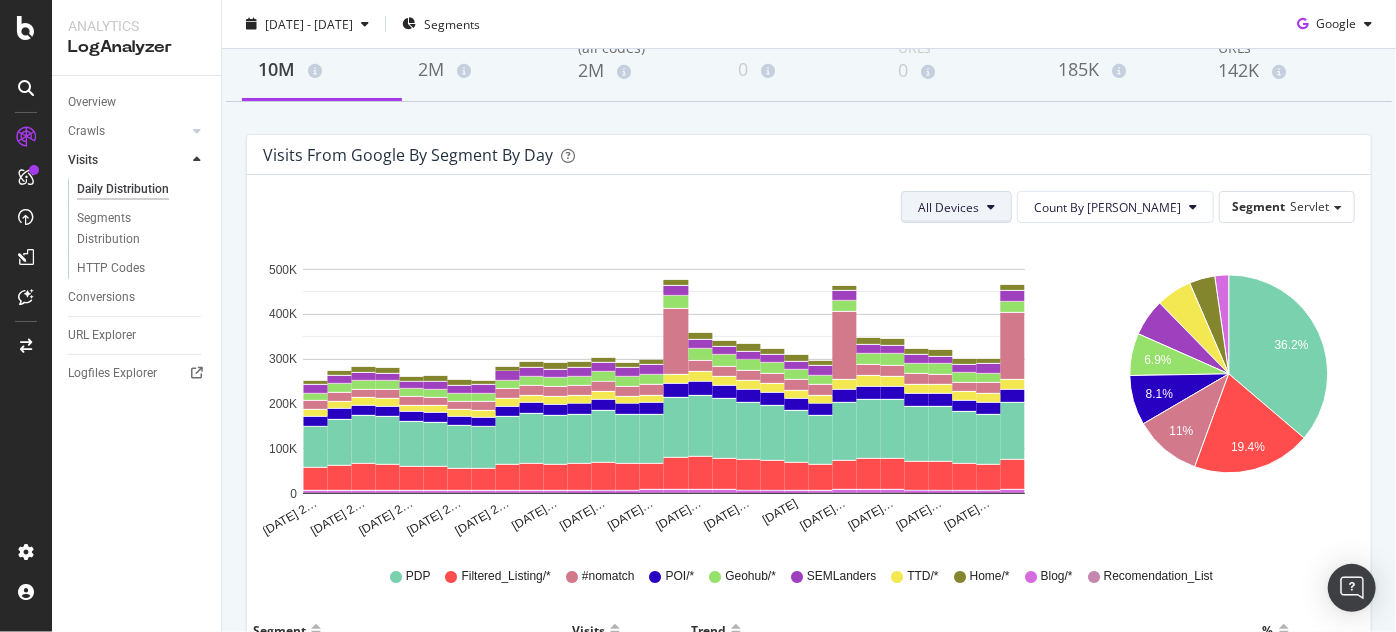 click on "All Devices" at bounding box center [956, 207] 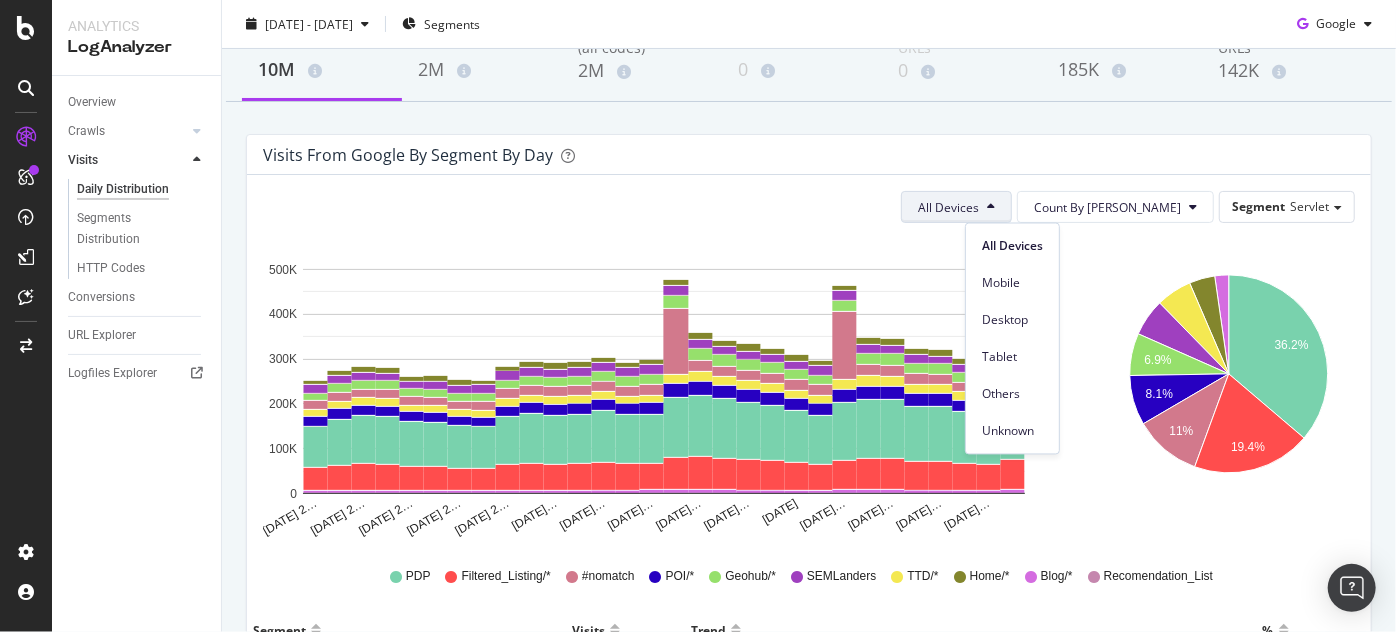 click on "All Devices" at bounding box center (956, 207) 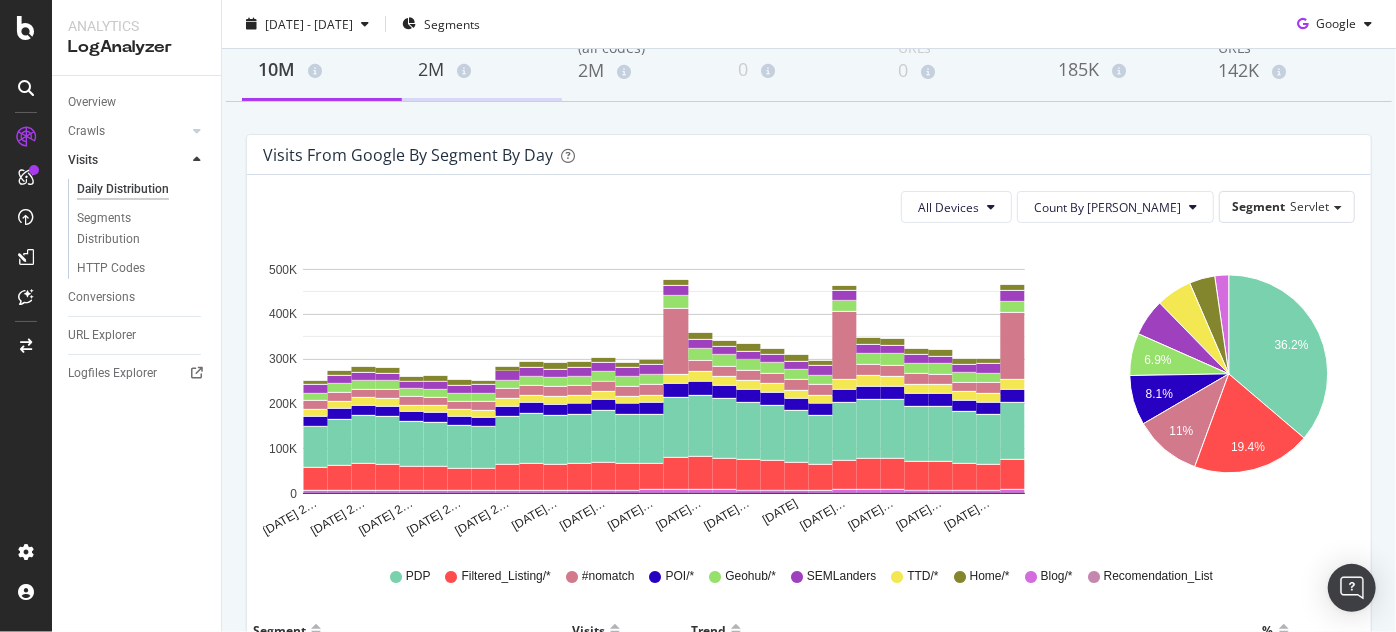 scroll, scrollTop: 0, scrollLeft: 0, axis: both 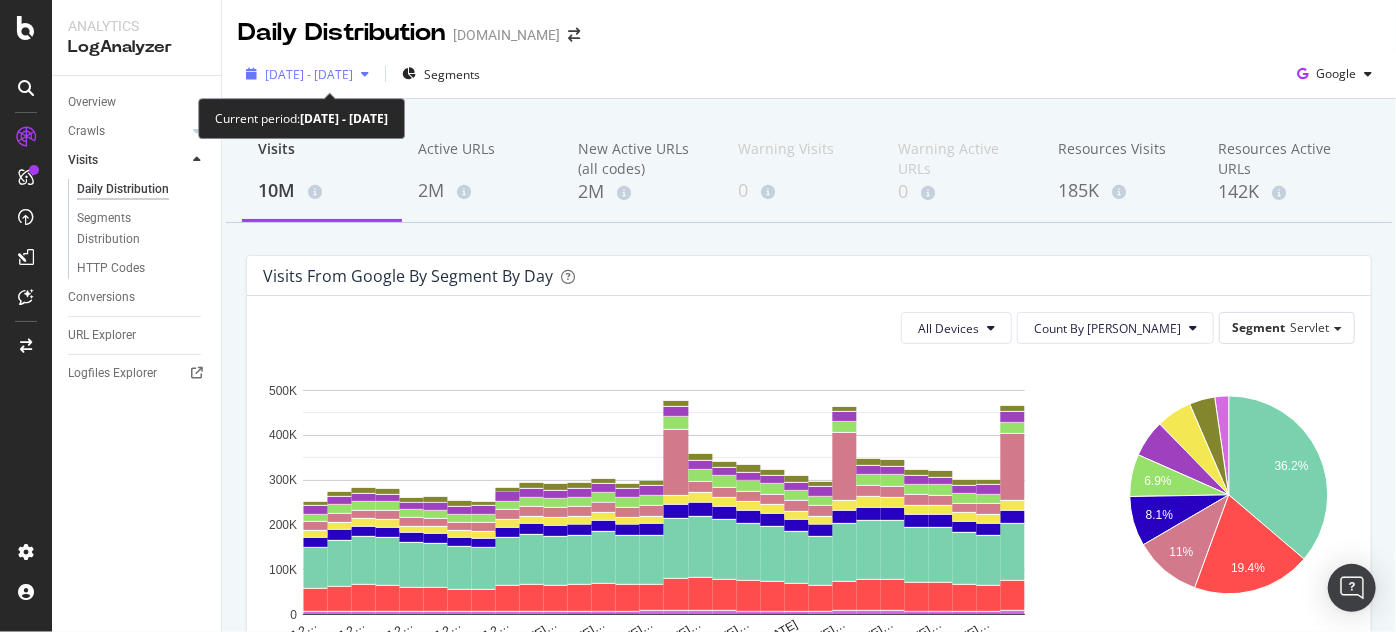 click on "[DATE] - [DATE]" at bounding box center (309, 74) 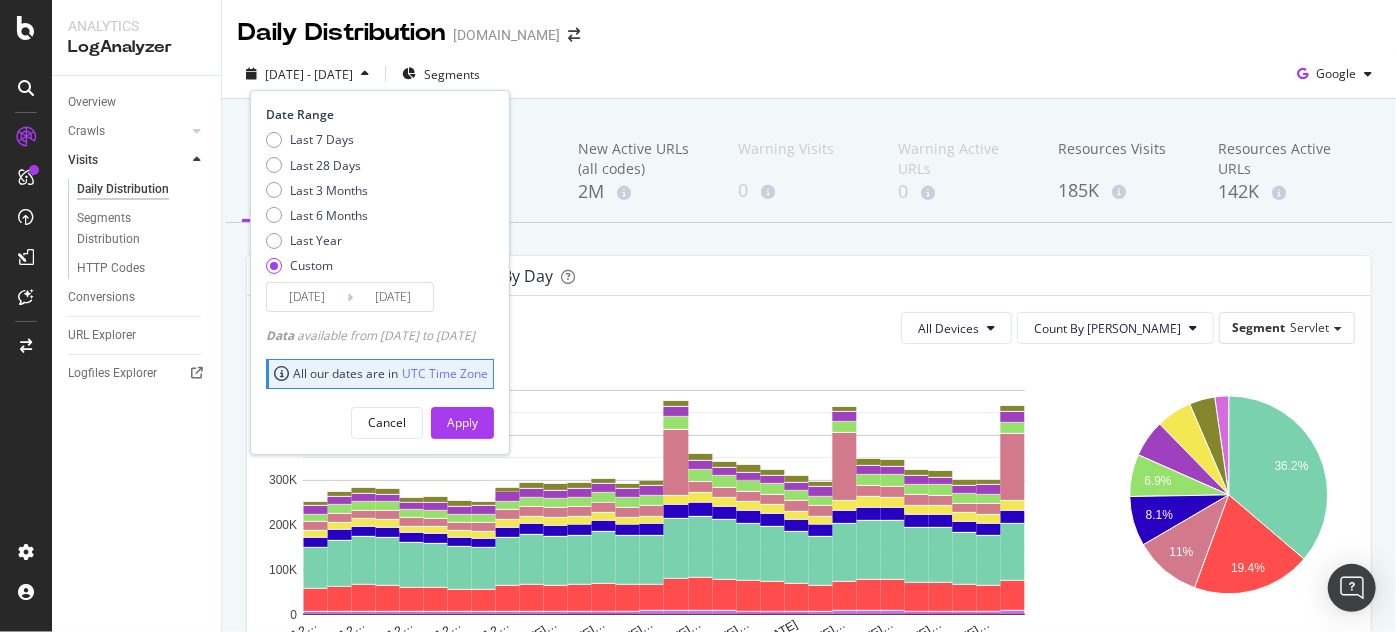 click on "[DATE]" at bounding box center (307, 297) 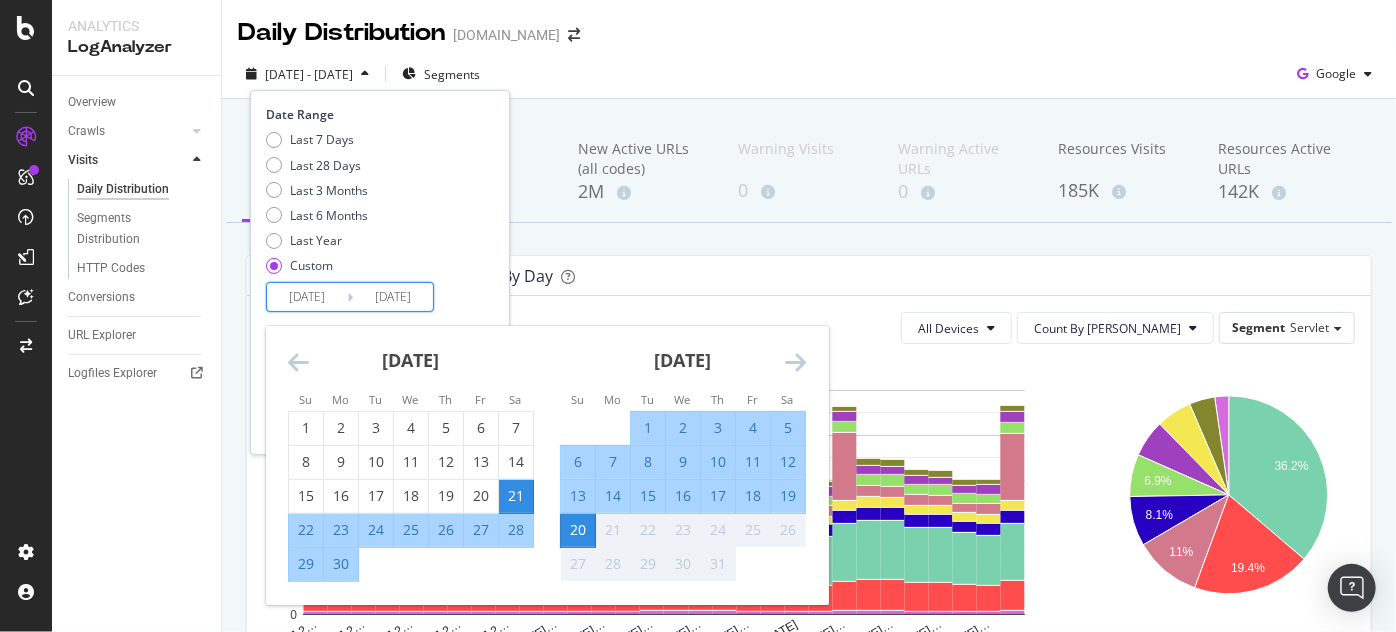 click on "11" at bounding box center (753, 462) 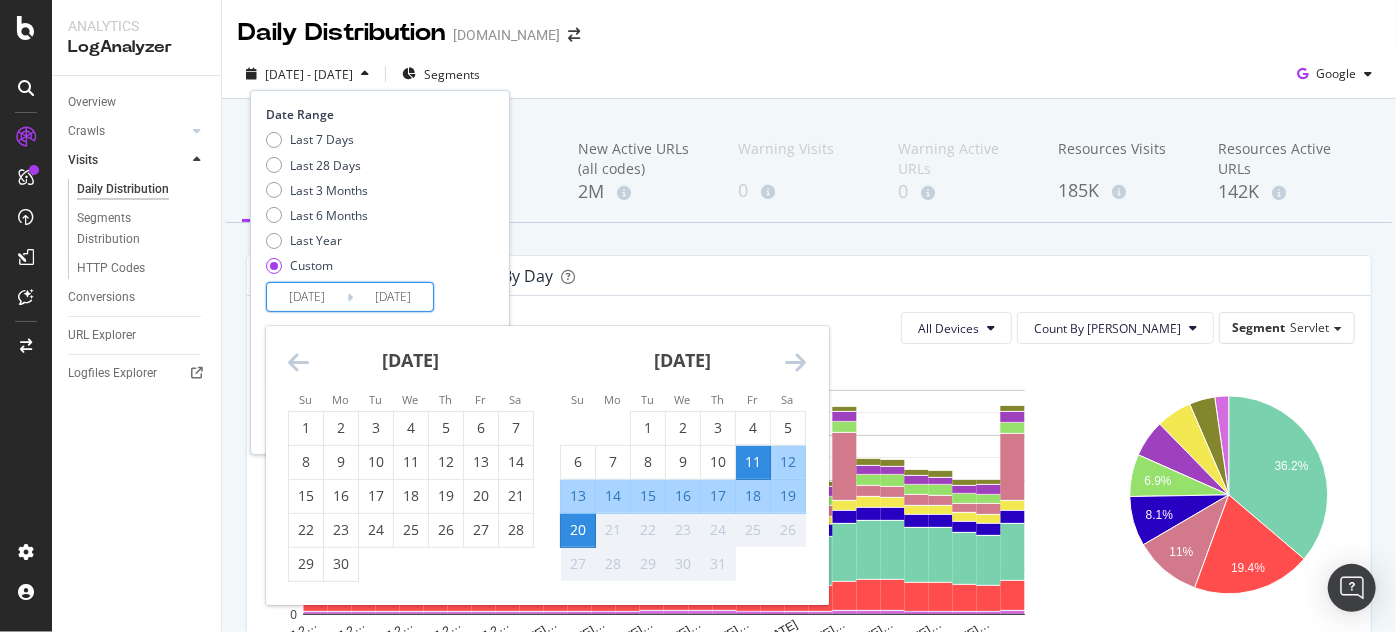 click on "20" at bounding box center [578, 530] 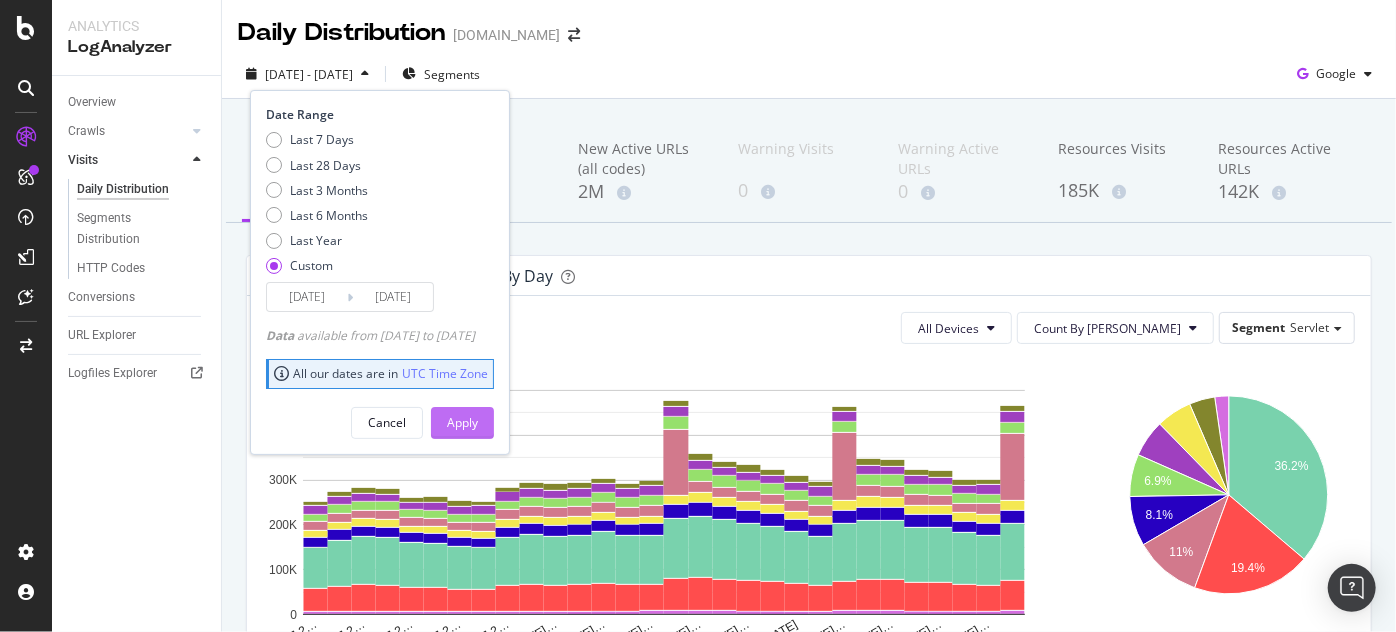 click on "Apply" at bounding box center (462, 422) 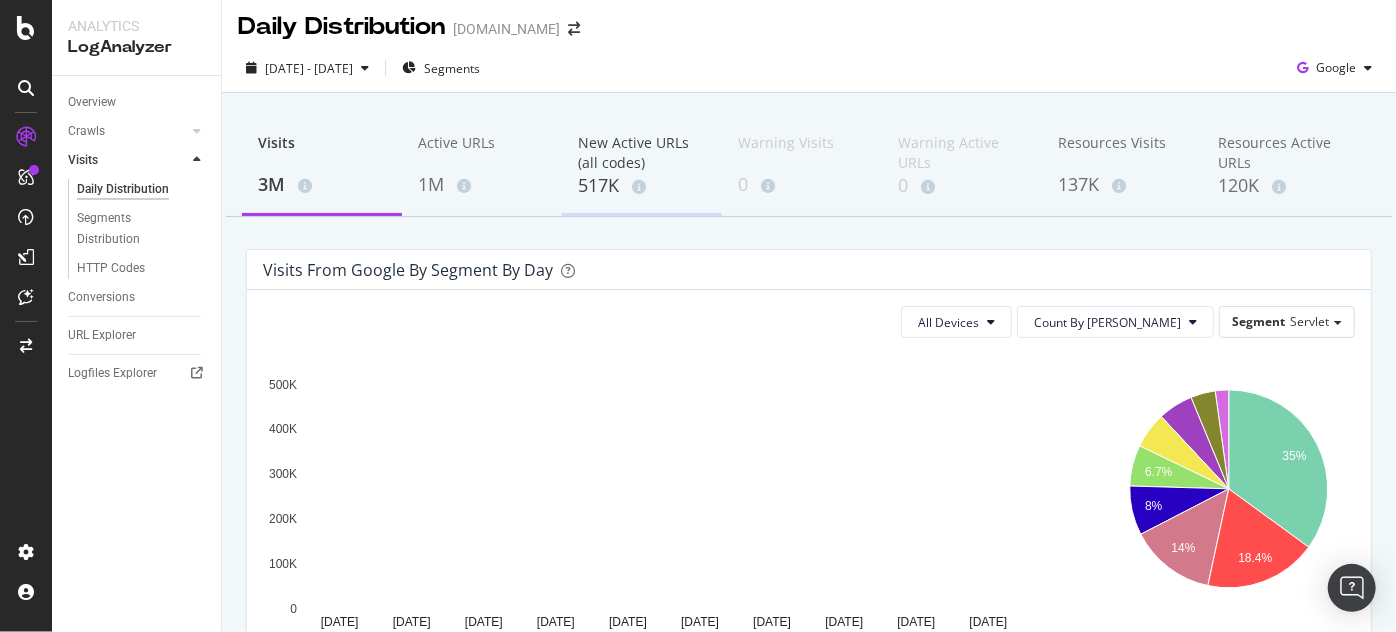 scroll, scrollTop: 0, scrollLeft: 0, axis: both 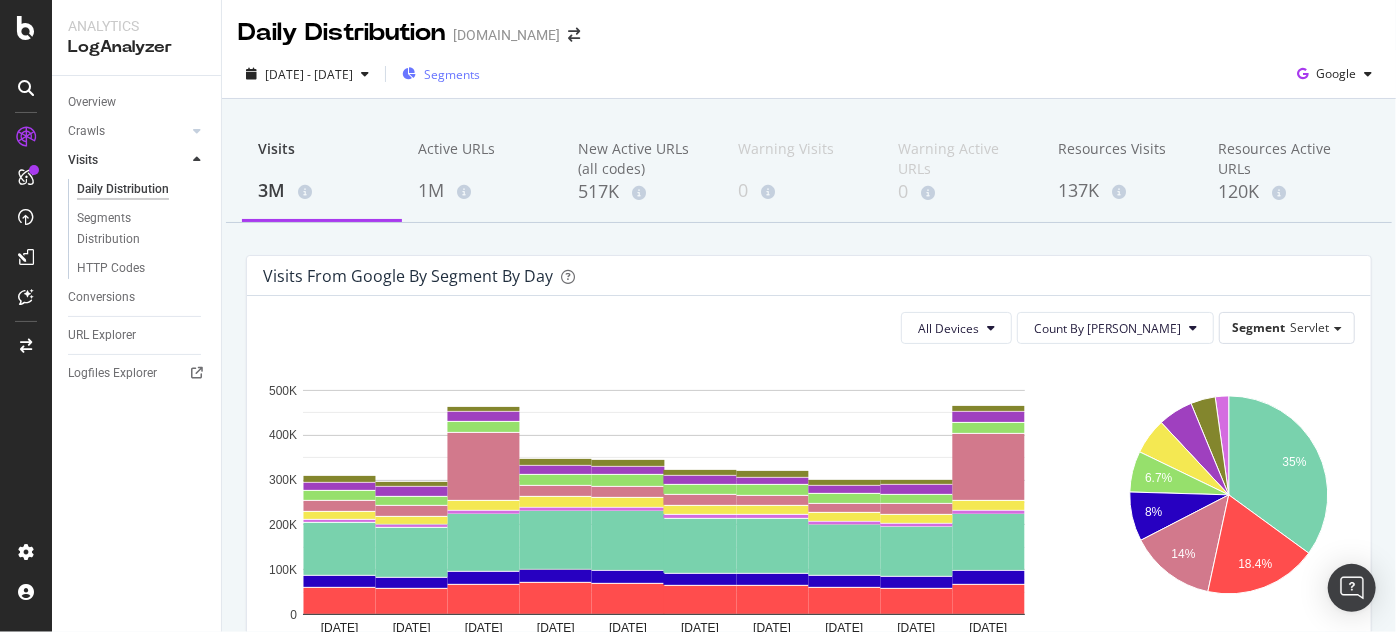 click on "Segments" at bounding box center [452, 74] 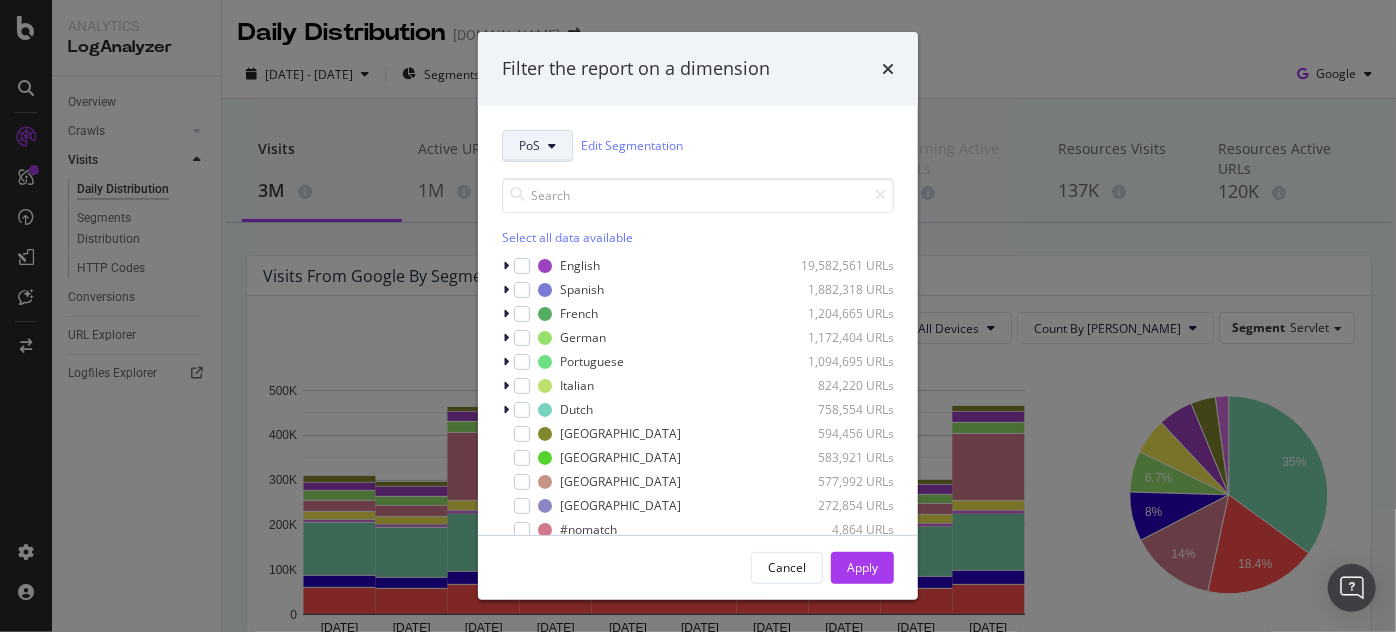click on "PoS" at bounding box center [537, 146] 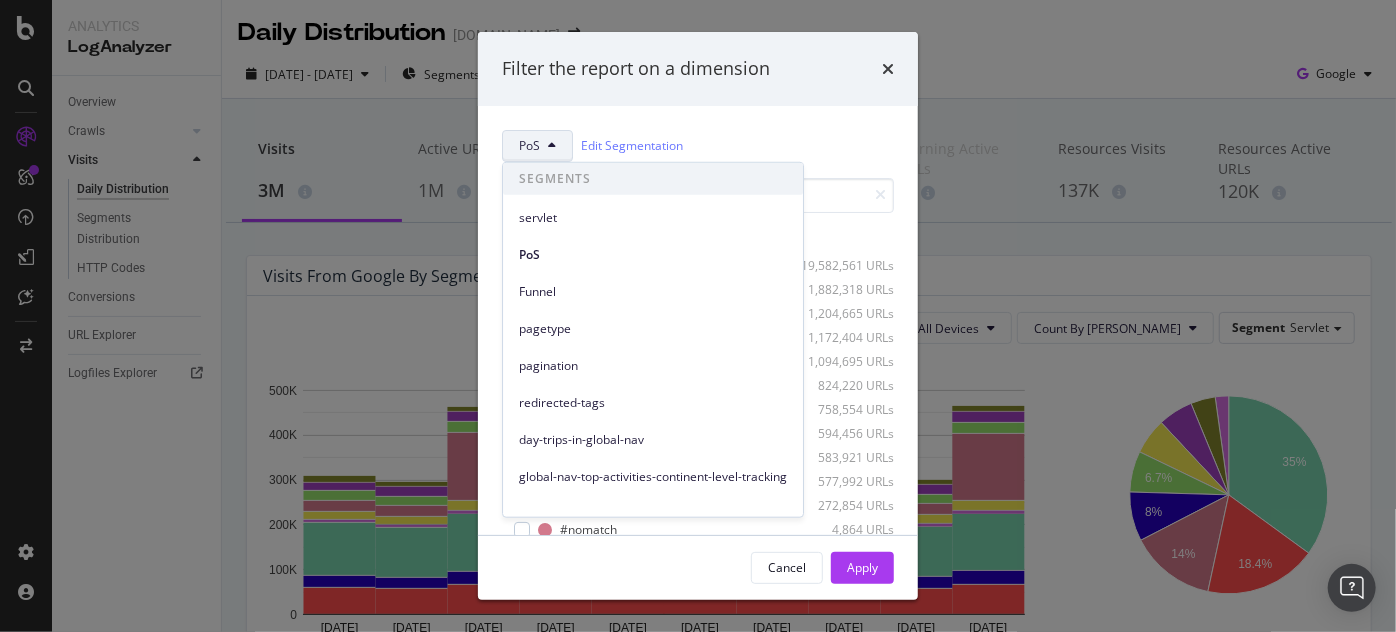 click on "servlet" at bounding box center [653, 217] 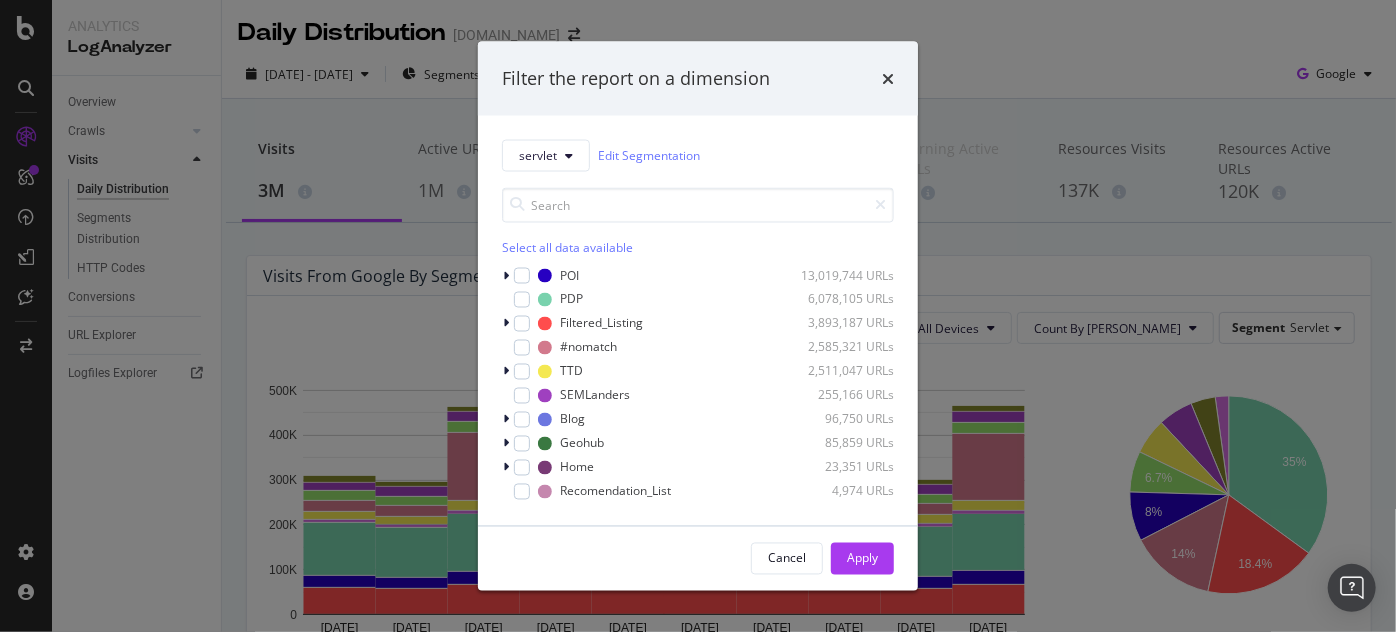 click on "Select all data available" at bounding box center (698, 246) 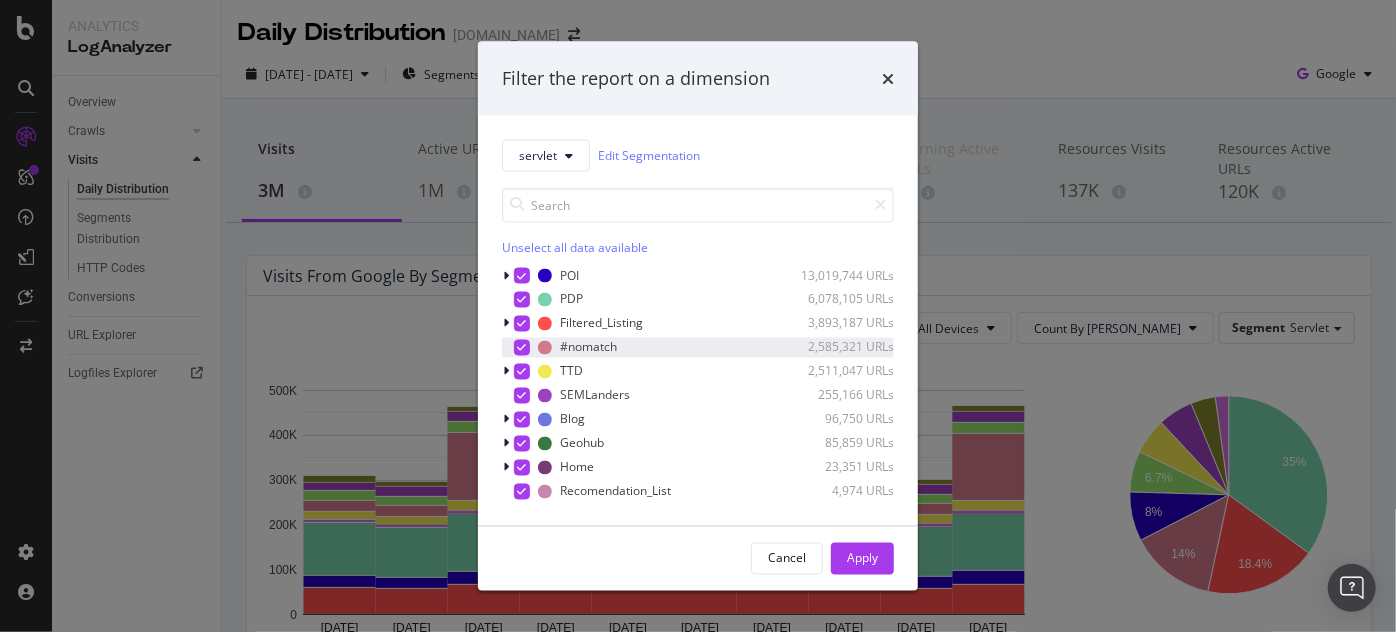 click at bounding box center [522, 347] 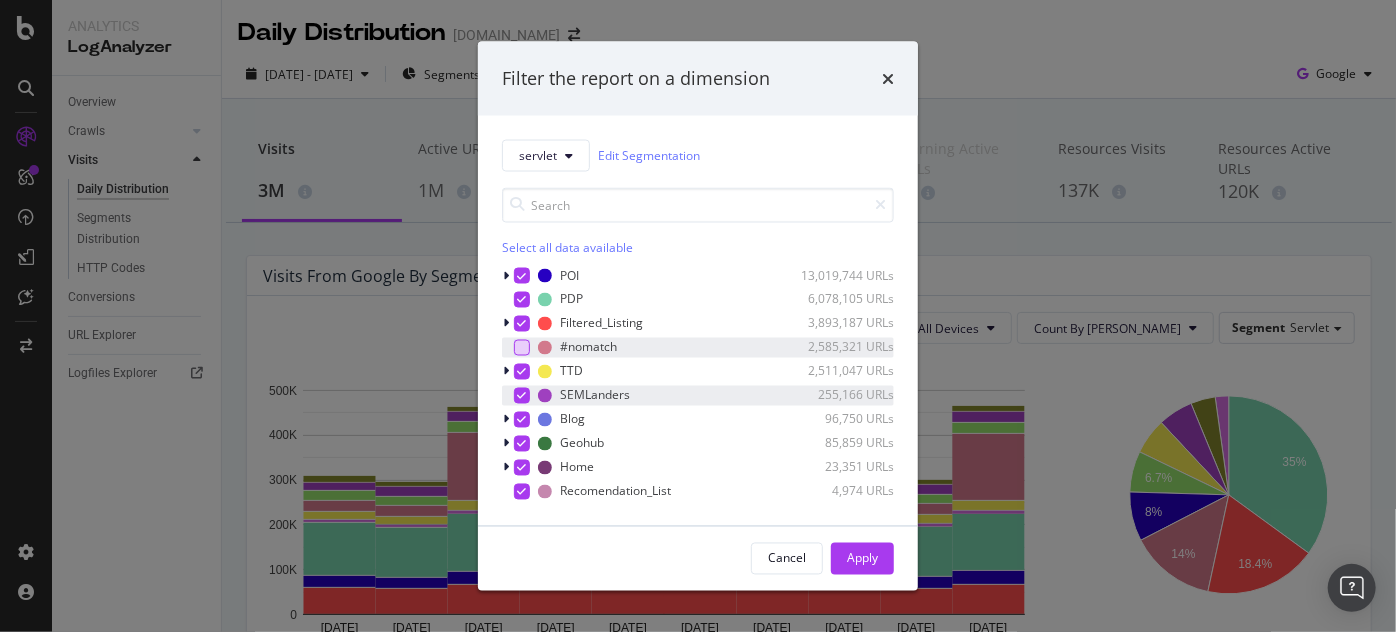 click at bounding box center (522, 395) 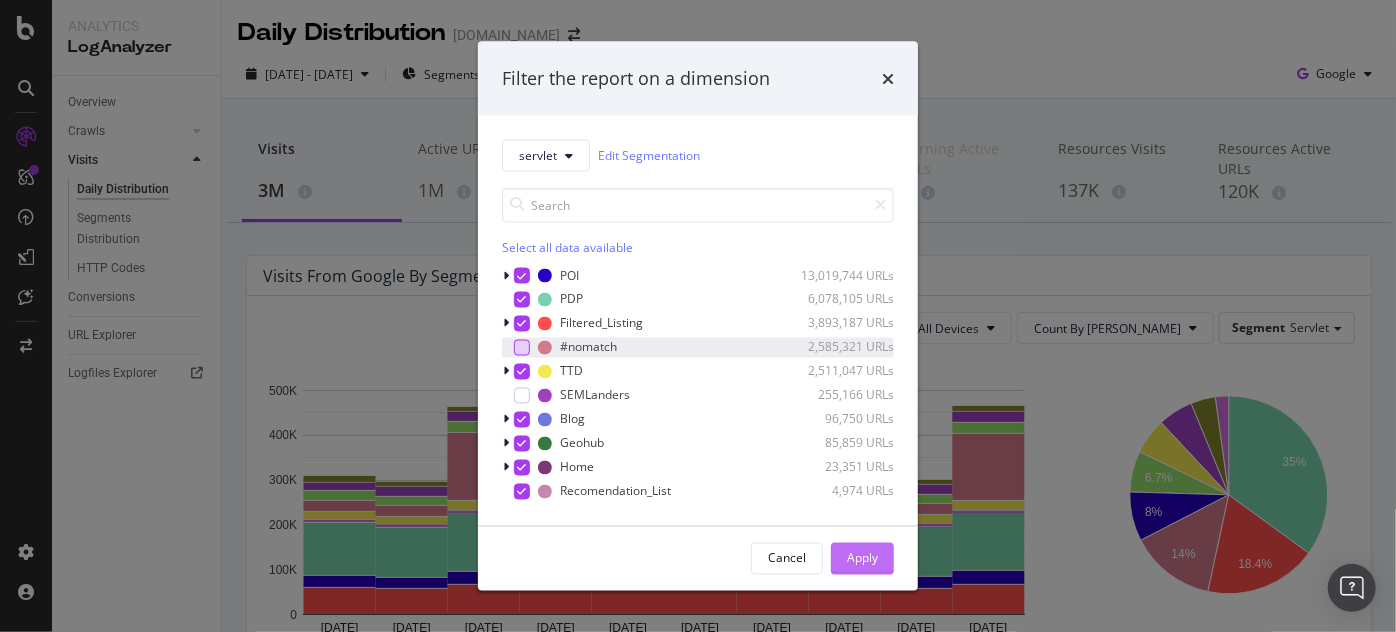 click on "Apply" at bounding box center (862, 558) 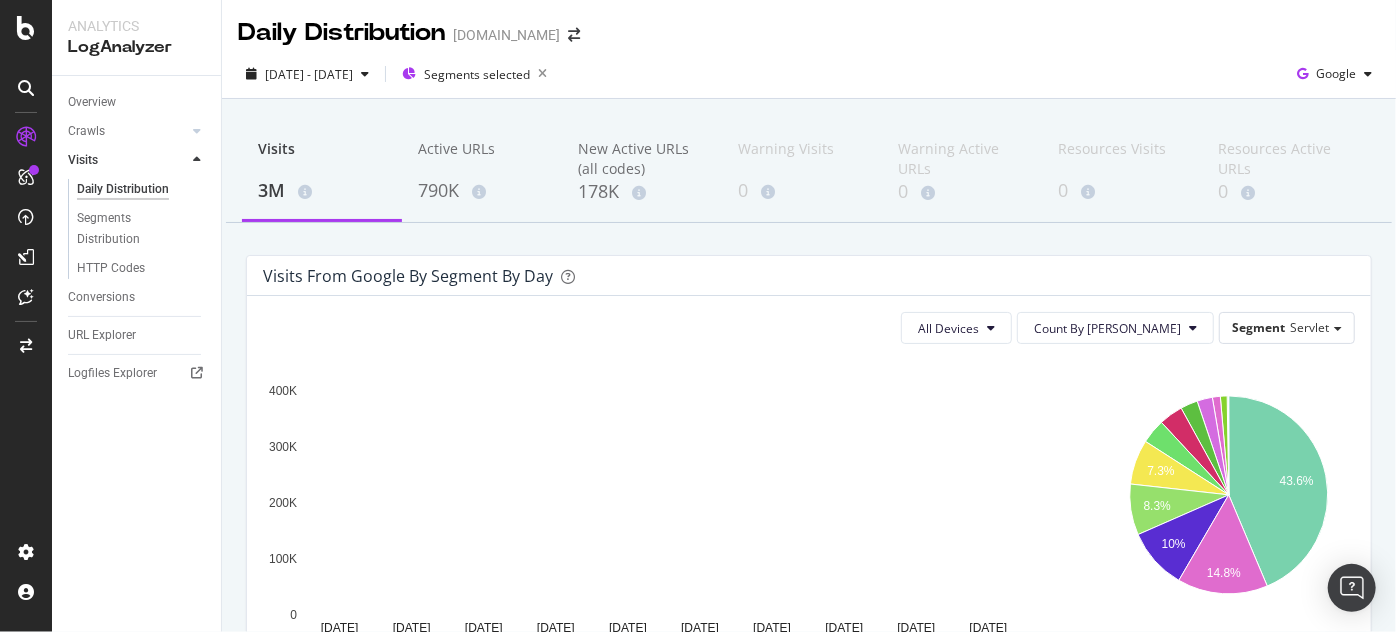 scroll, scrollTop: 121, scrollLeft: 0, axis: vertical 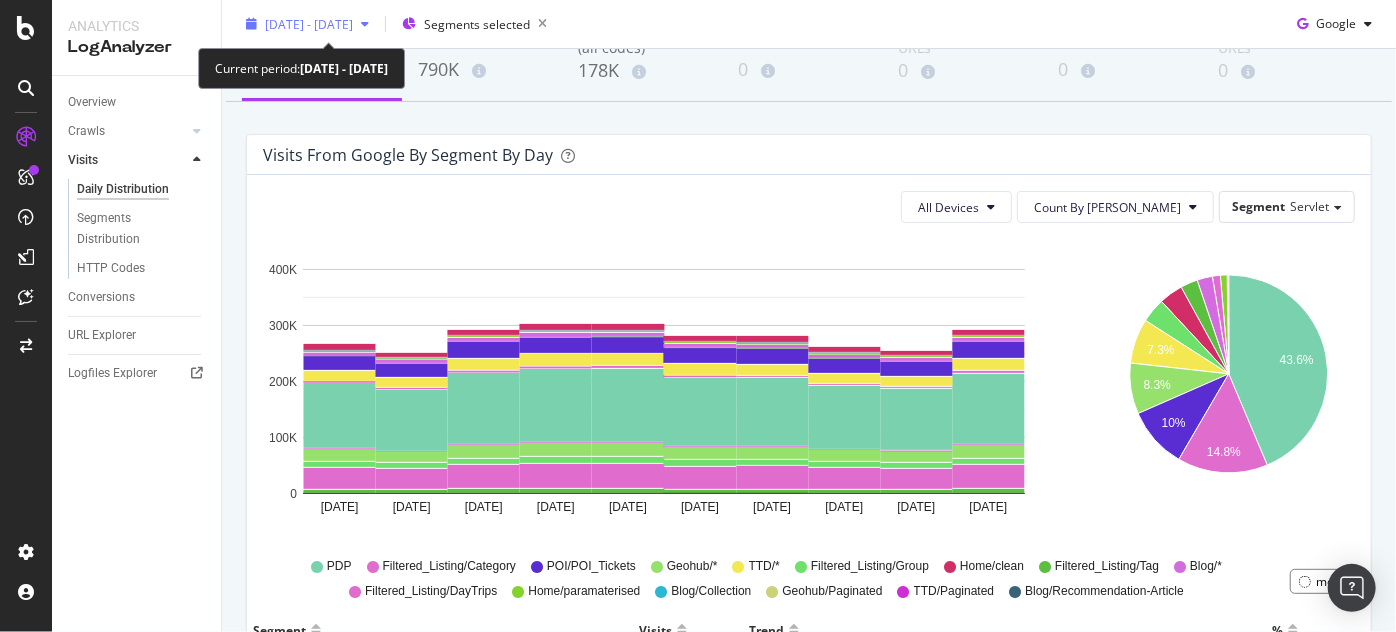click on "[DATE] - [DATE]" at bounding box center (309, 23) 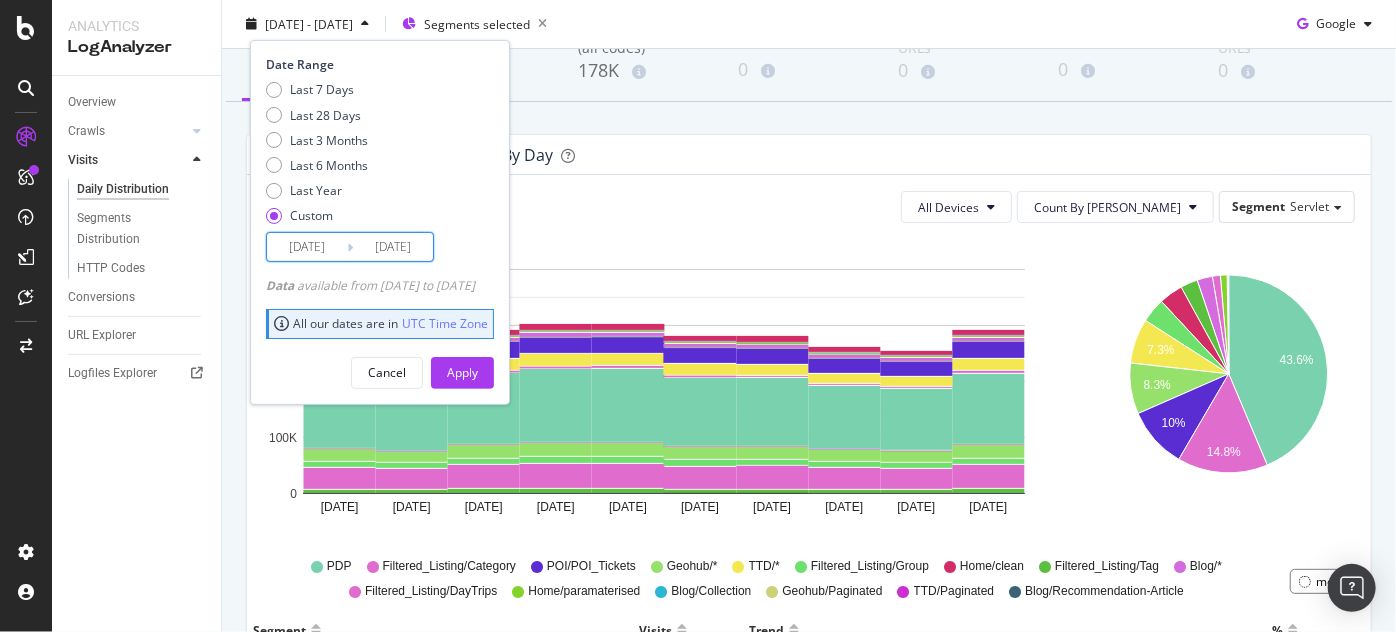 click on "[DATE]" at bounding box center (393, 247) 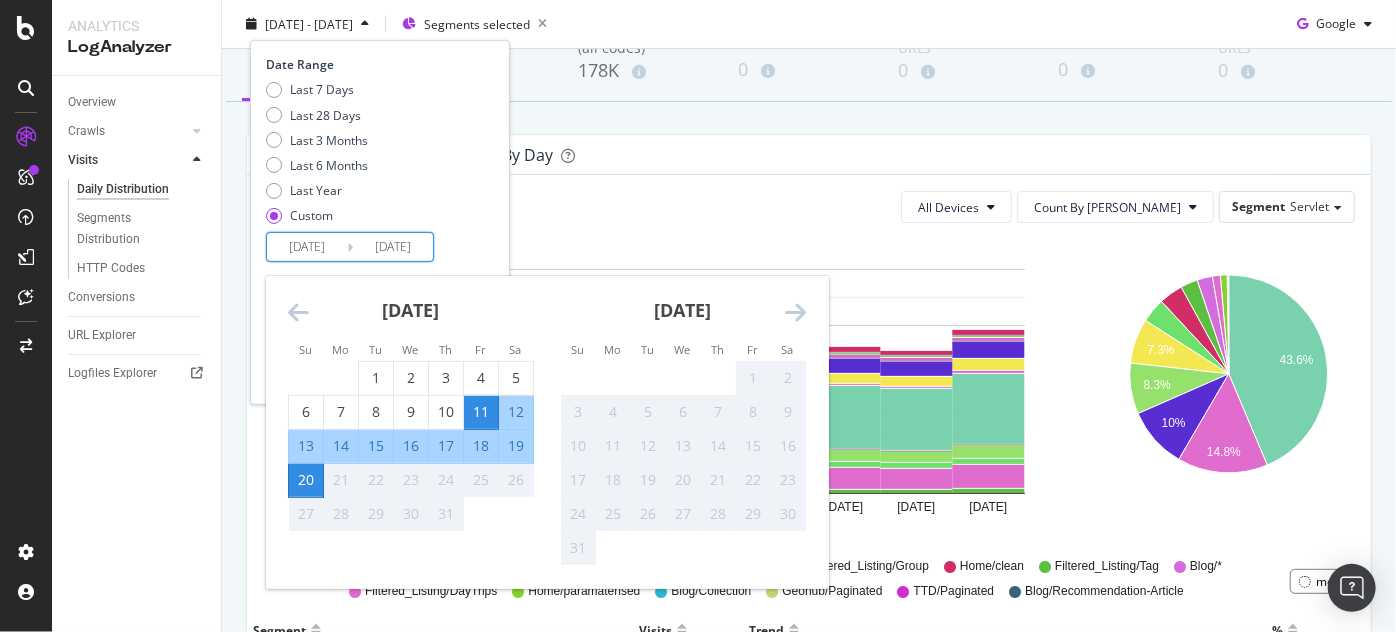 click on "All Devices Count By Day Segment Servlet Hold CTRL while clicking to filter the report. [DATE] [DATE] [DATE] [DATE] [DATE] [DATE] [DATE] [DATE] [DATE] [DATE] 0 100K 200K 300K 400K Date servlet = Filtered_Listing/Tag servlet = Filtered_Listing/Category servlet = Filtered_Listing/Group servlet = Geohub/* servlet = TTD/Paginated servlet = PDP servlet = Filtered_Listing/DayTrips servlet = TTD/* servlet = POI/POI_Tickets servlet = Geohub/Paginated servlet = Blog/Recommendation-Article servlet = Blog/* servlet = Home/paramaterised servlet = Blog/Collection servlet = POI/POI_Overview servlet = Recomendation_List servlet = Home/clean [DATE] 7,520 39,477 10,851 22,125 59 117,538 3,250 18,368 26,618 63 0 6,517 3,083 539 0 0 12,366 [DATE] 7,209 37,318 10,107 20,886 52 110,315 3,215 18,287 25,458 62 0 6,207 2,653 541 0 0 8,769 [DATE] 8,149 42,818 11,860 24,685 43 128,305 3,921 21,663 29,845 57 0 7,333 2,930 688 0 0 10,284 [DATE] 8,610 45,285 12,521 52" at bounding box center (809, 712) 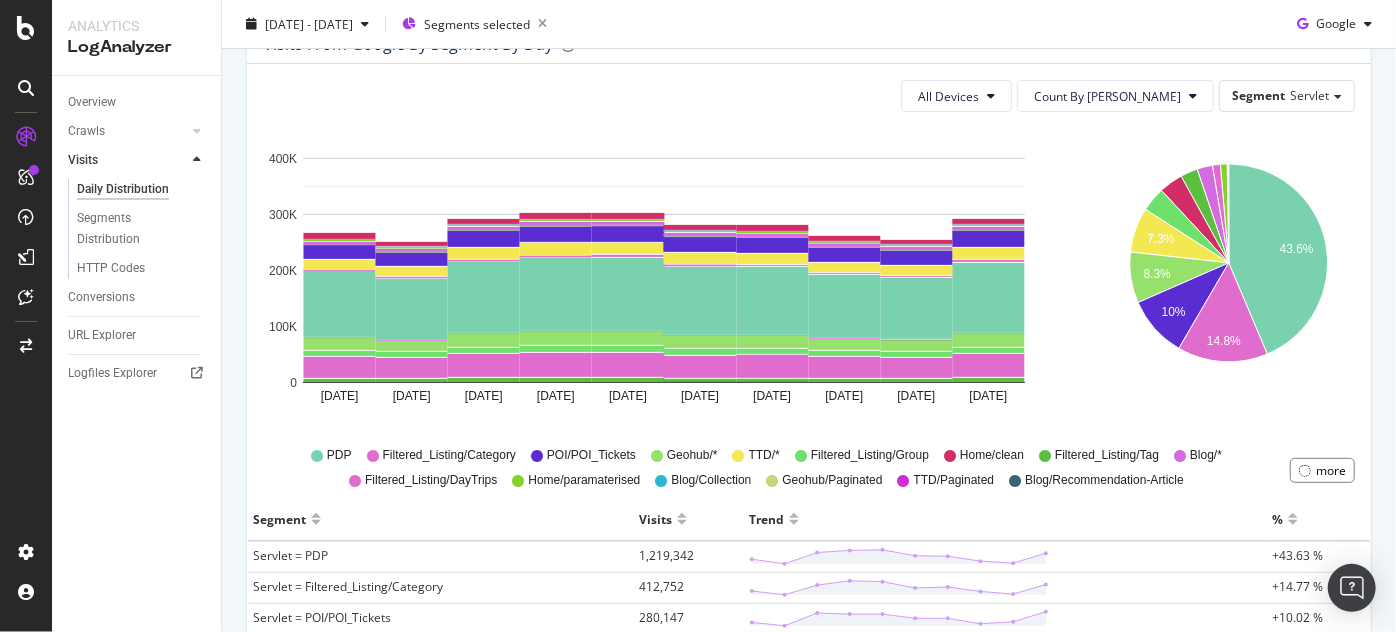 scroll, scrollTop: 217, scrollLeft: 0, axis: vertical 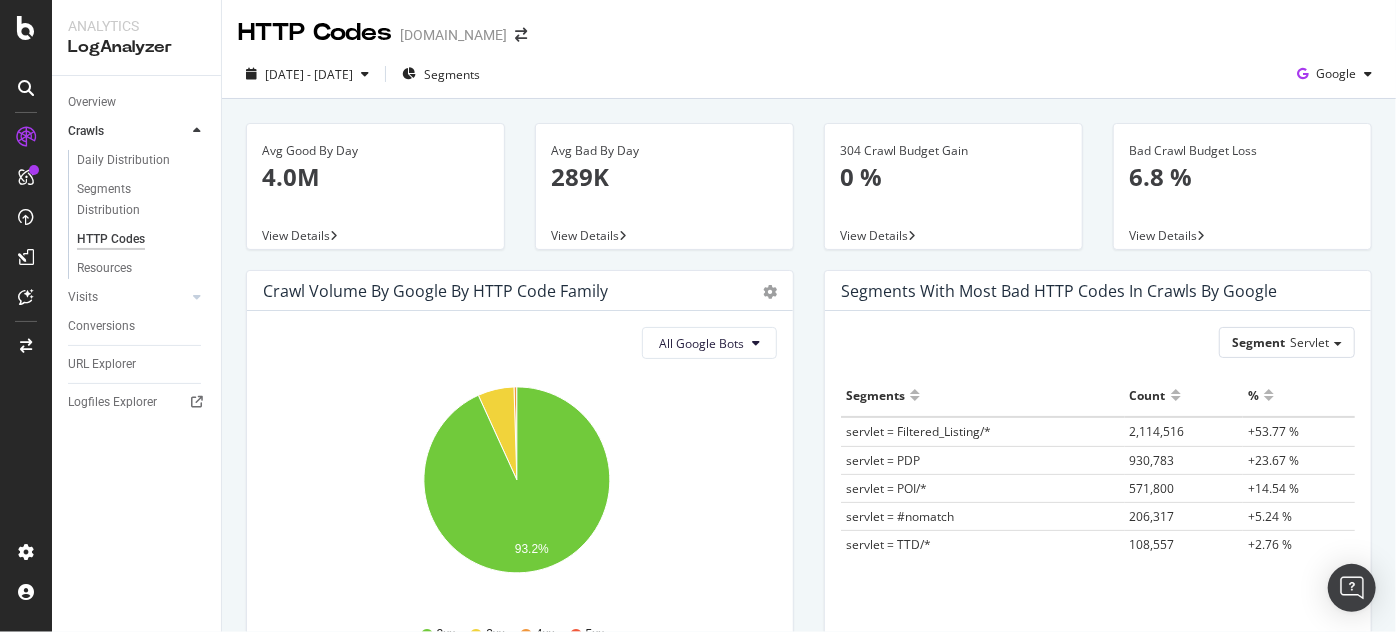click on "Crawl Volume by google by HTTP Code Family Pie Table All Google Bots Hold CTRL while clicking to filter the report. 93.2% HTTP Code Volume 2xx 55,373,701 3xx 3,748,787 4xx 287,440 5xx 7,888 0% 2xx 3xx 4xx 5xx" at bounding box center (520, 481) 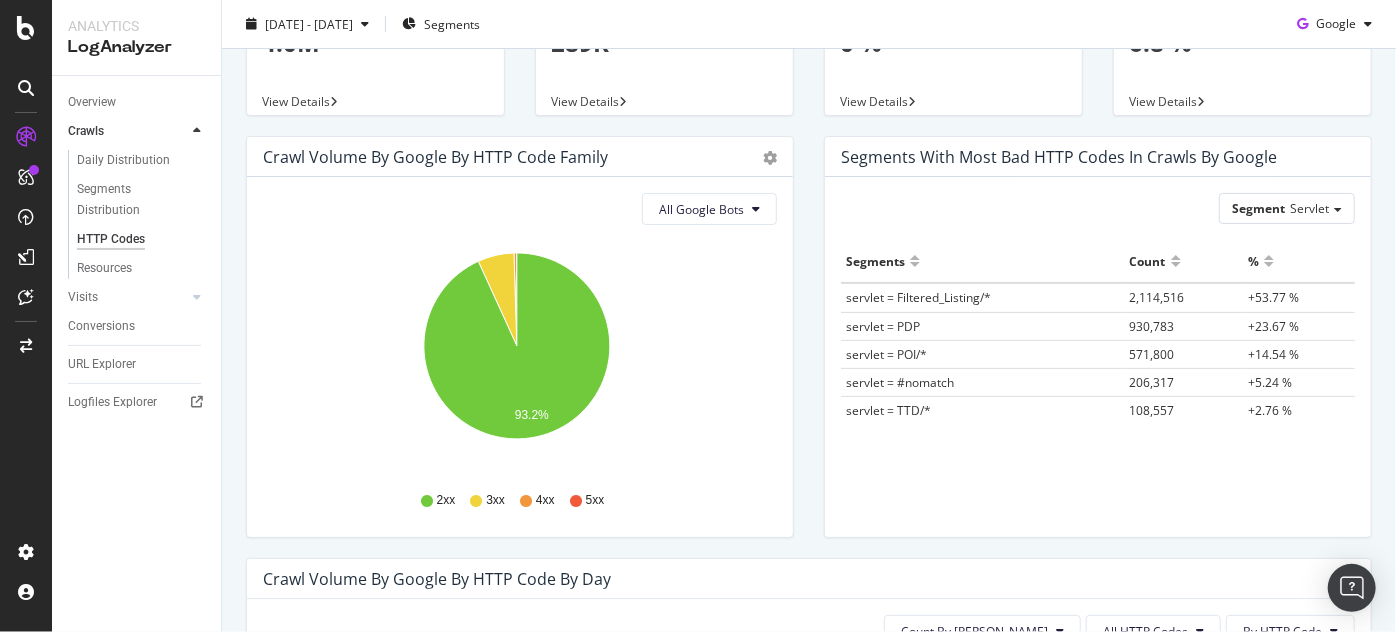 scroll, scrollTop: 242, scrollLeft: 0, axis: vertical 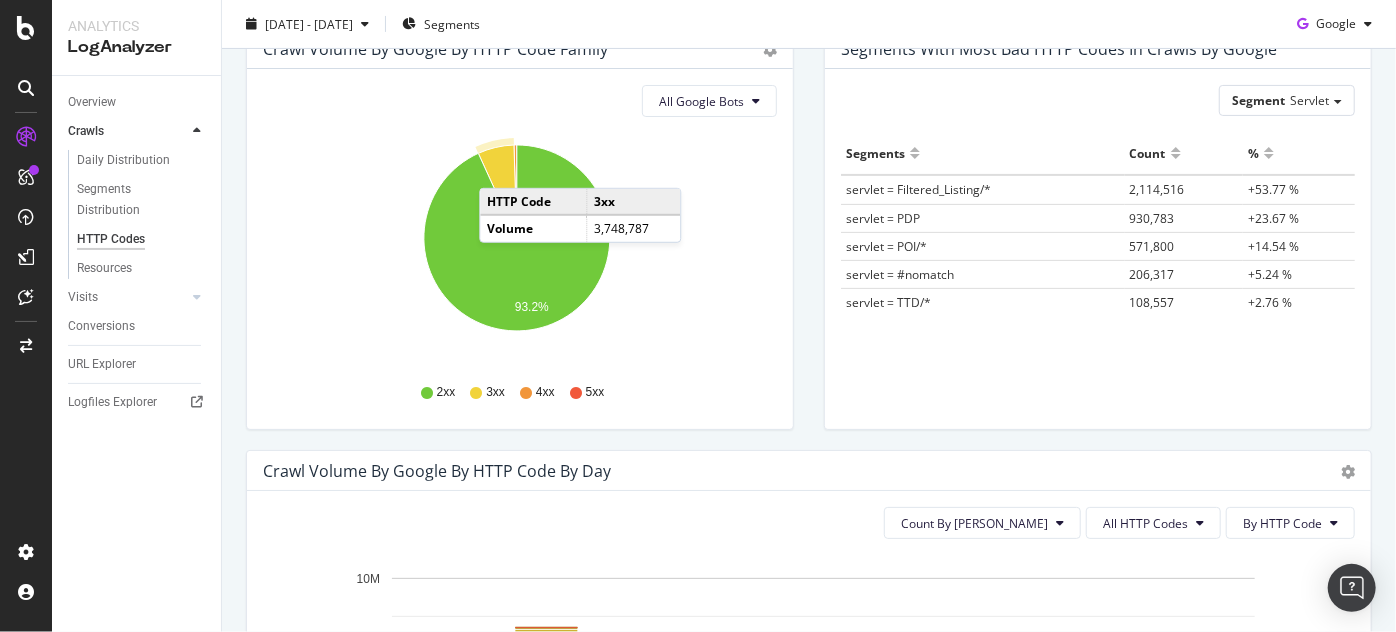 click 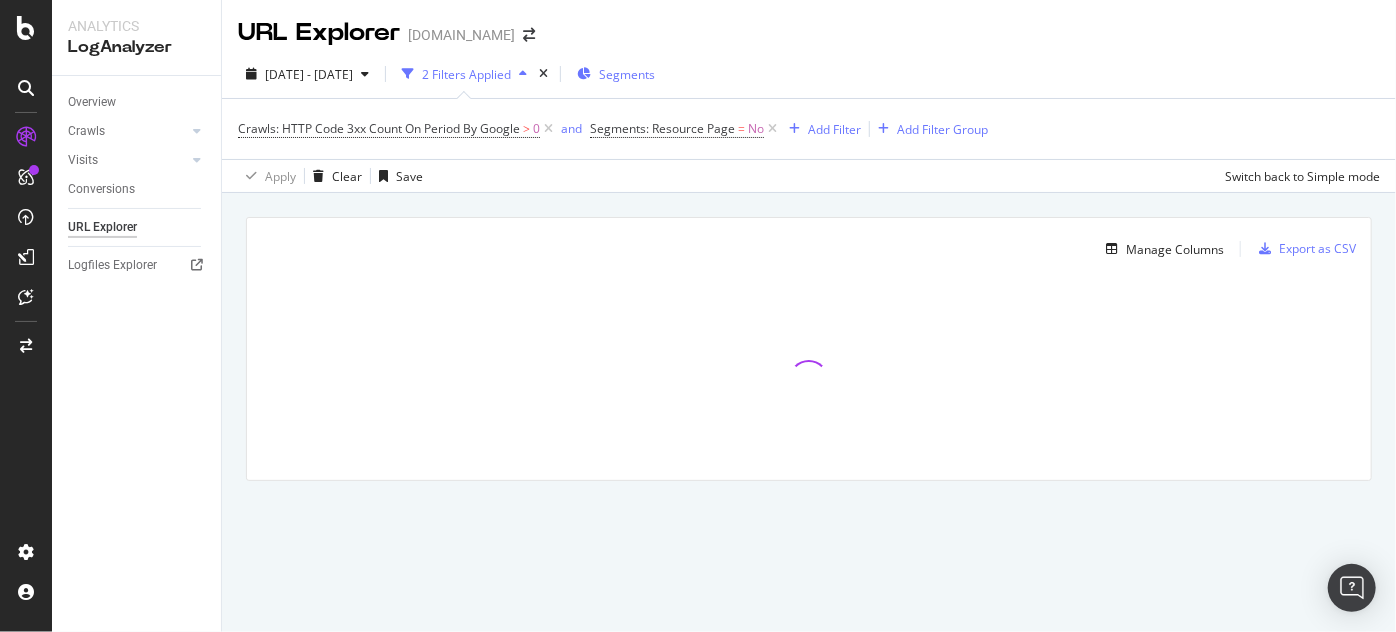 click on "Segments" at bounding box center [627, 74] 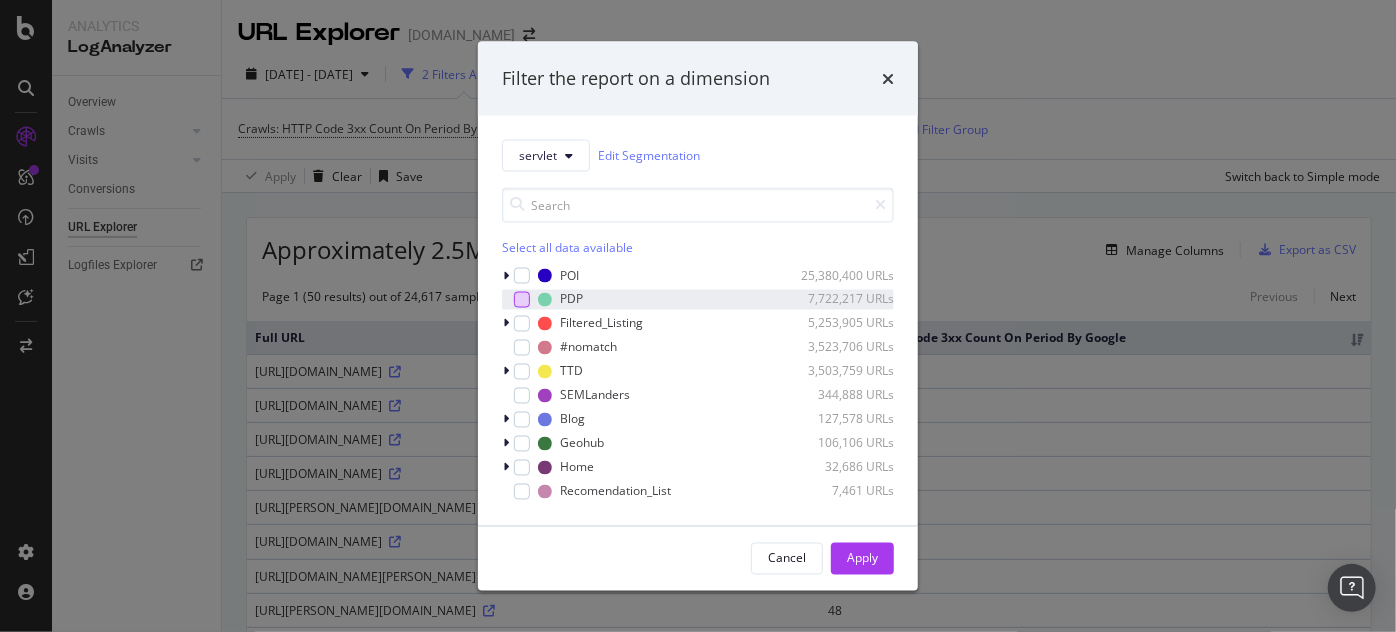 click at bounding box center [522, 299] 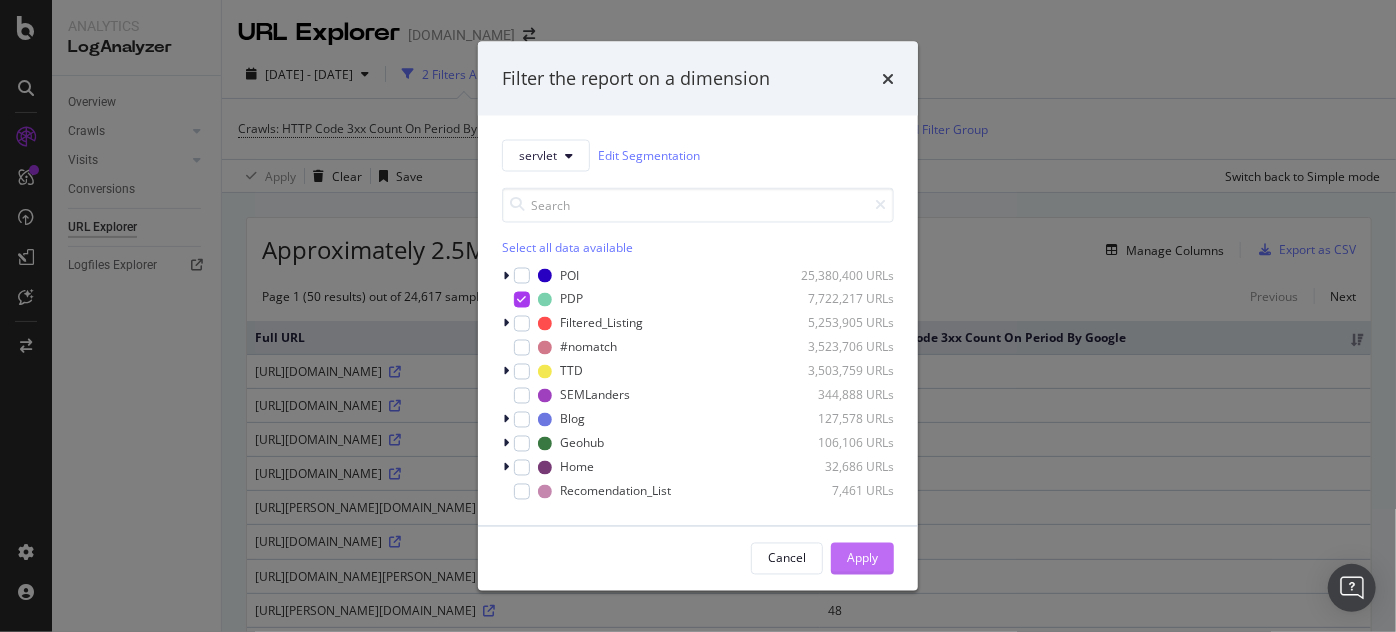click on "Apply" at bounding box center [862, 558] 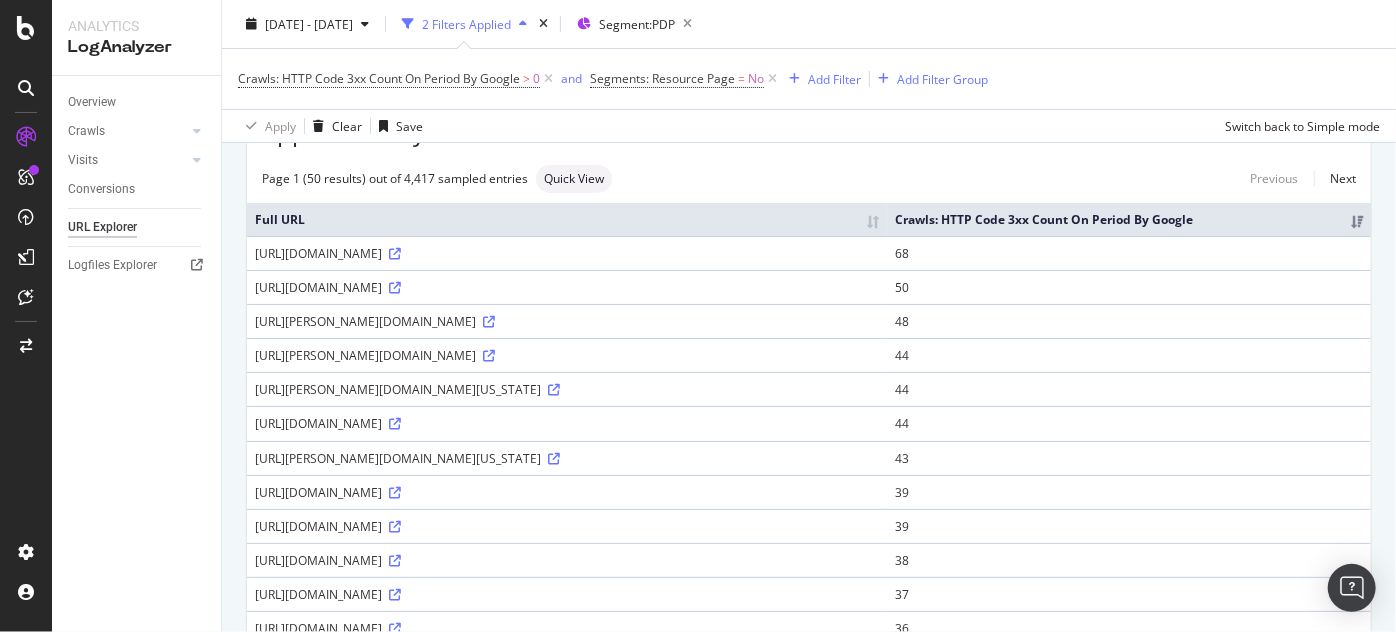 scroll, scrollTop: 121, scrollLeft: 0, axis: vertical 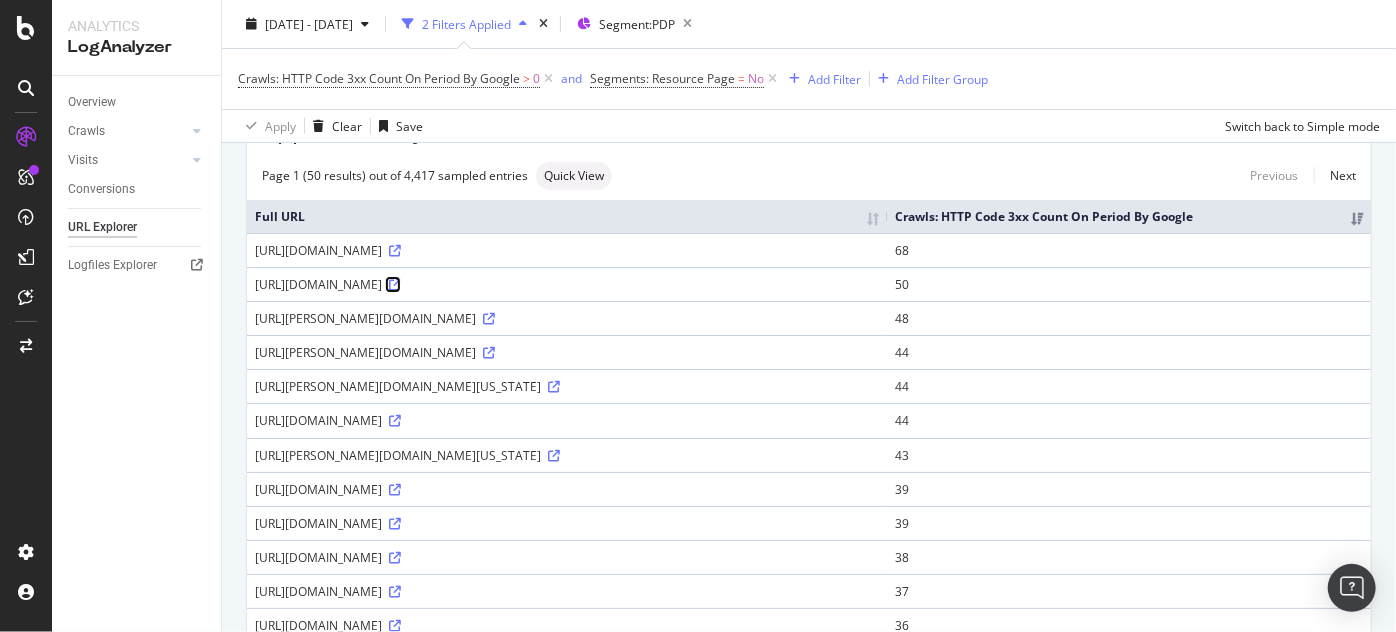 click at bounding box center [395, 285] 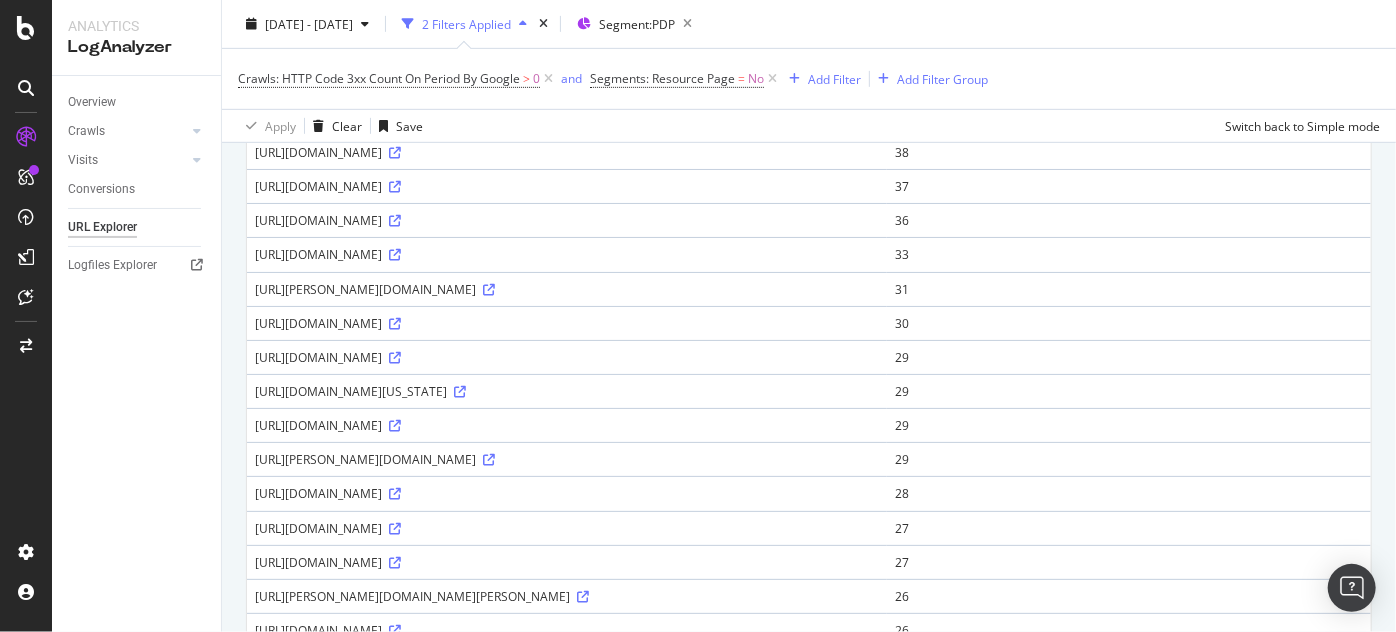 scroll, scrollTop: 431, scrollLeft: 0, axis: vertical 